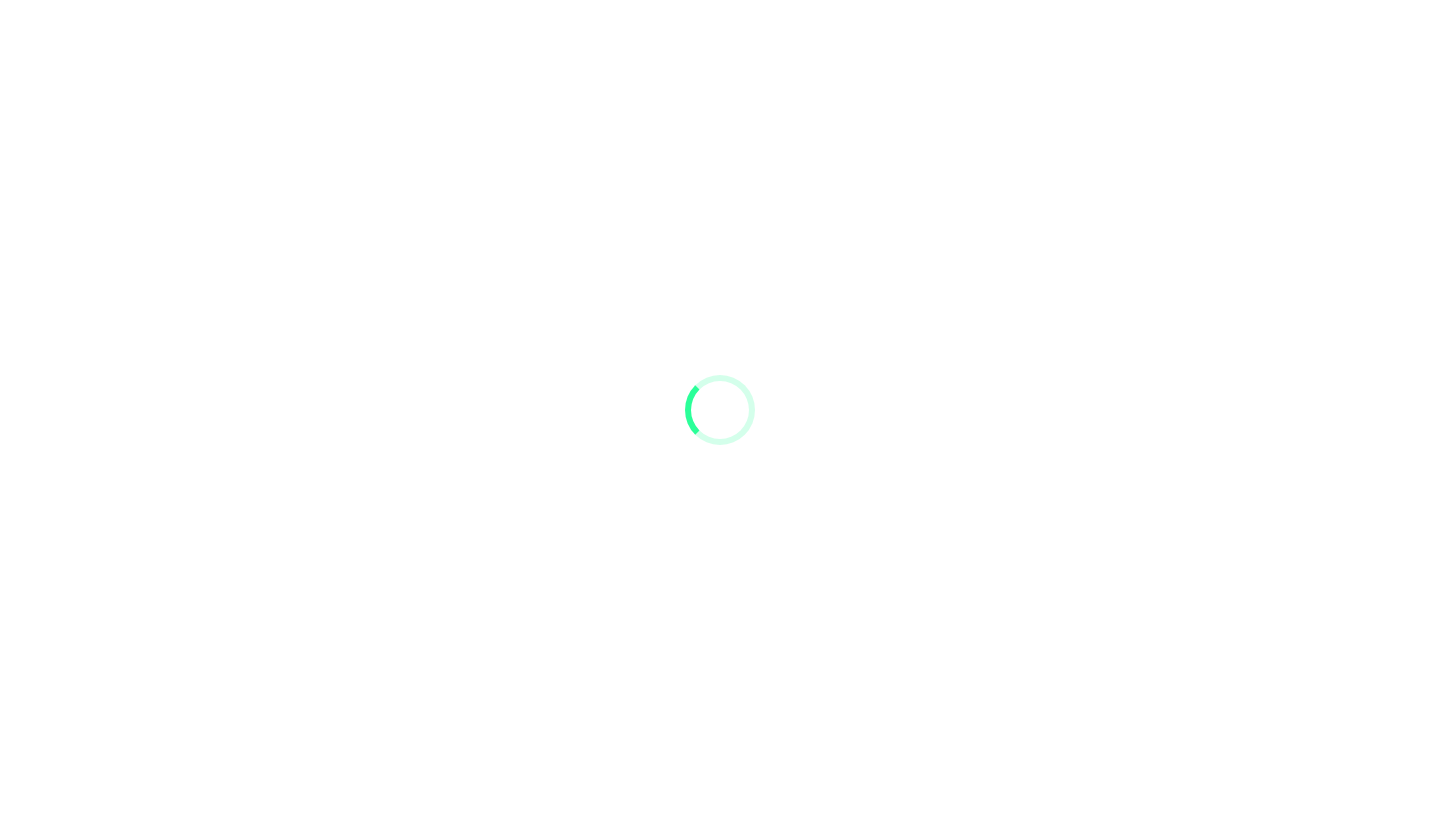 scroll, scrollTop: 0, scrollLeft: 0, axis: both 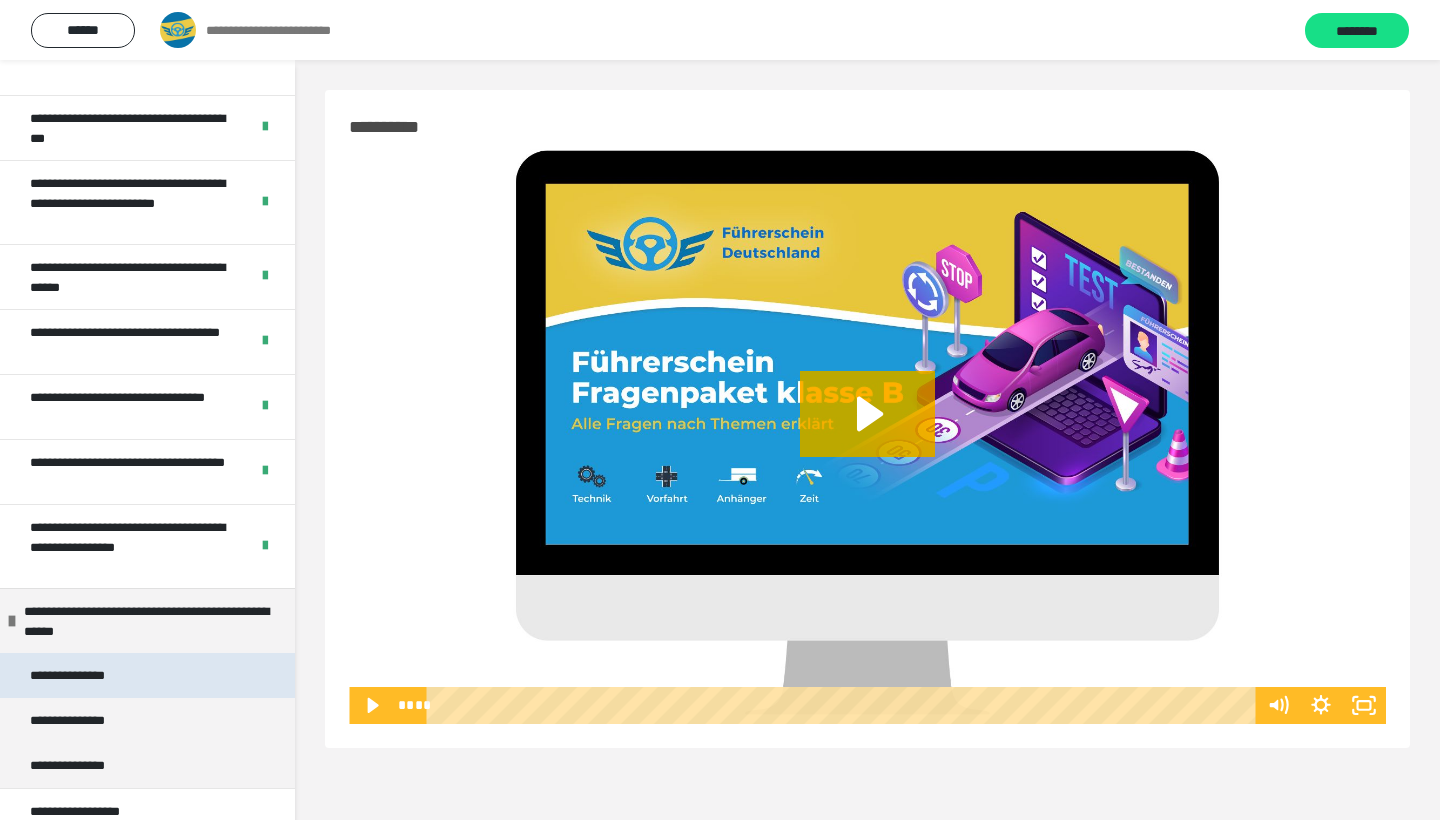 click on "**********" at bounding box center [77, 675] 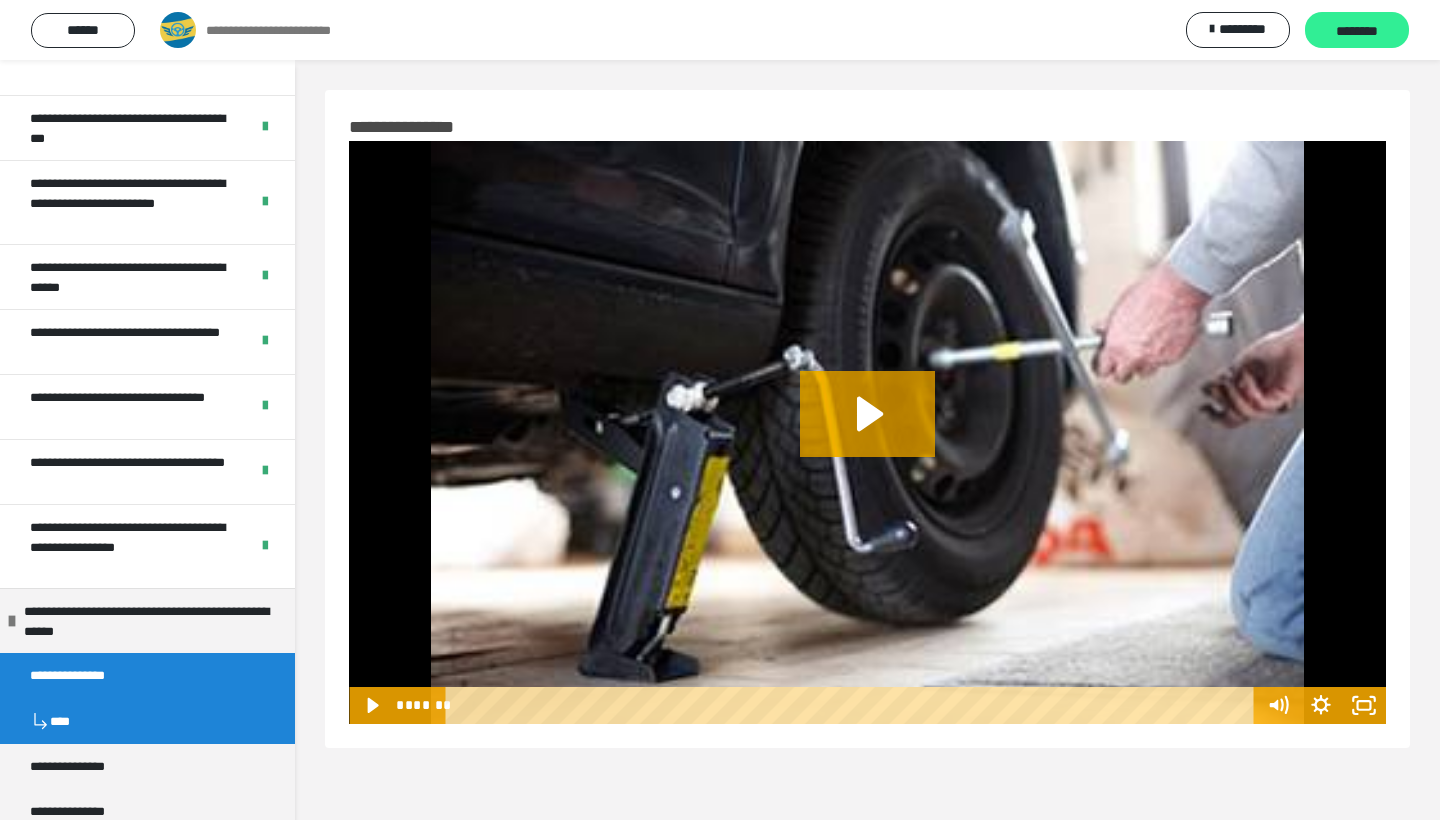 click on "********" at bounding box center [1357, 30] 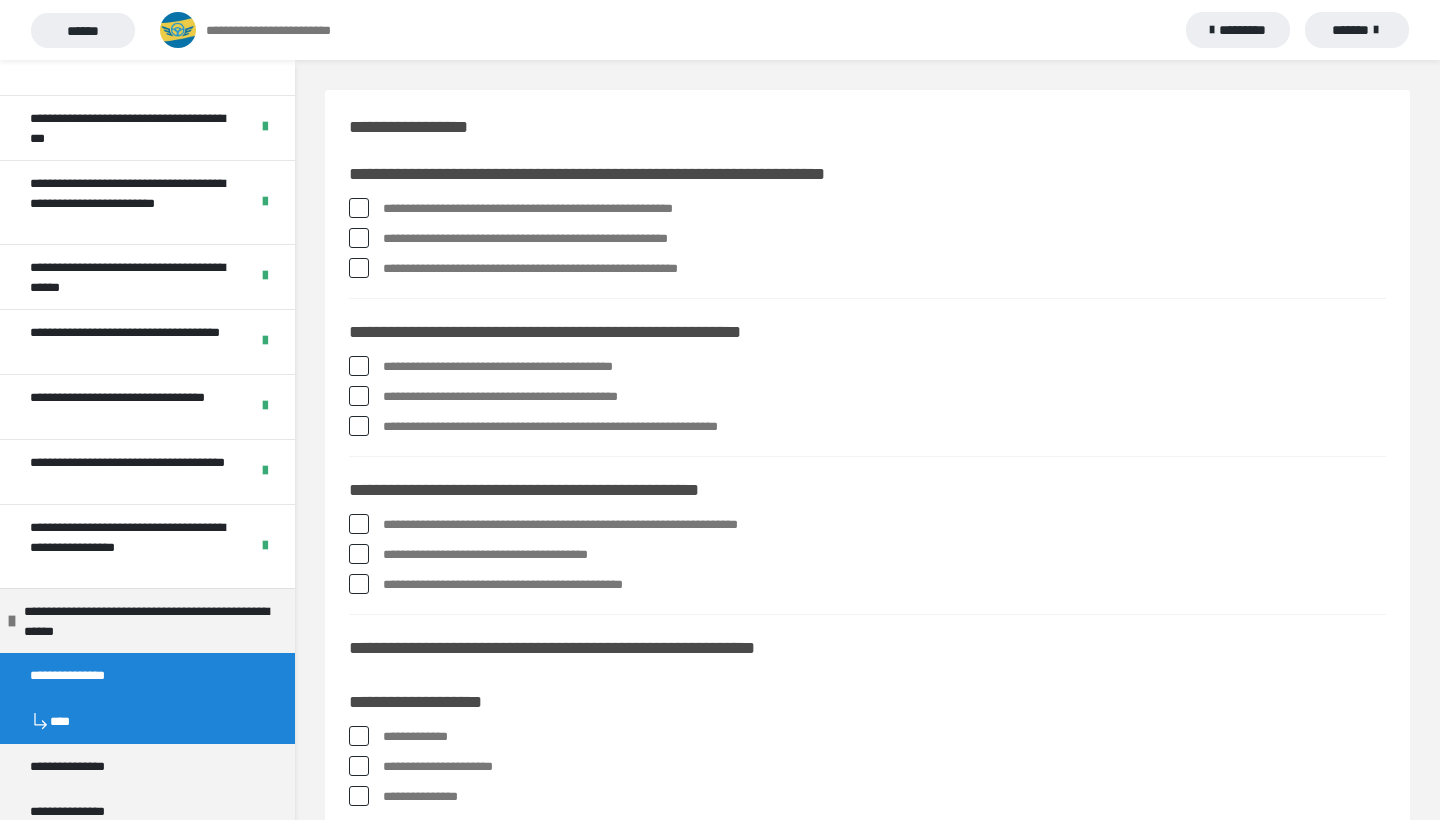 click at bounding box center (359, 238) 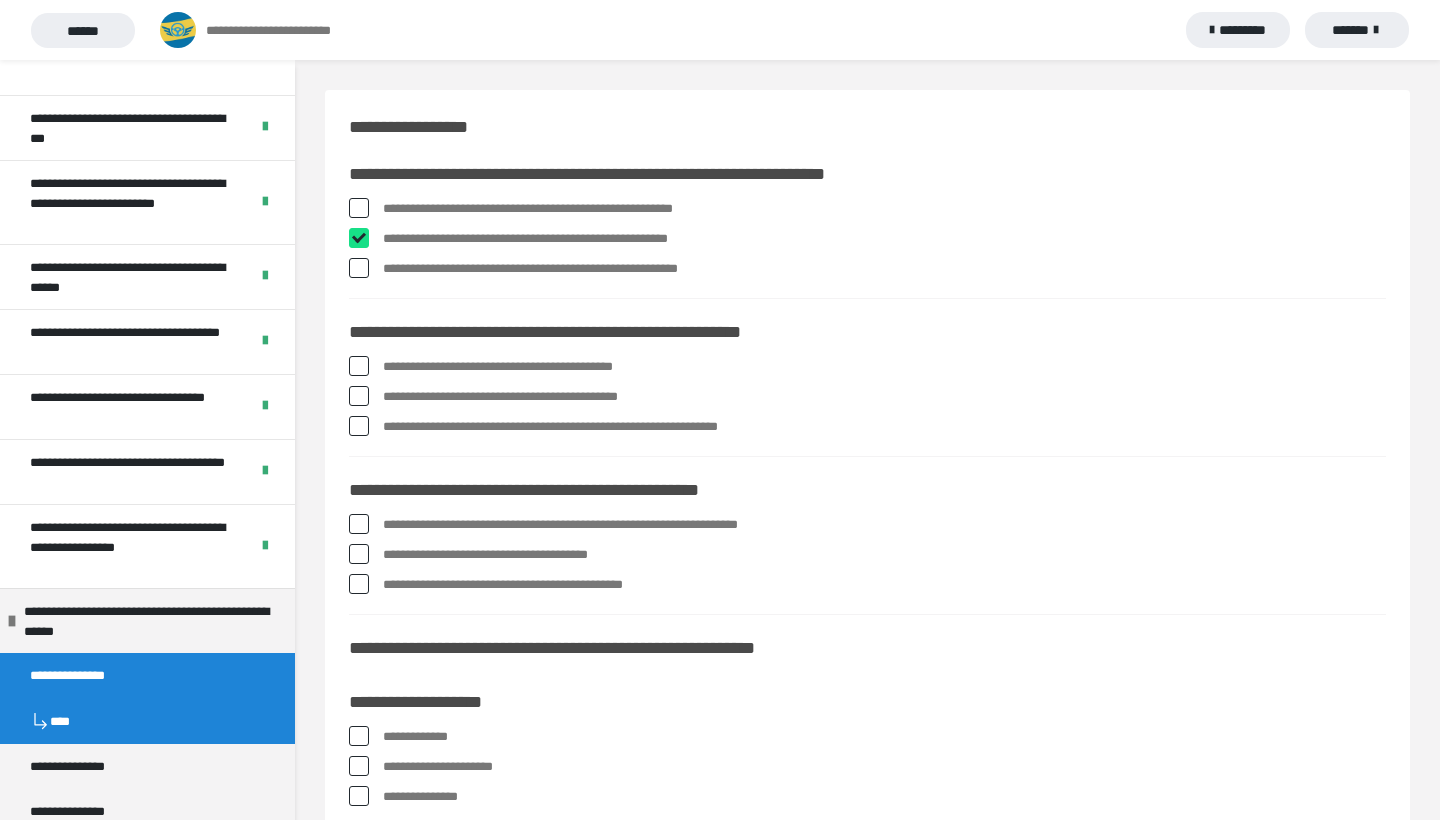 checkbox on "****" 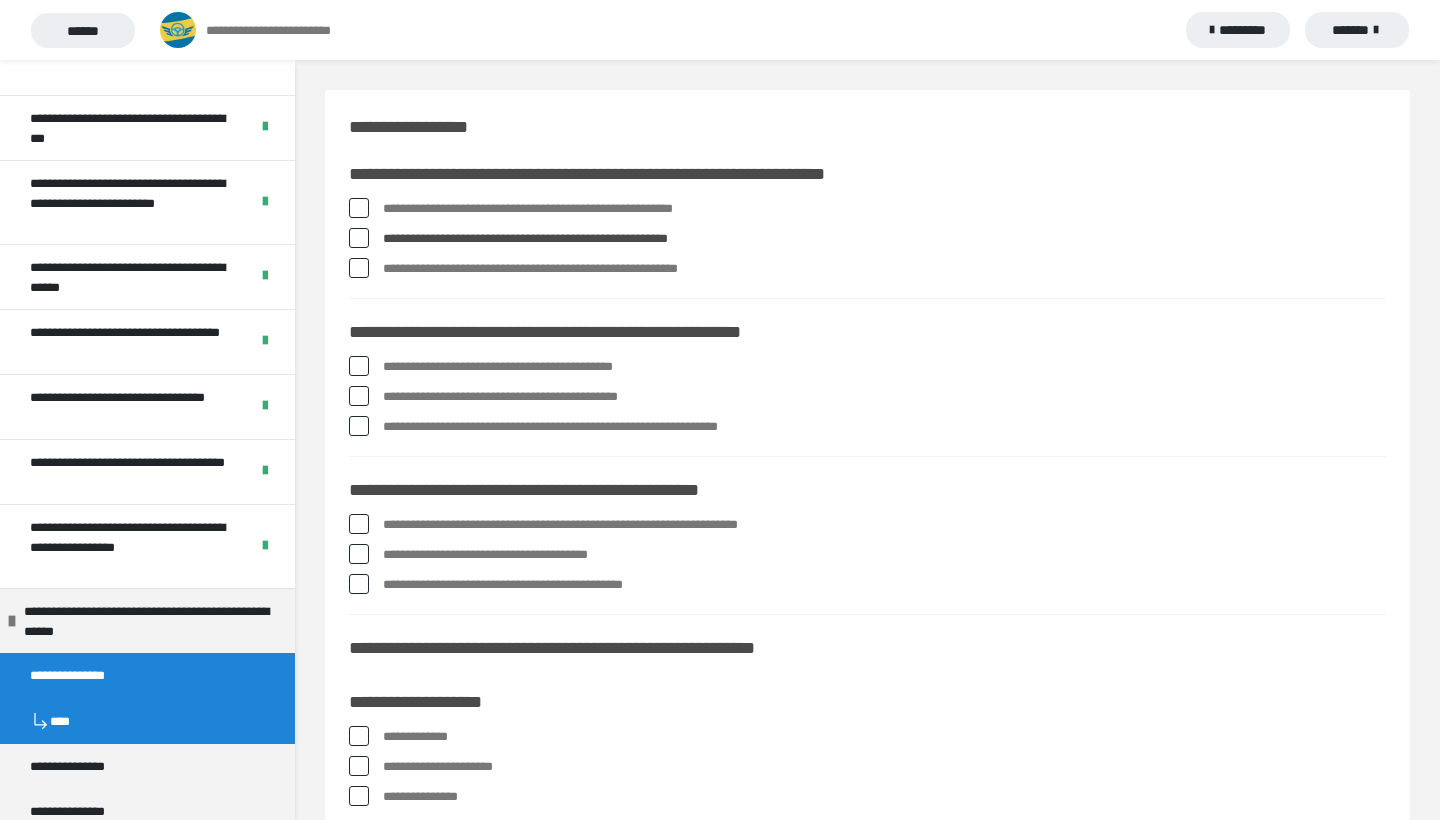 click at bounding box center (359, 268) 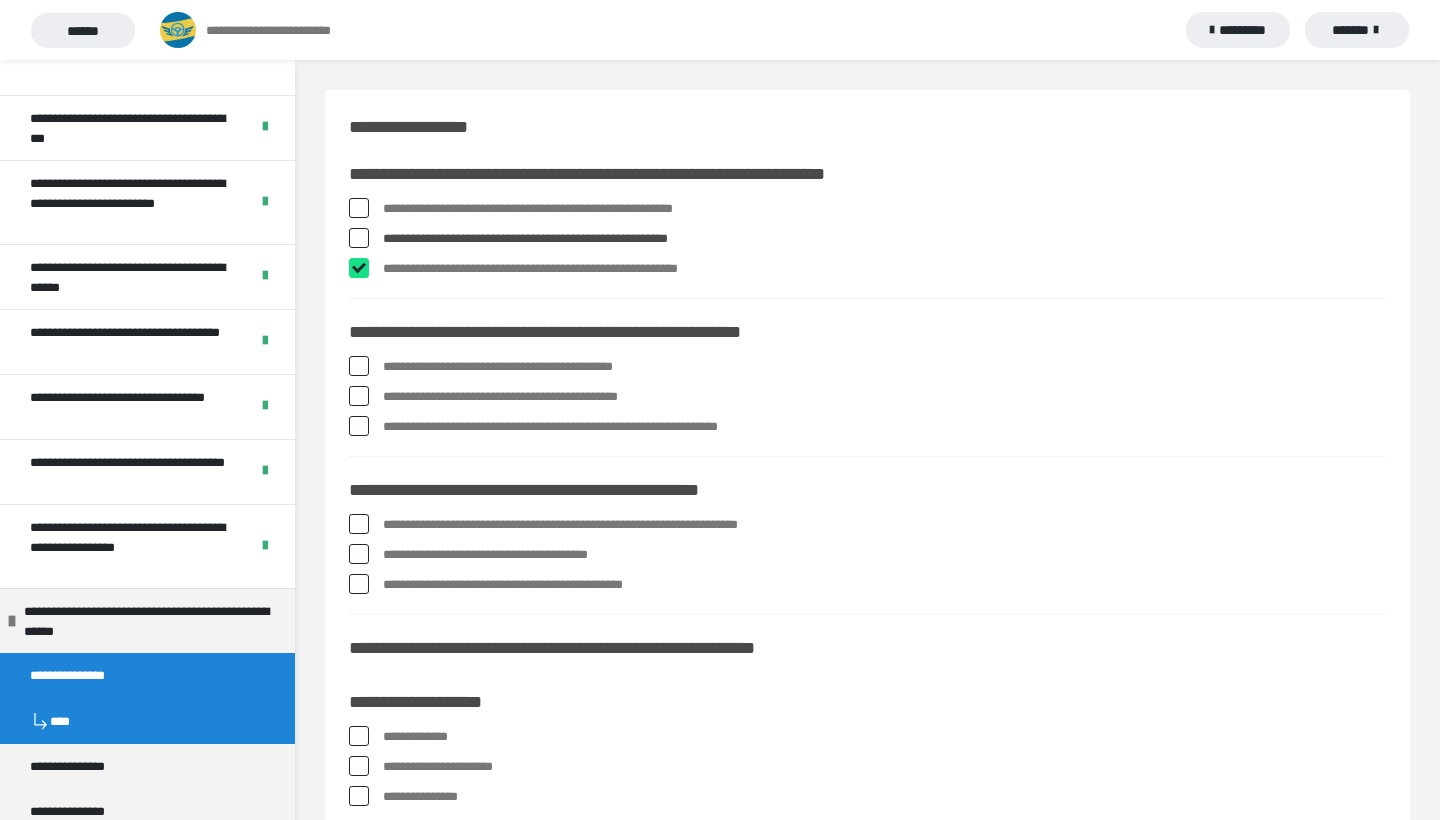 checkbox on "****" 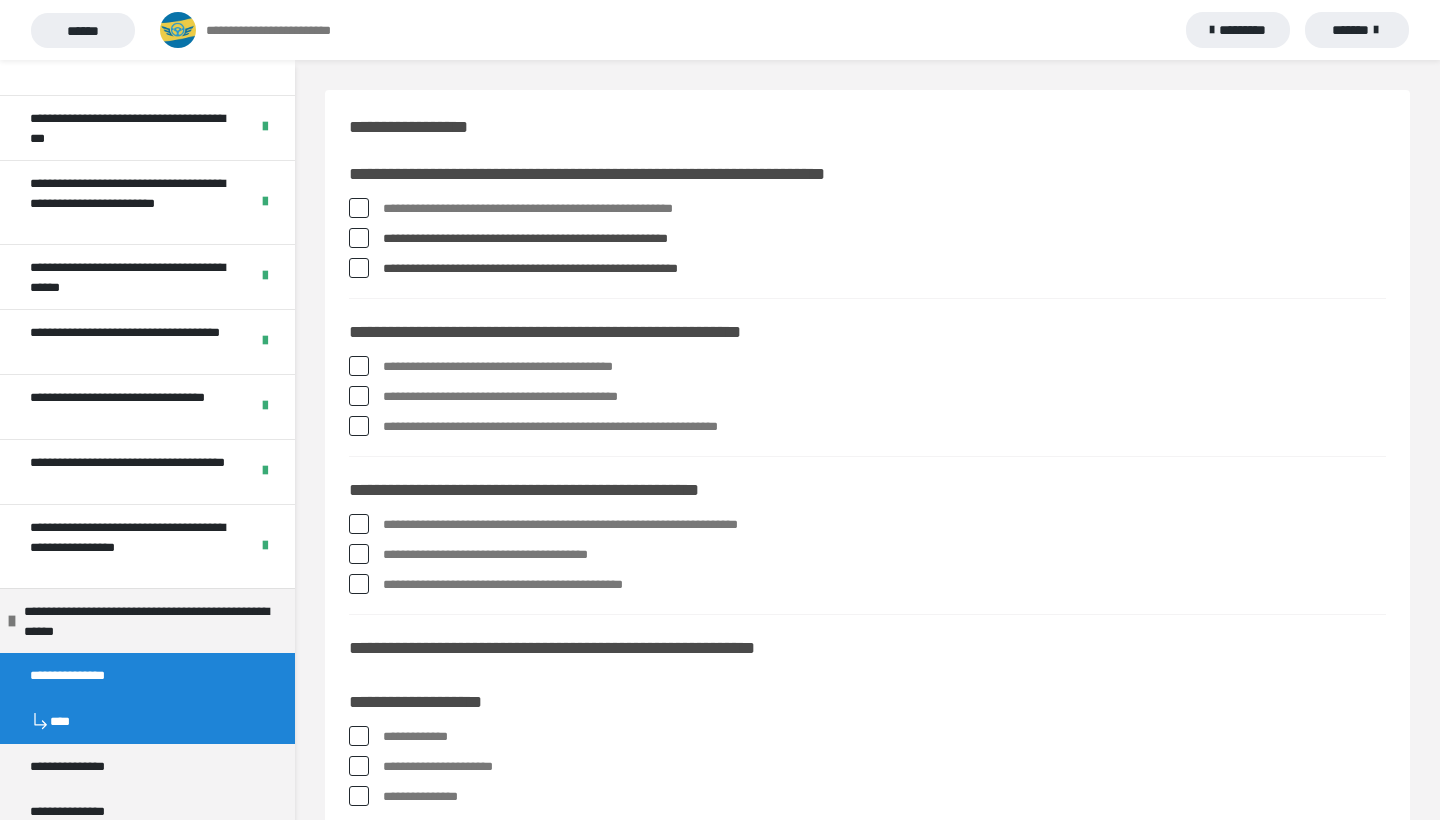 click at bounding box center (359, 366) 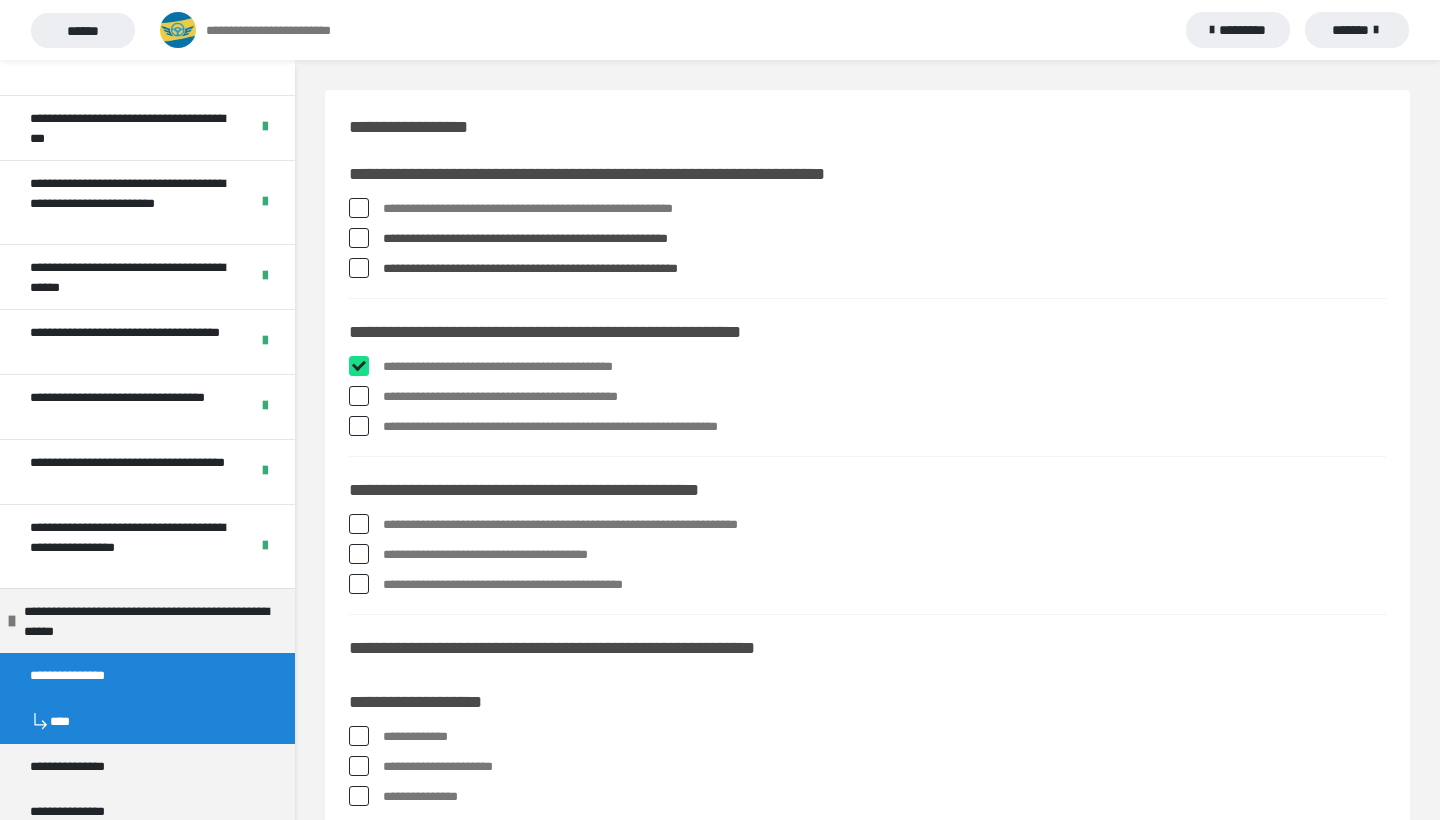 checkbox on "****" 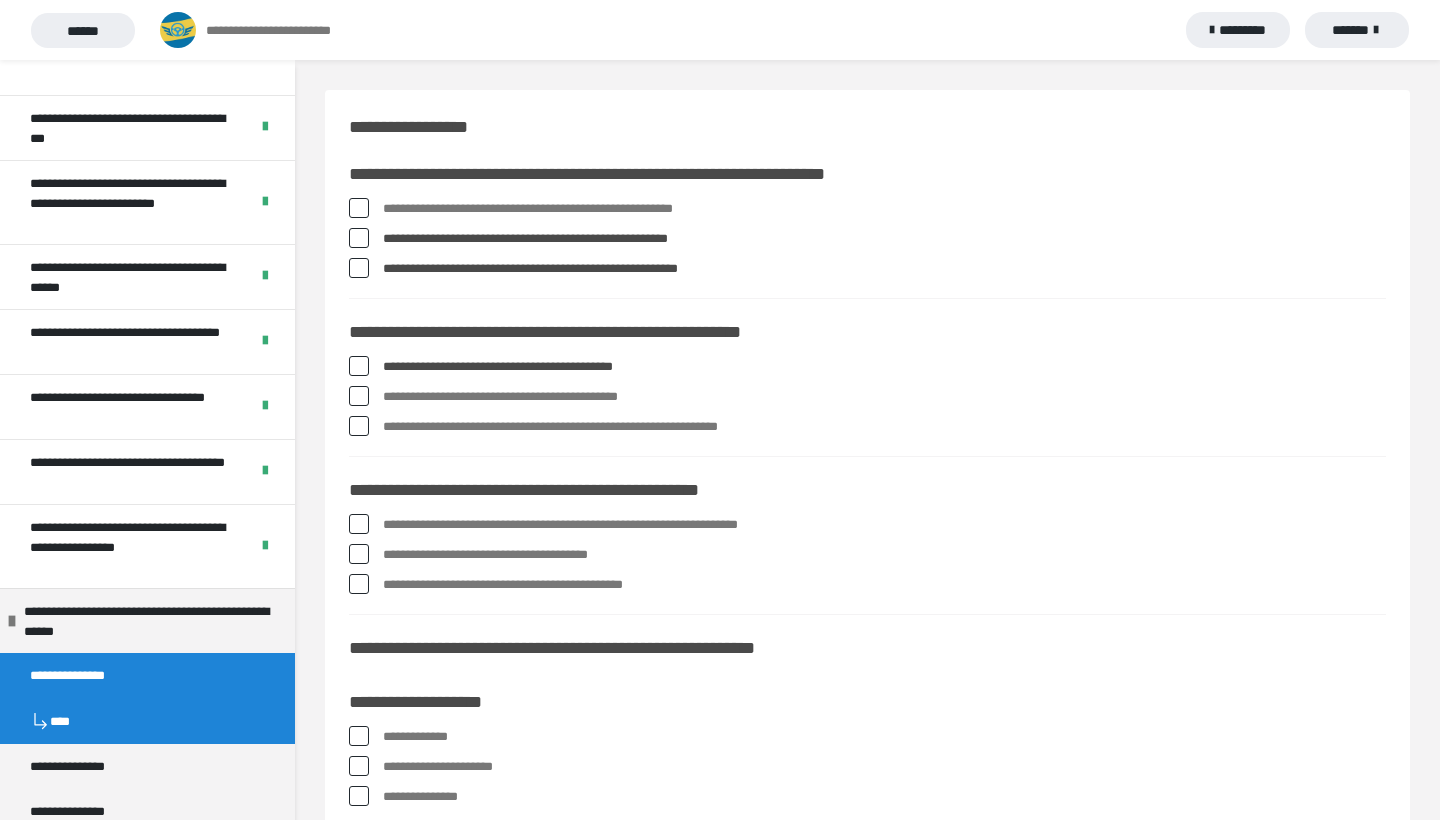 click at bounding box center (359, 426) 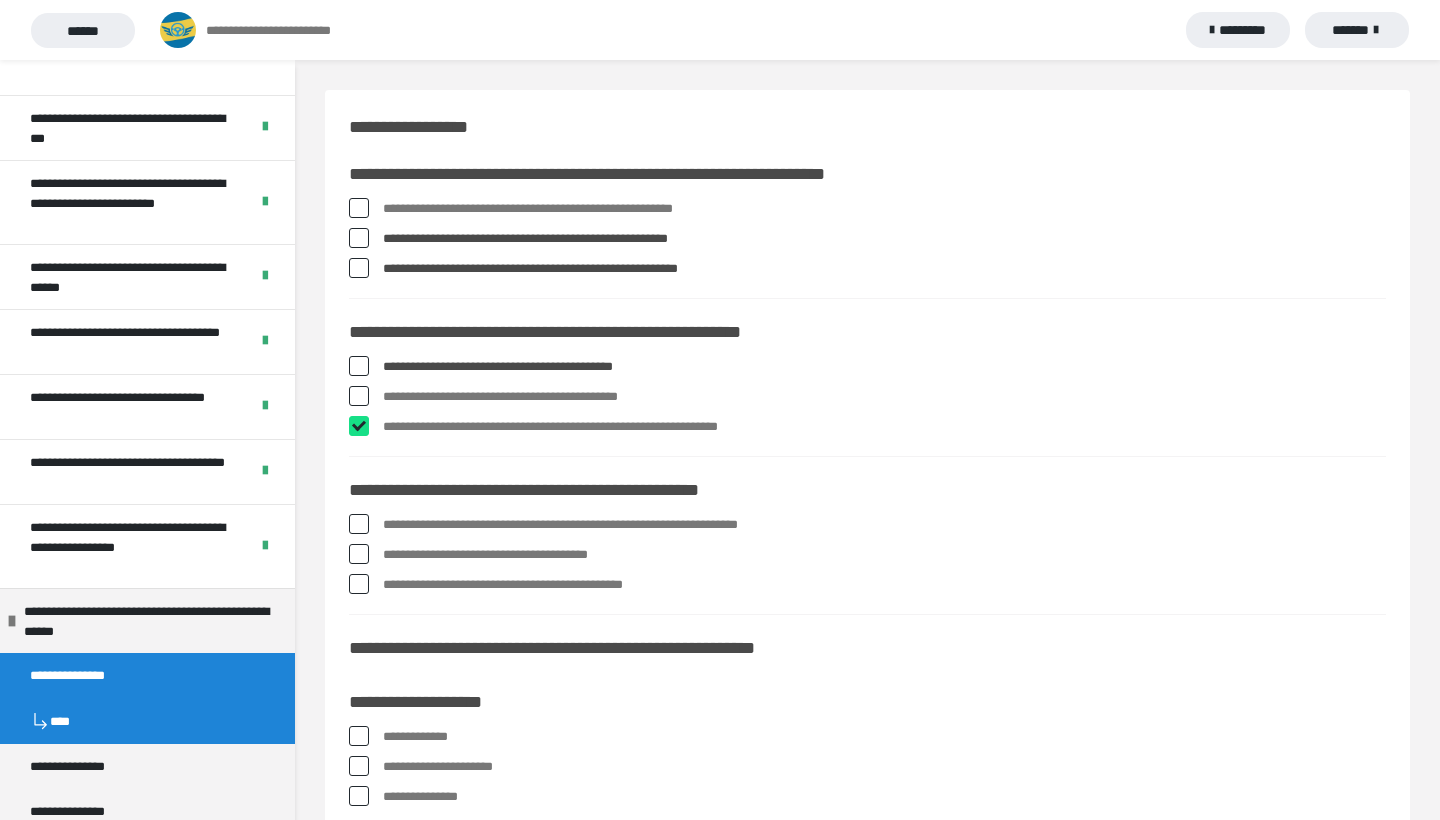 checkbox on "****" 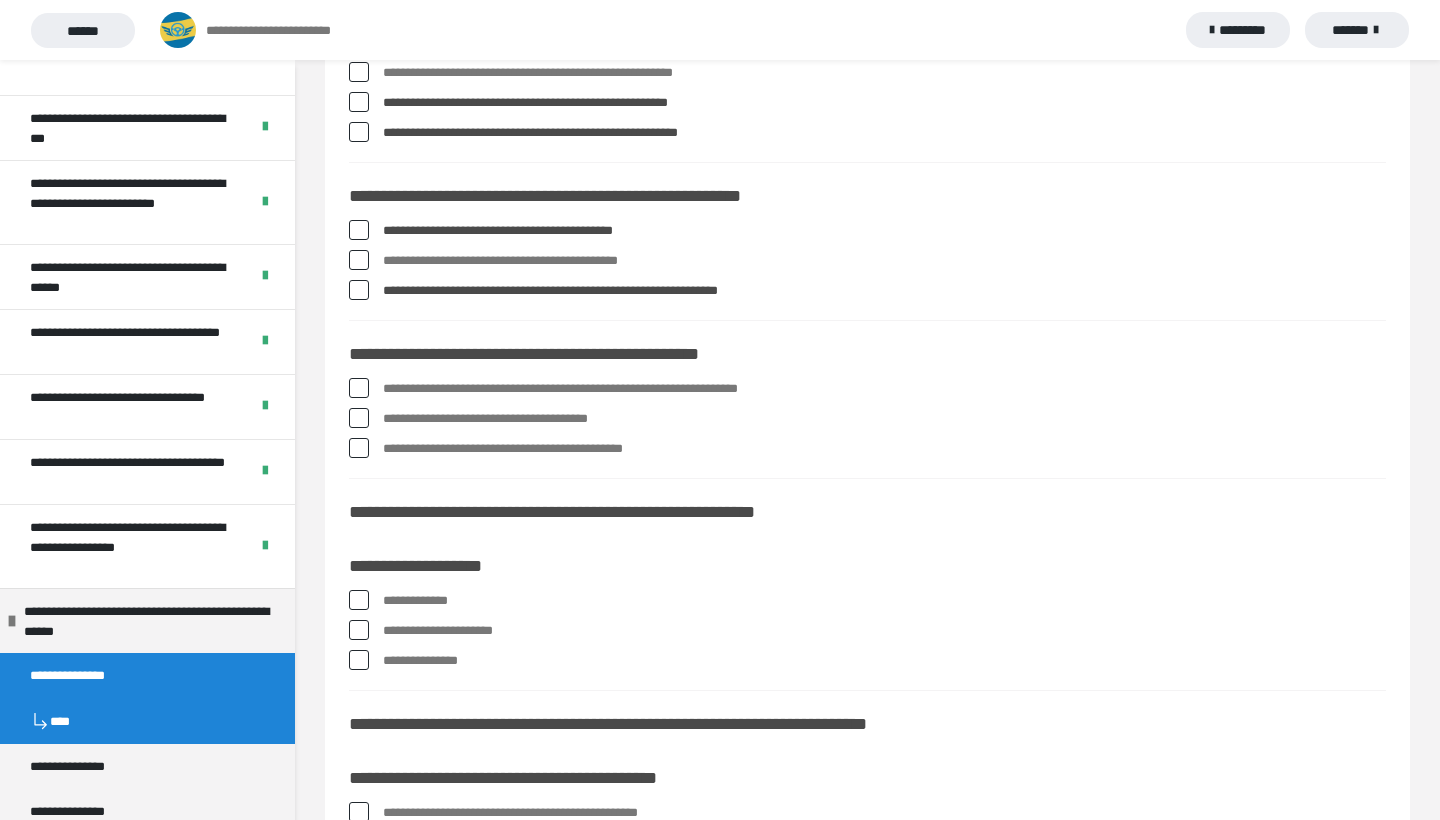 scroll, scrollTop: 138, scrollLeft: 0, axis: vertical 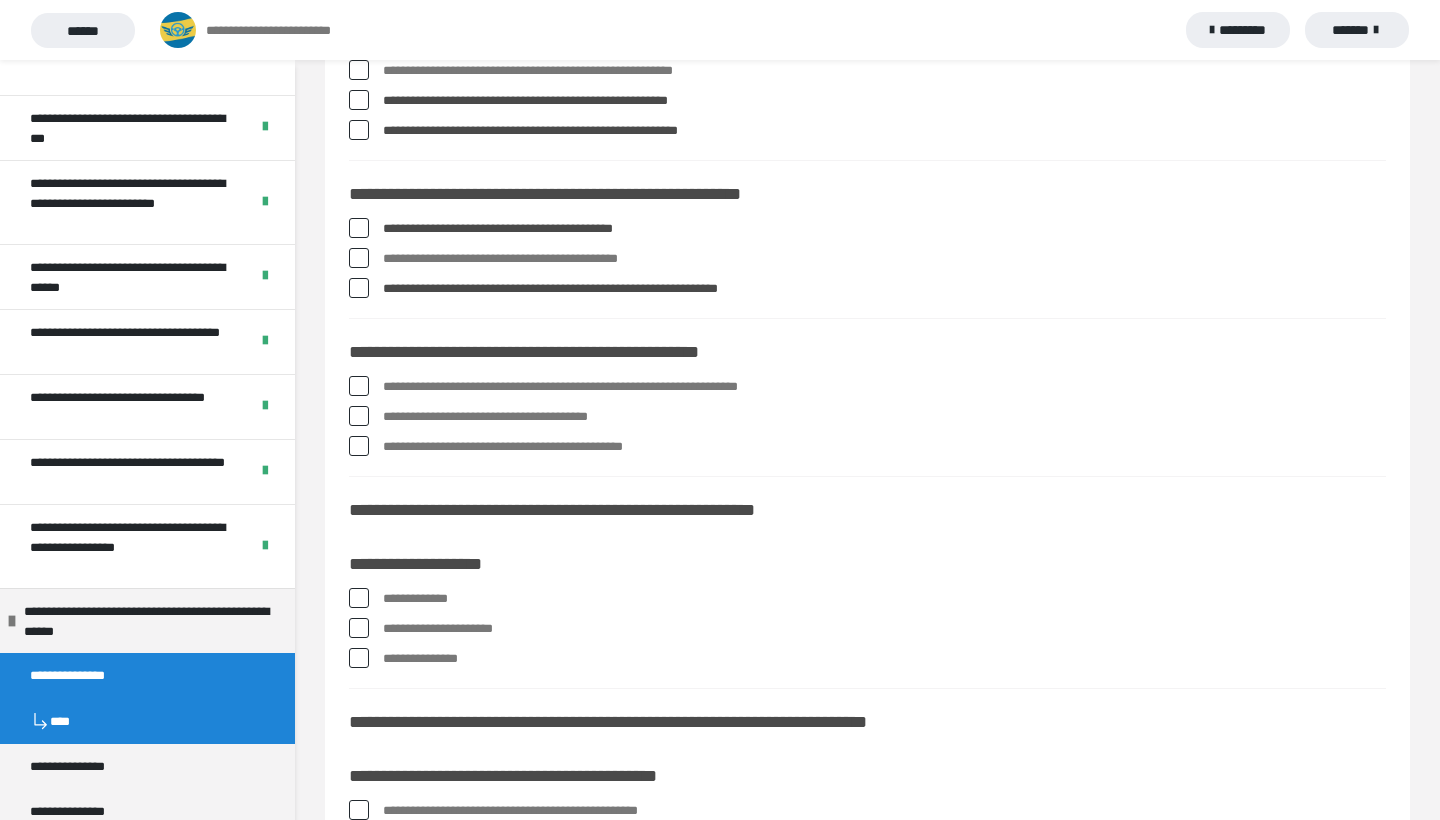 click at bounding box center (359, 386) 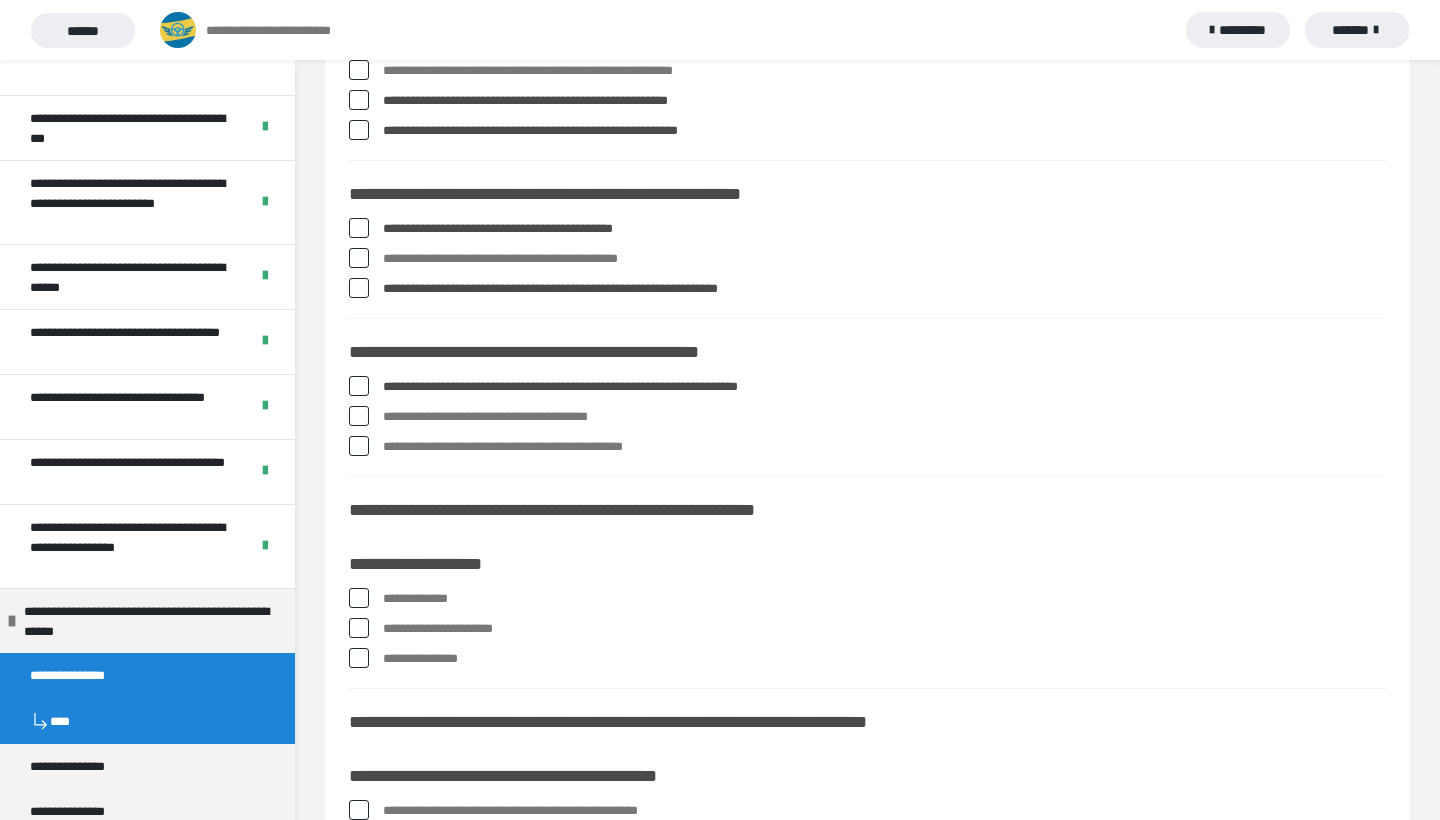 click at bounding box center [359, 416] 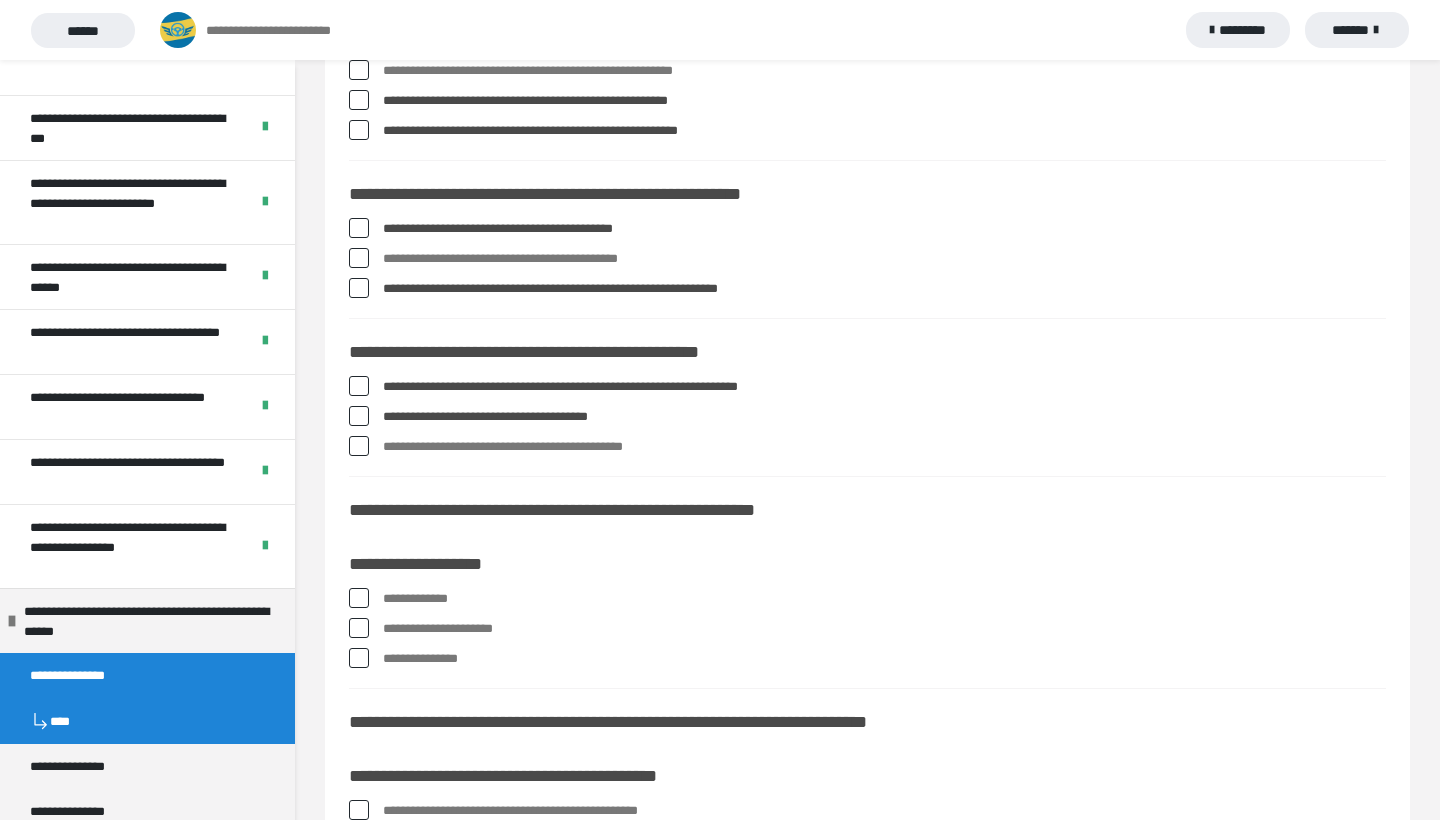 click at bounding box center (359, 446) 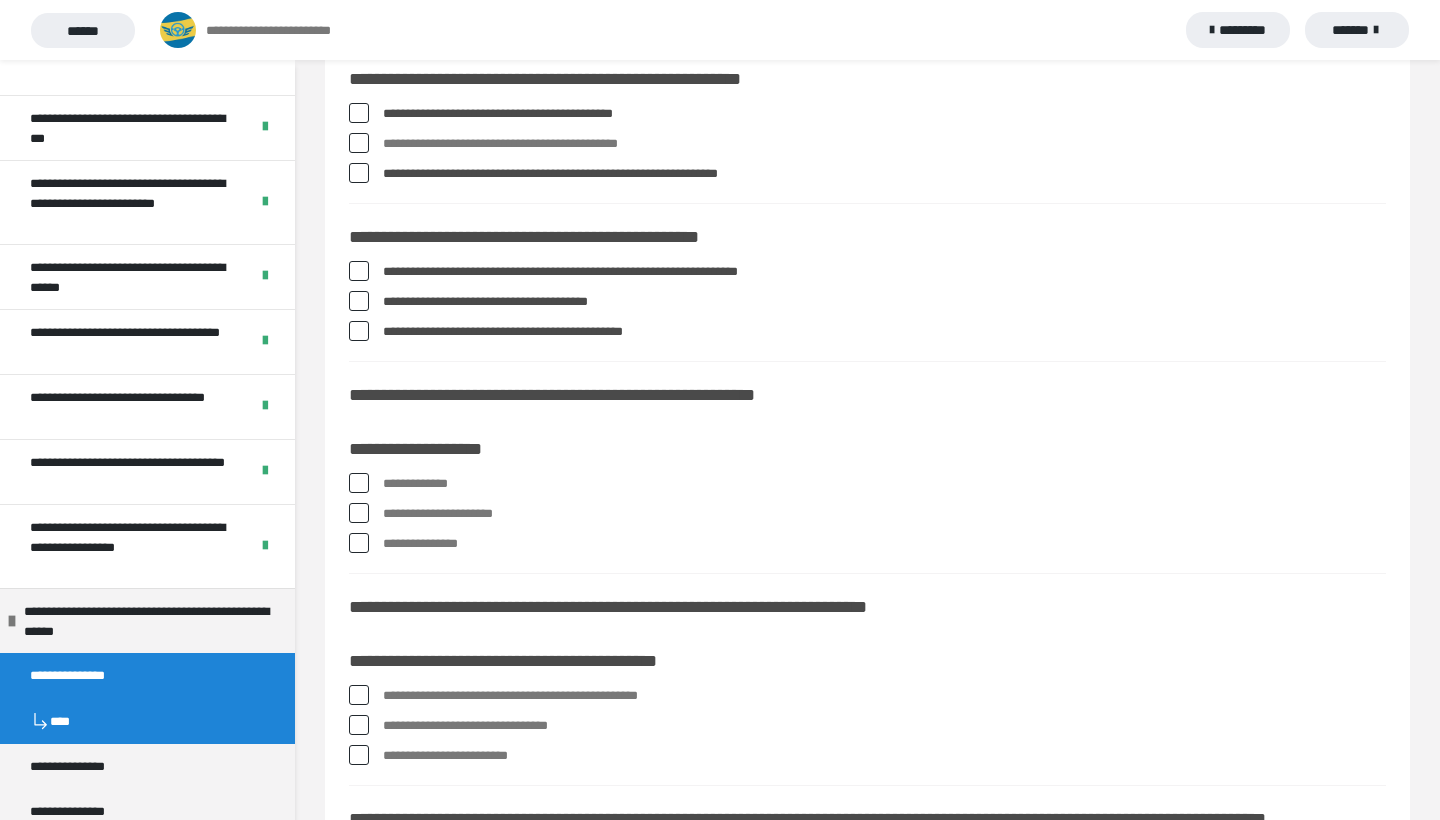 scroll, scrollTop: 274, scrollLeft: 0, axis: vertical 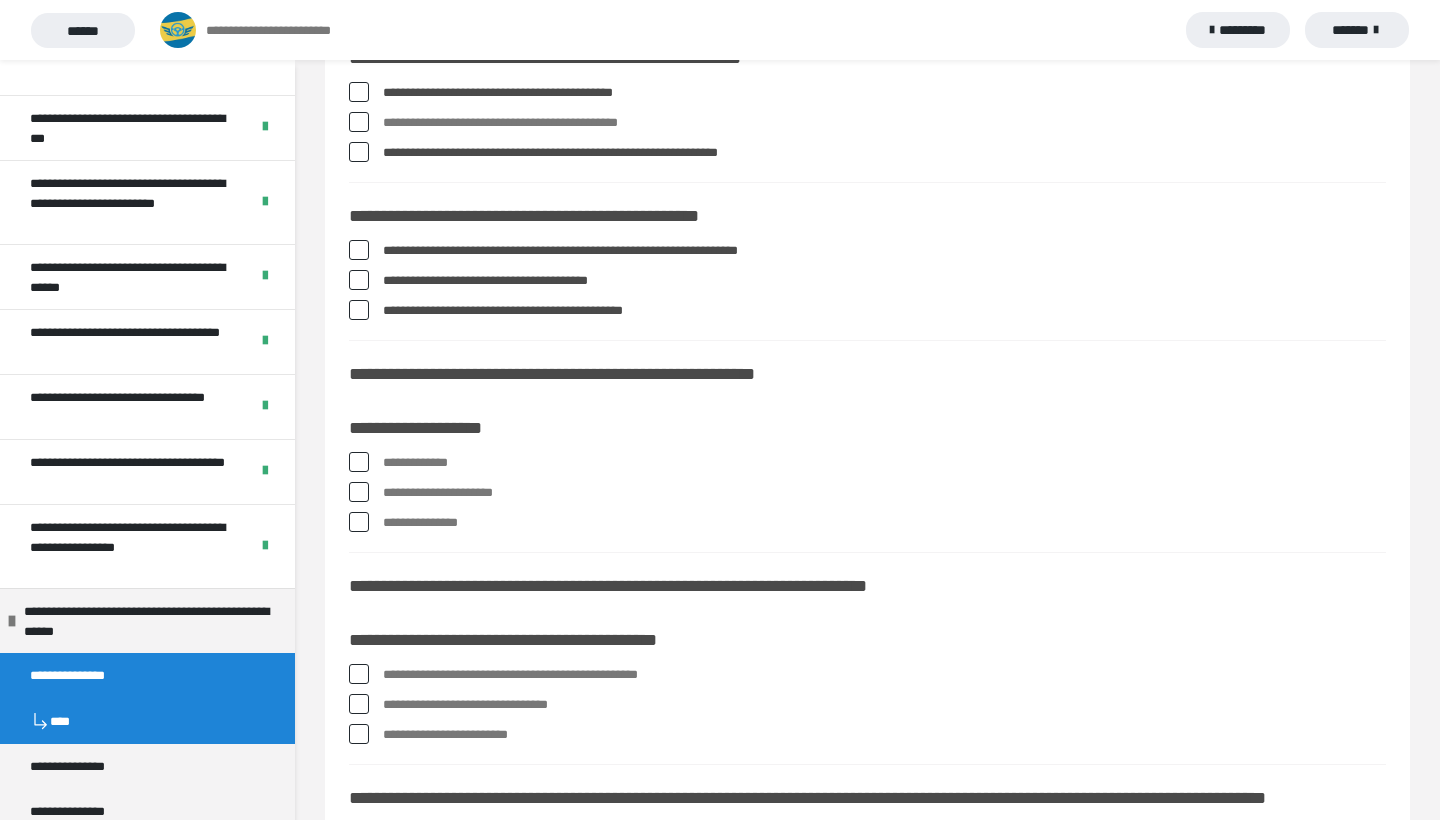 click at bounding box center [359, 462] 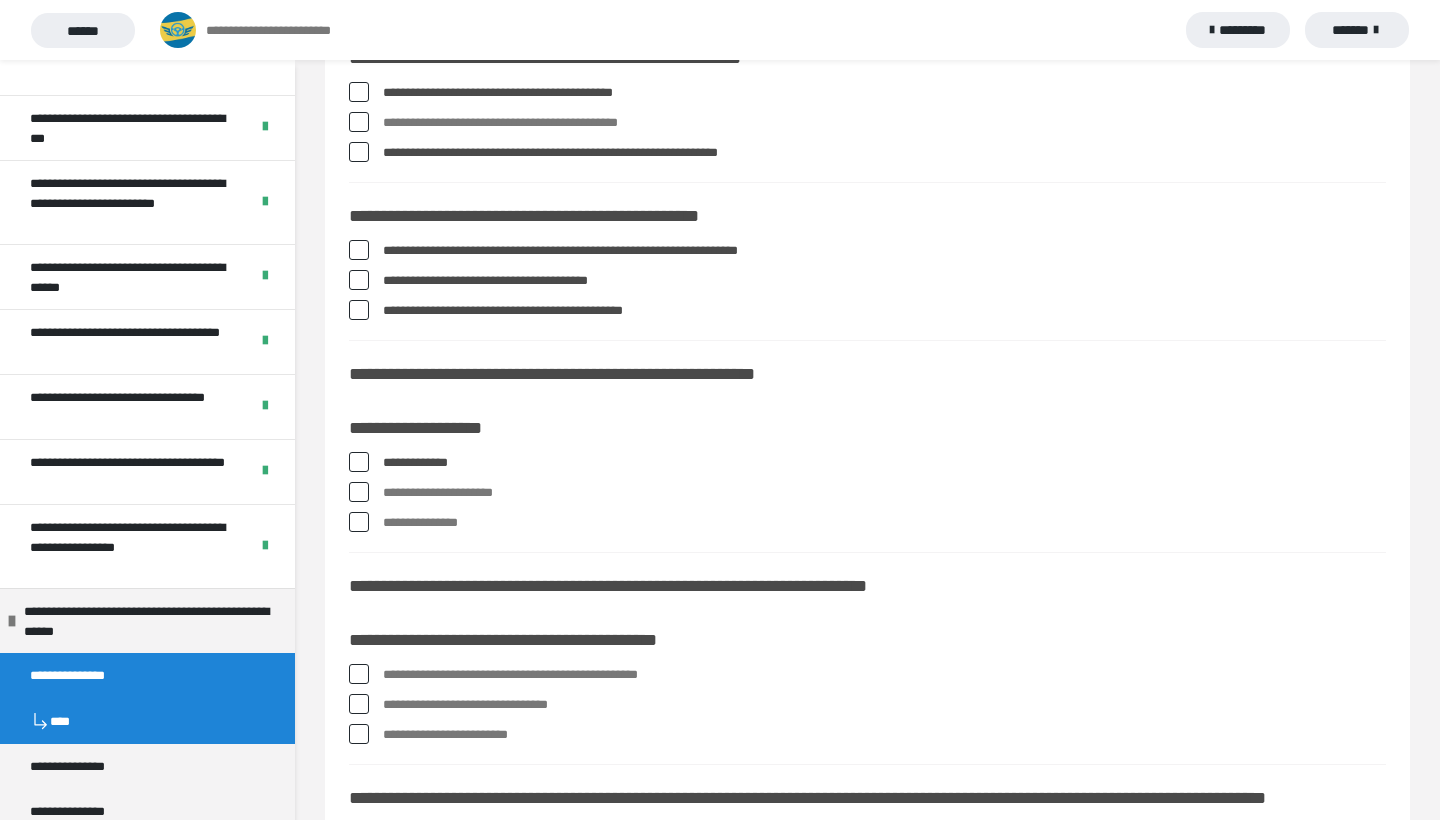 click at bounding box center (359, 492) 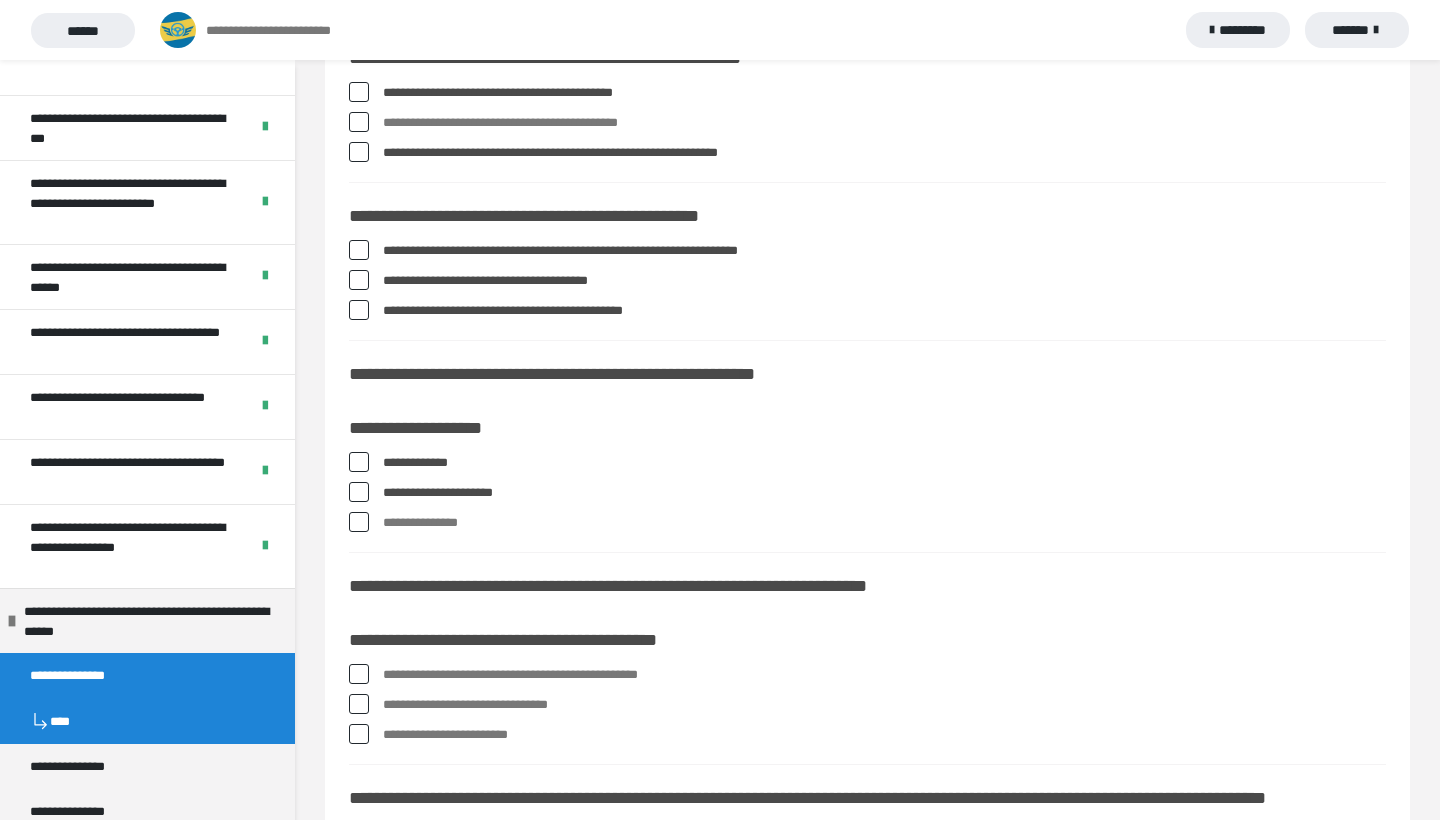 click on "**********" at bounding box center (867, 497) 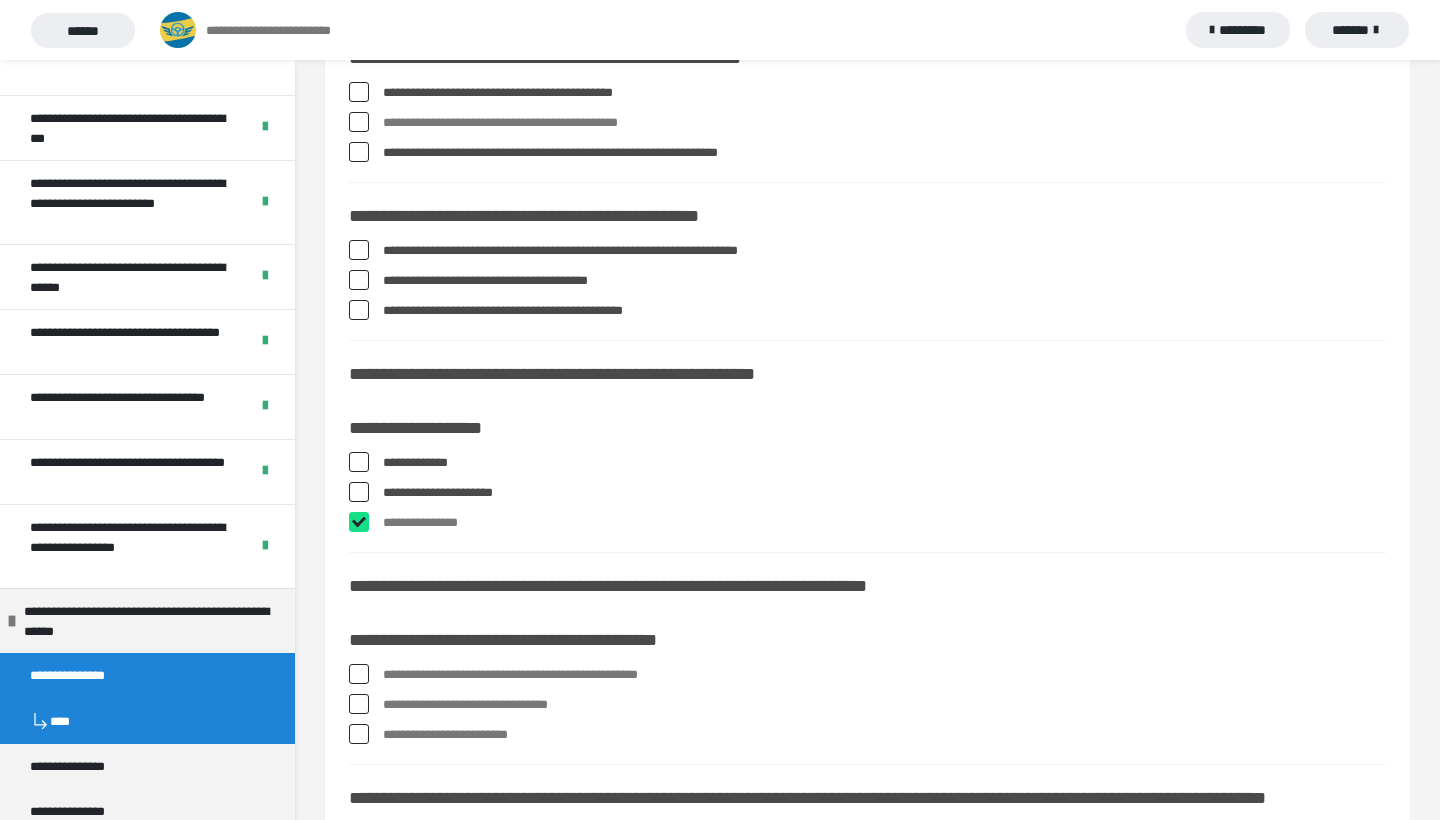 checkbox on "****" 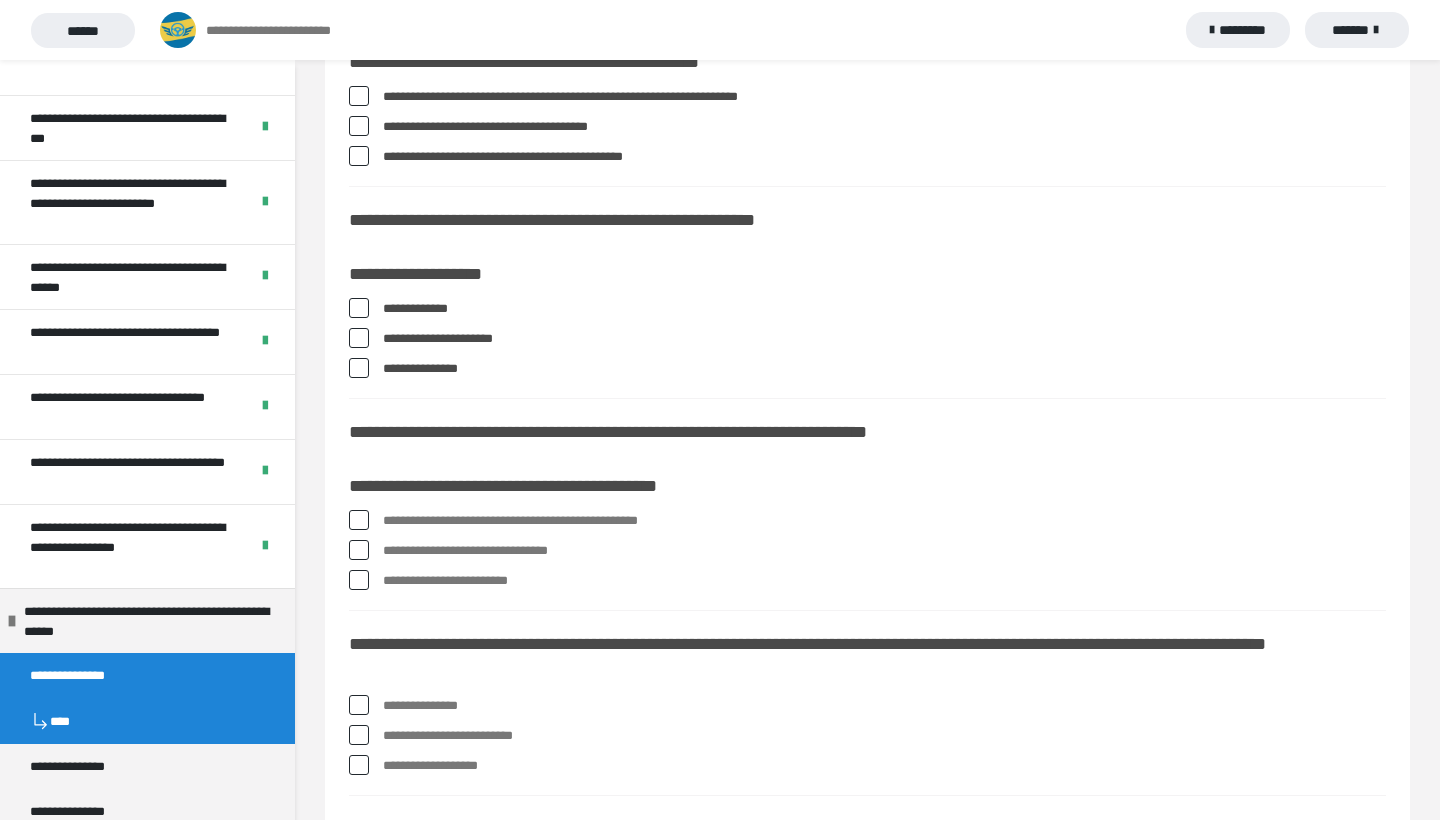 scroll, scrollTop: 437, scrollLeft: 0, axis: vertical 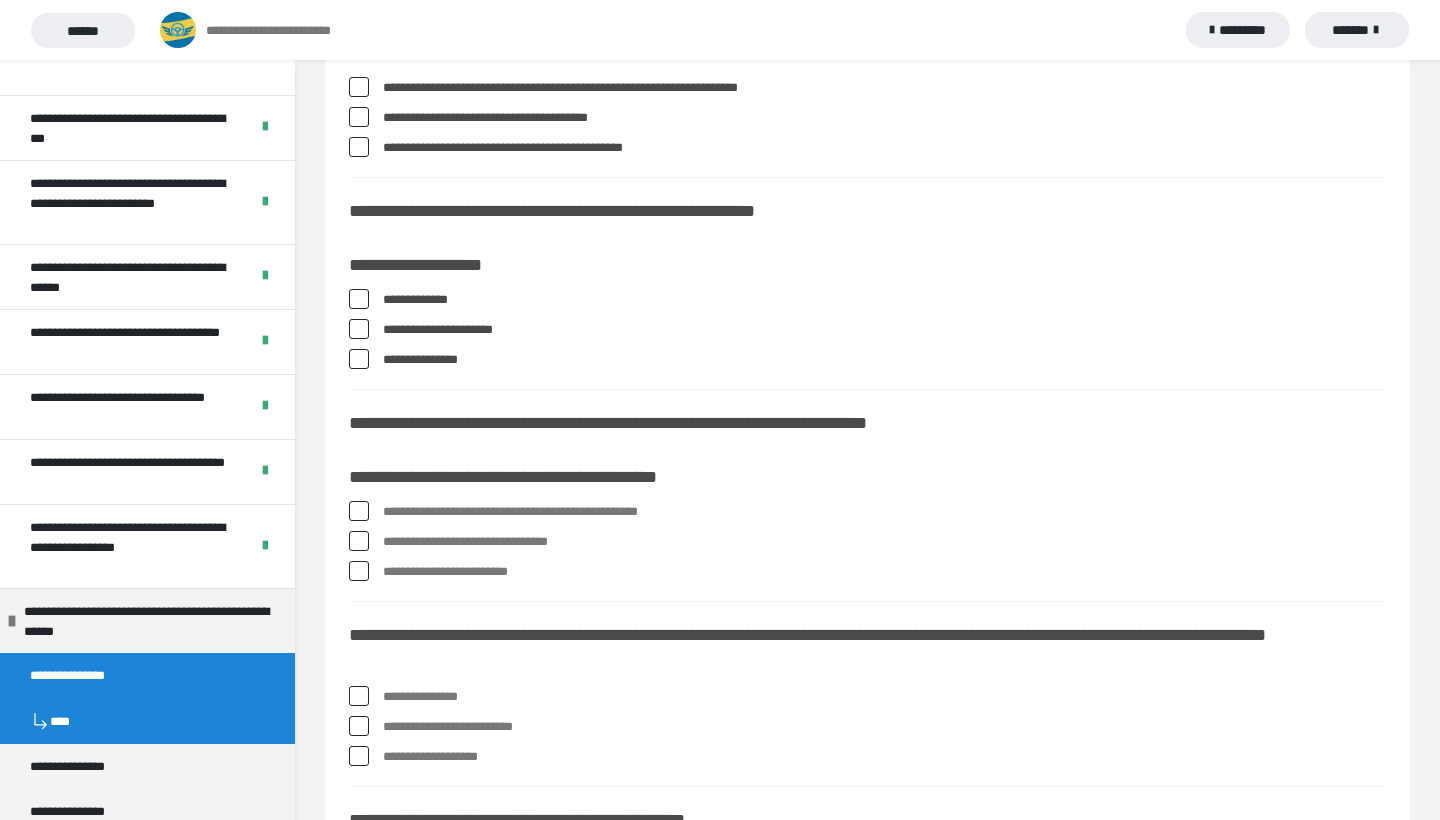 click at bounding box center [359, 541] 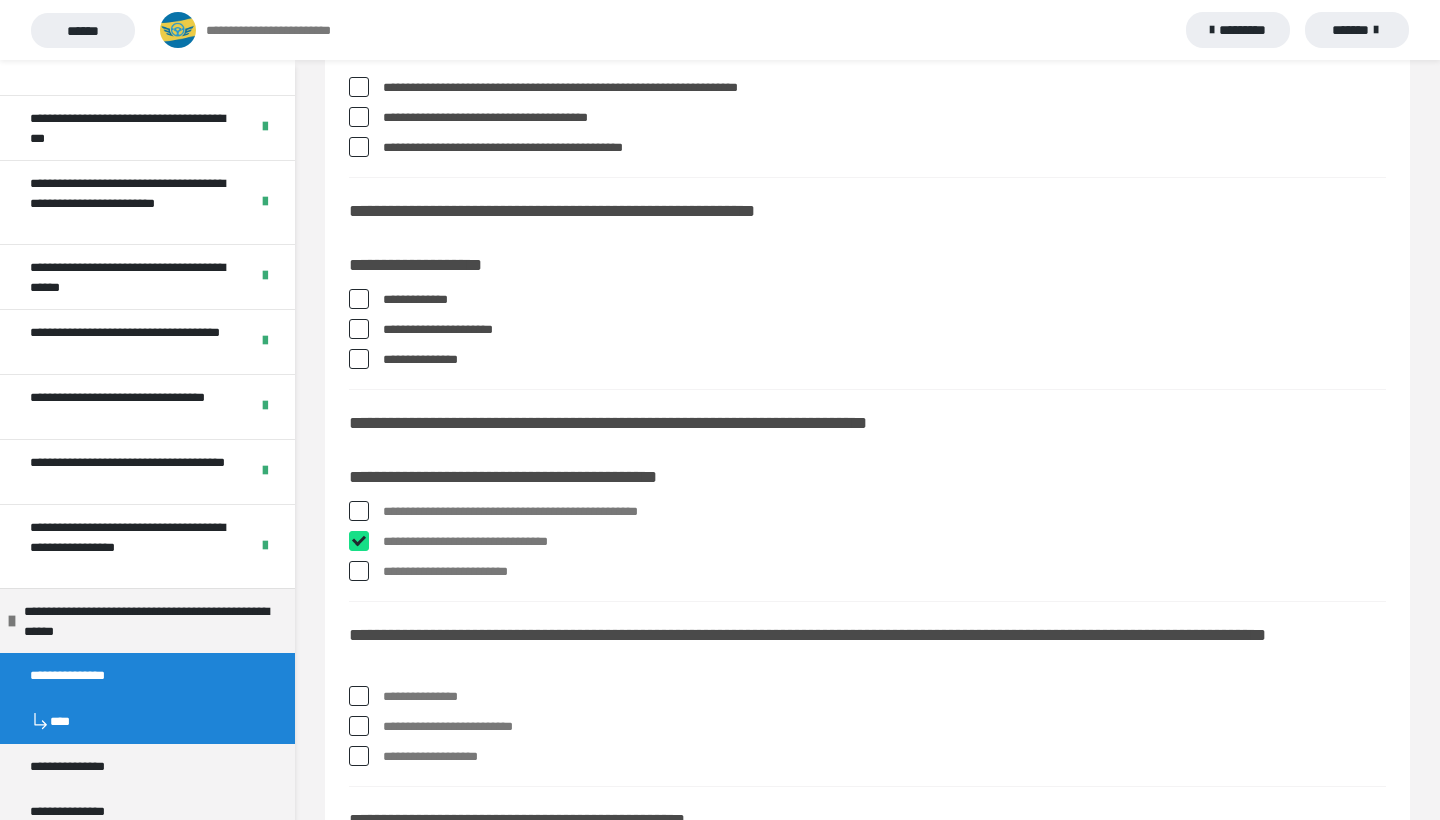 checkbox on "****" 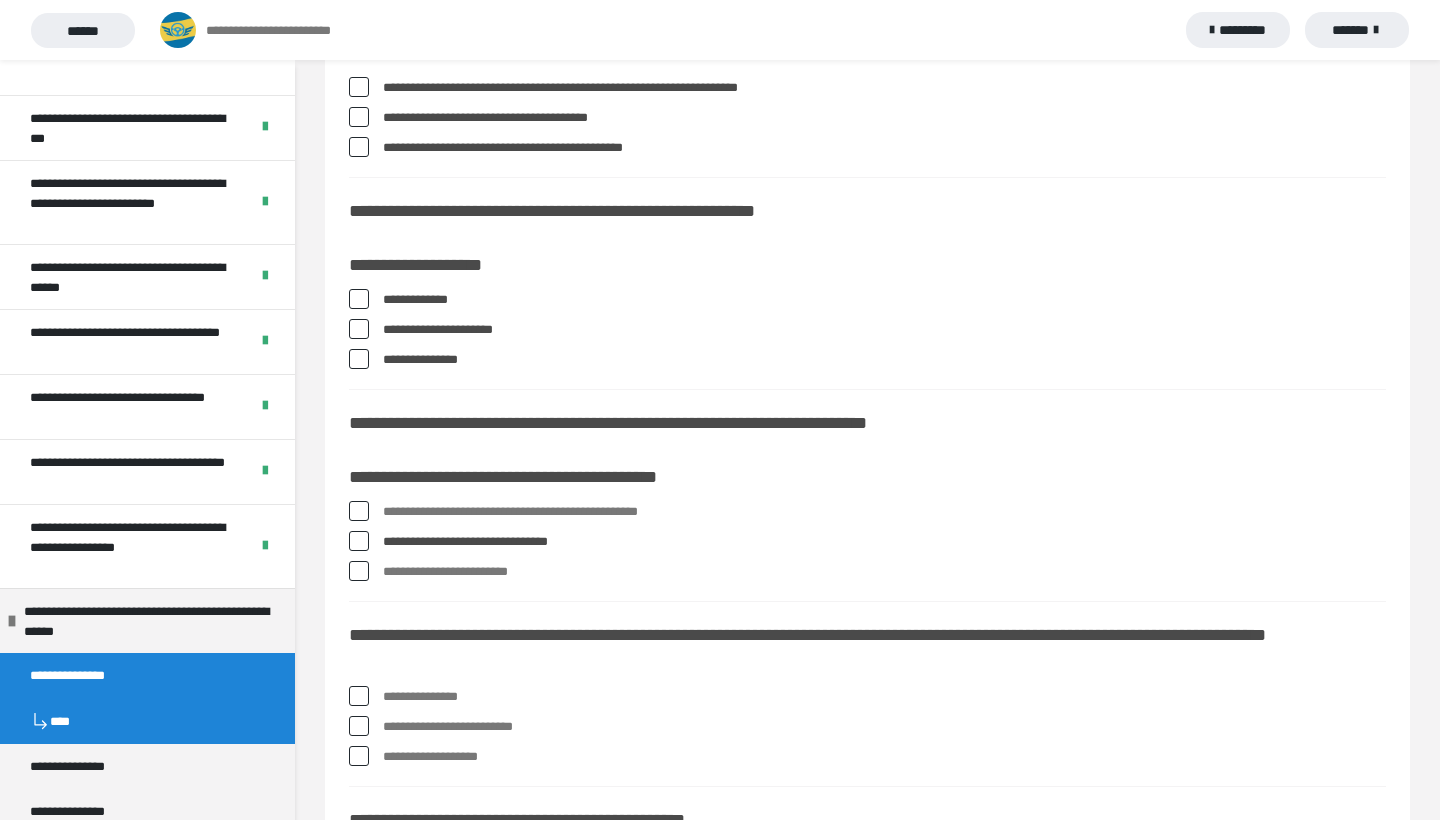 click on "**********" at bounding box center [867, 572] 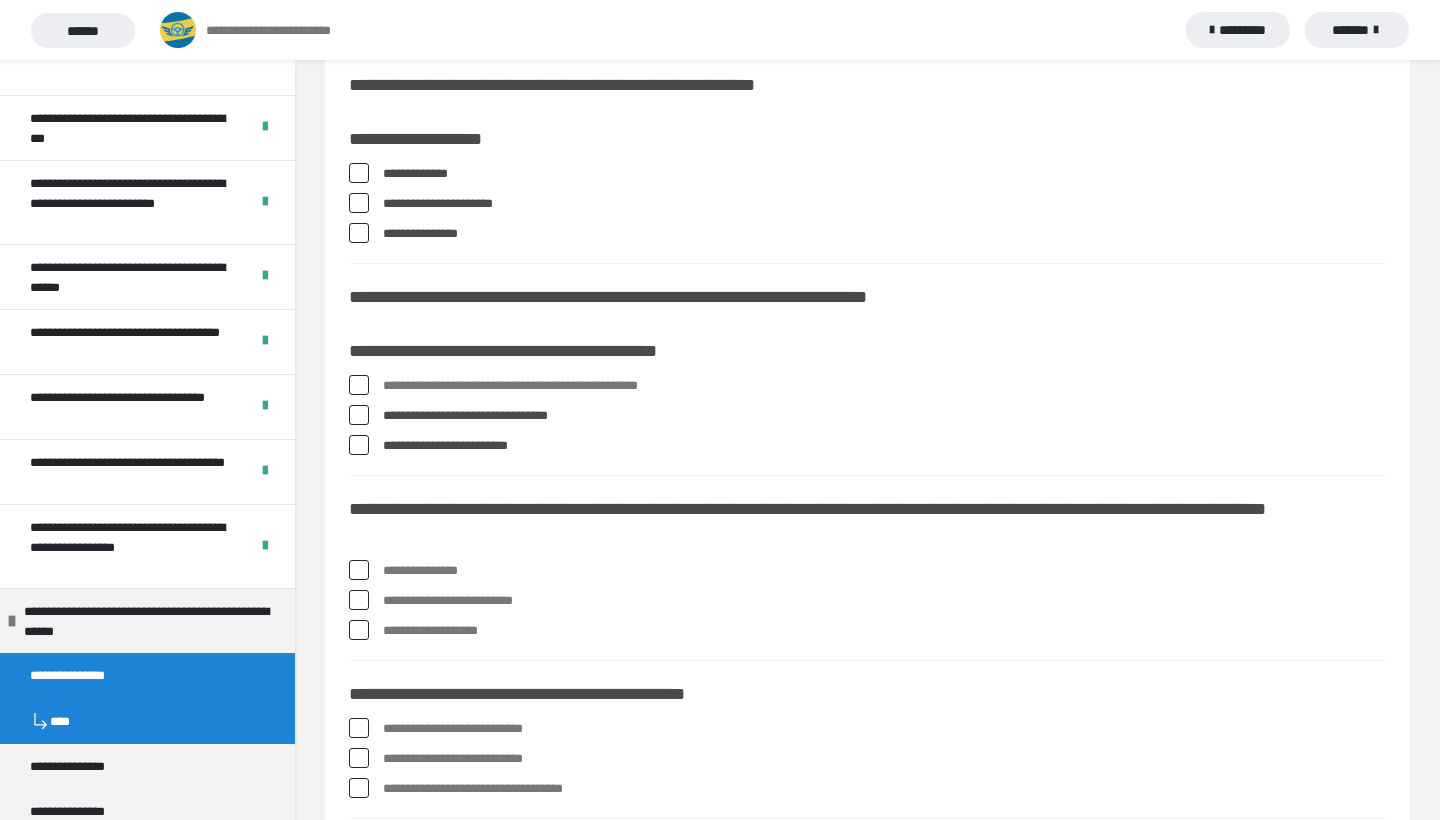 scroll, scrollTop: 599, scrollLeft: 0, axis: vertical 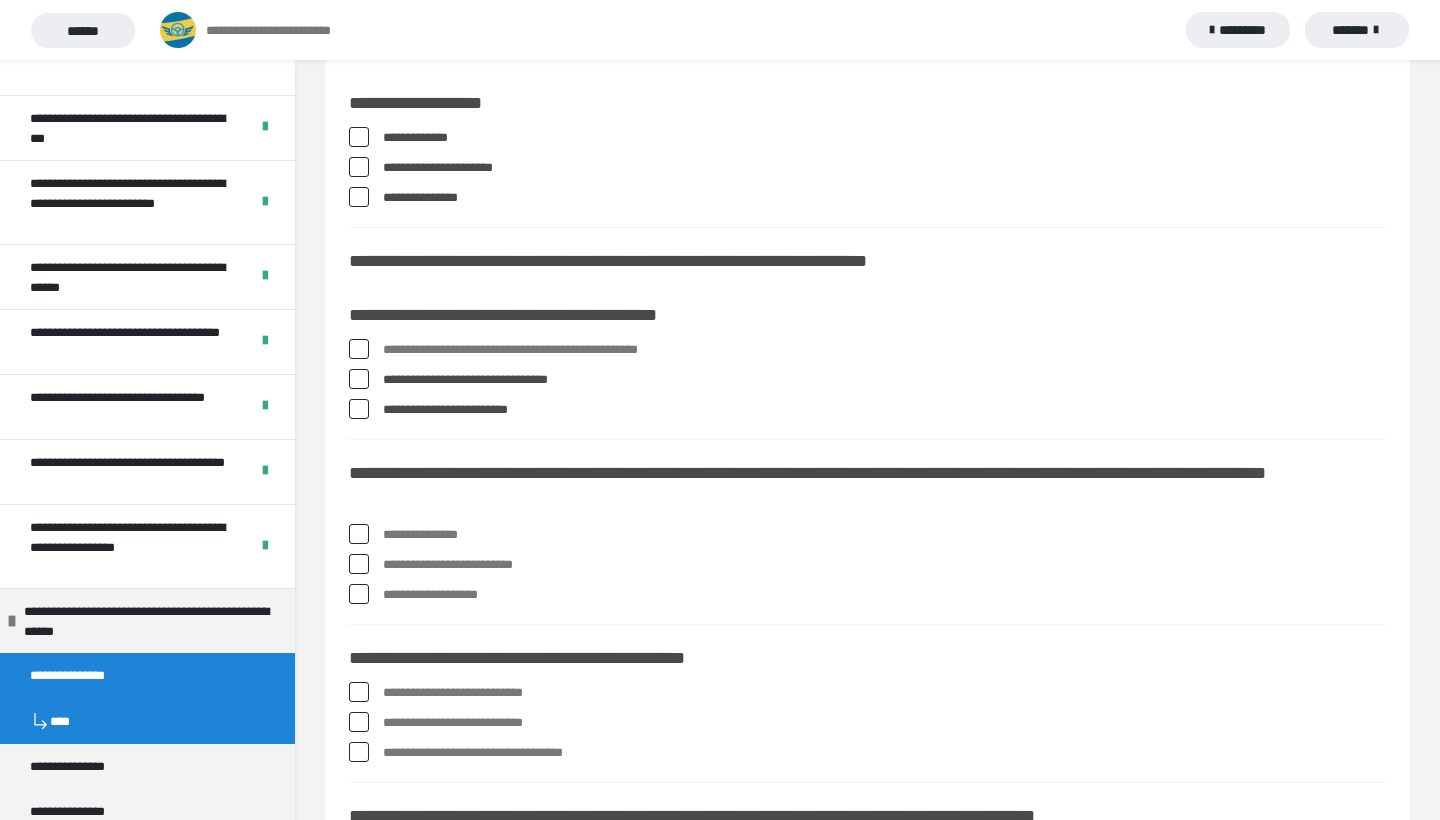 click at bounding box center [359, 534] 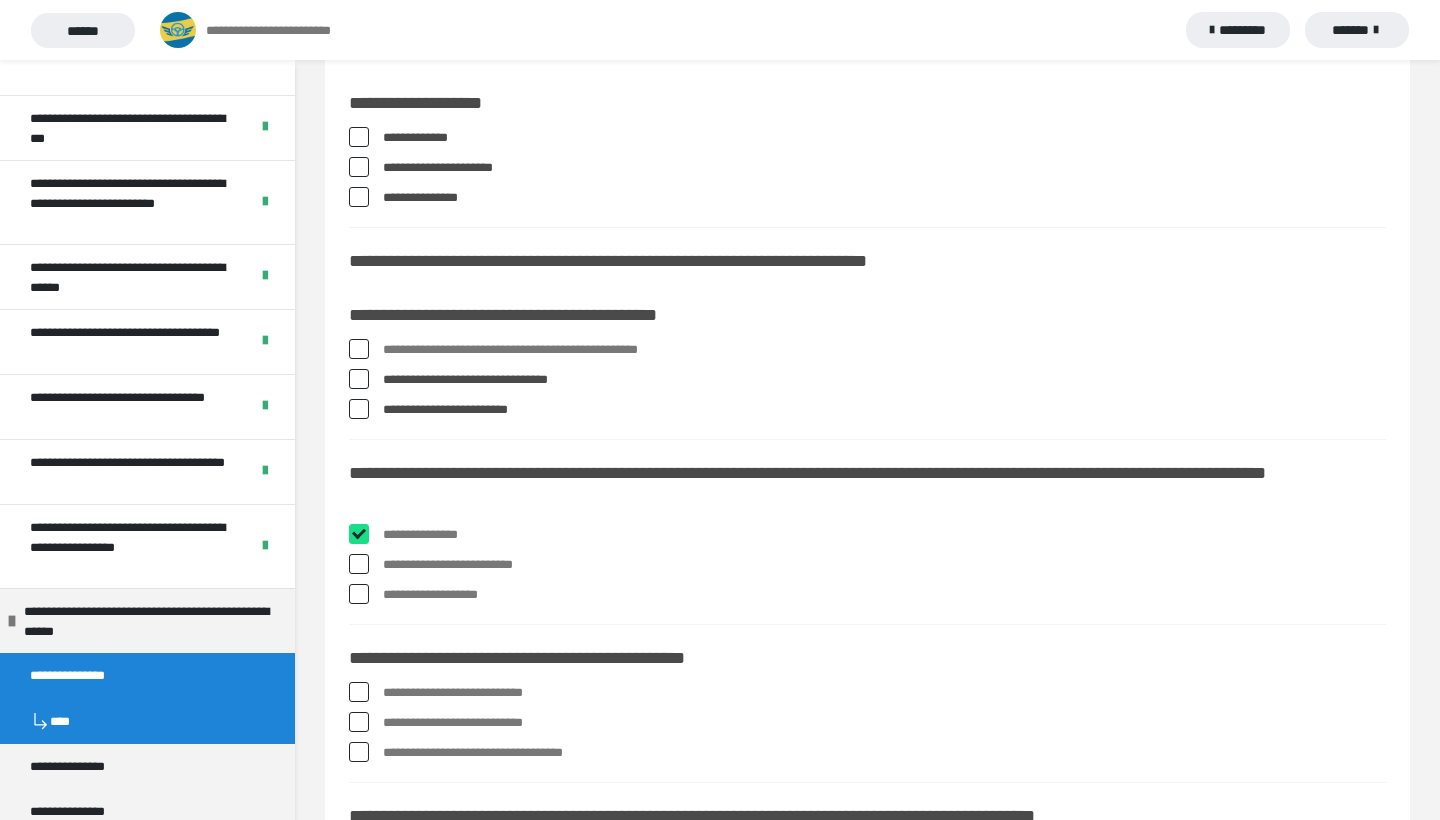checkbox on "****" 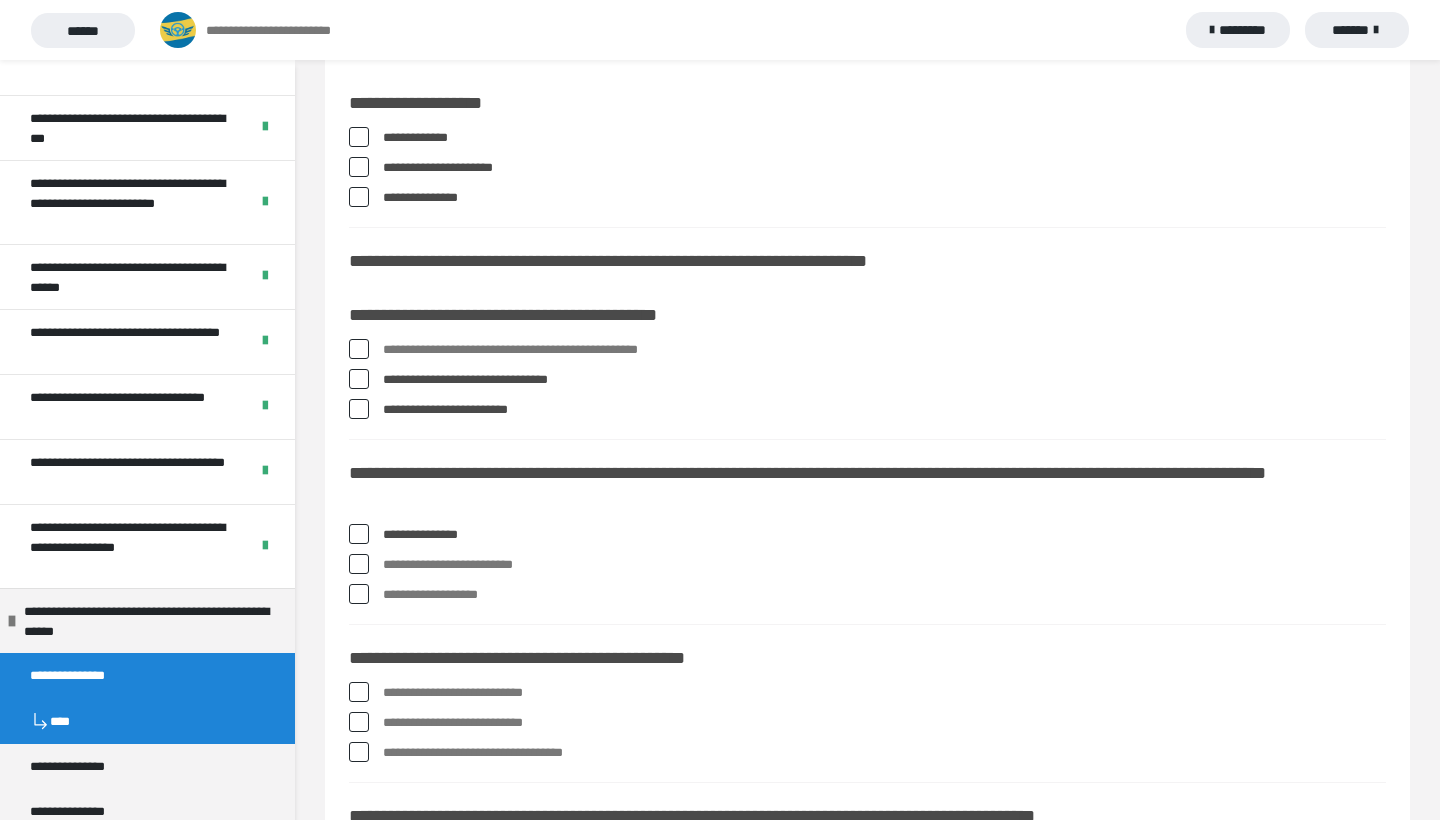 click at bounding box center [359, 564] 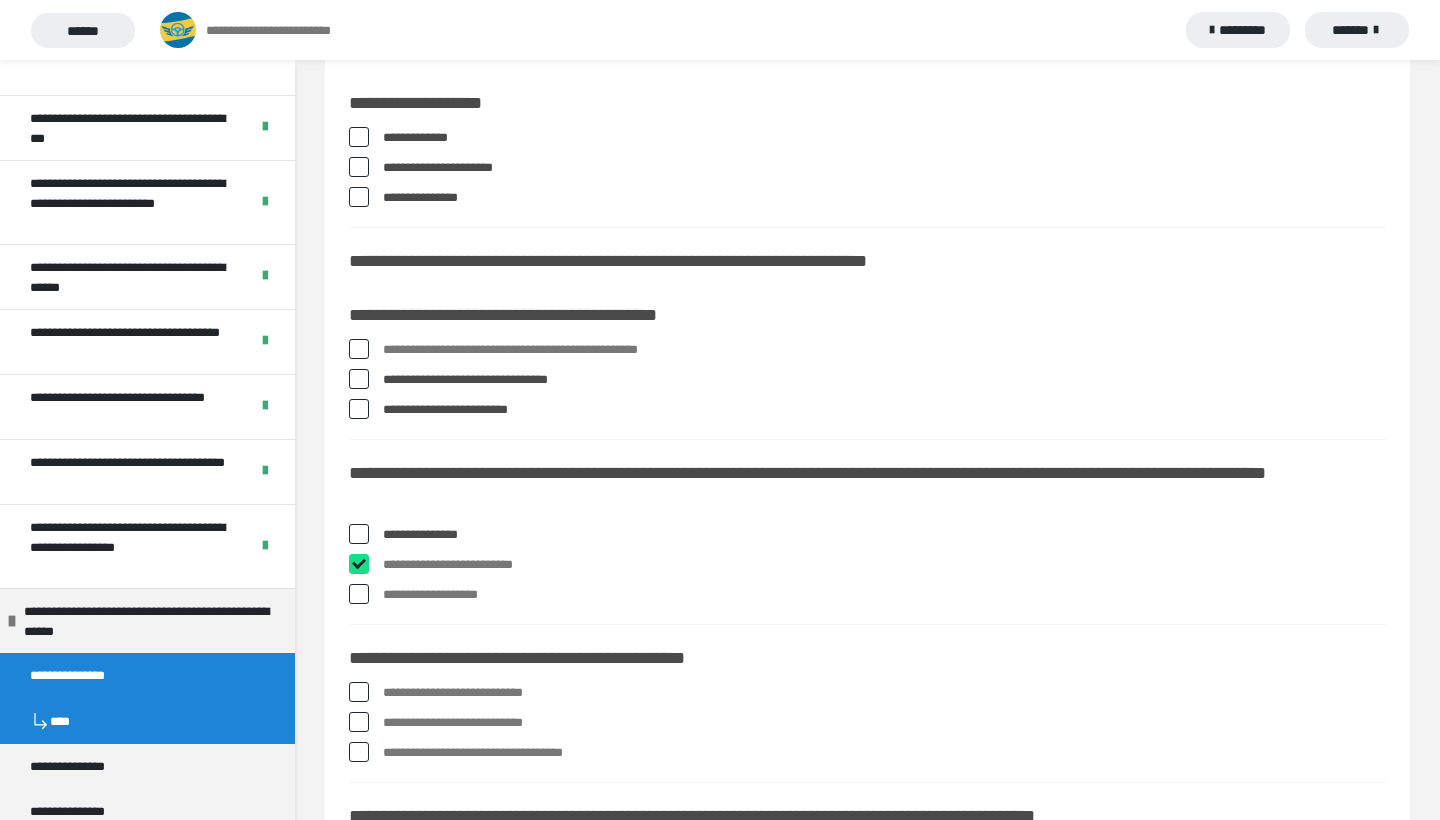 checkbox on "****" 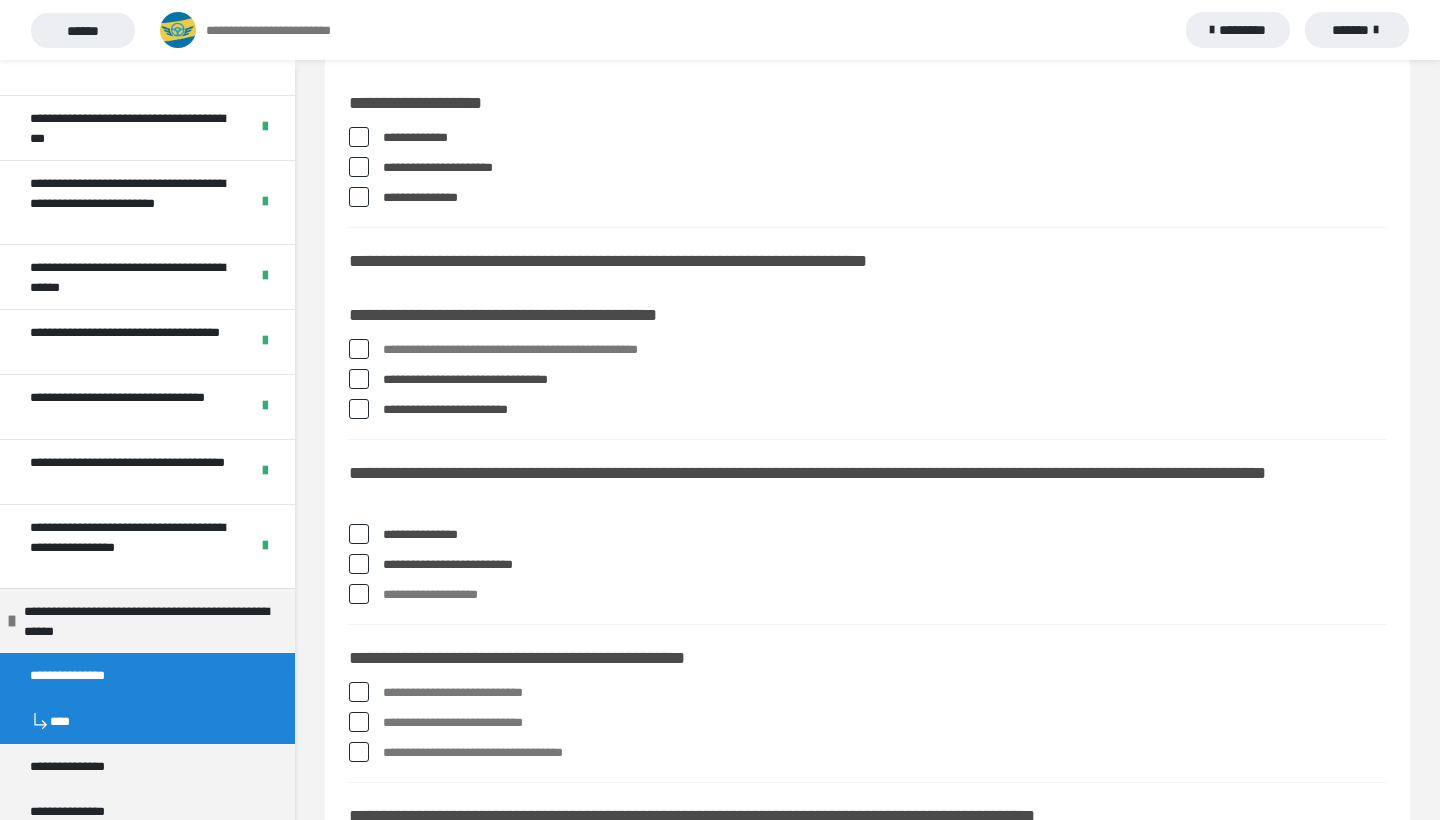 click at bounding box center [359, 594] 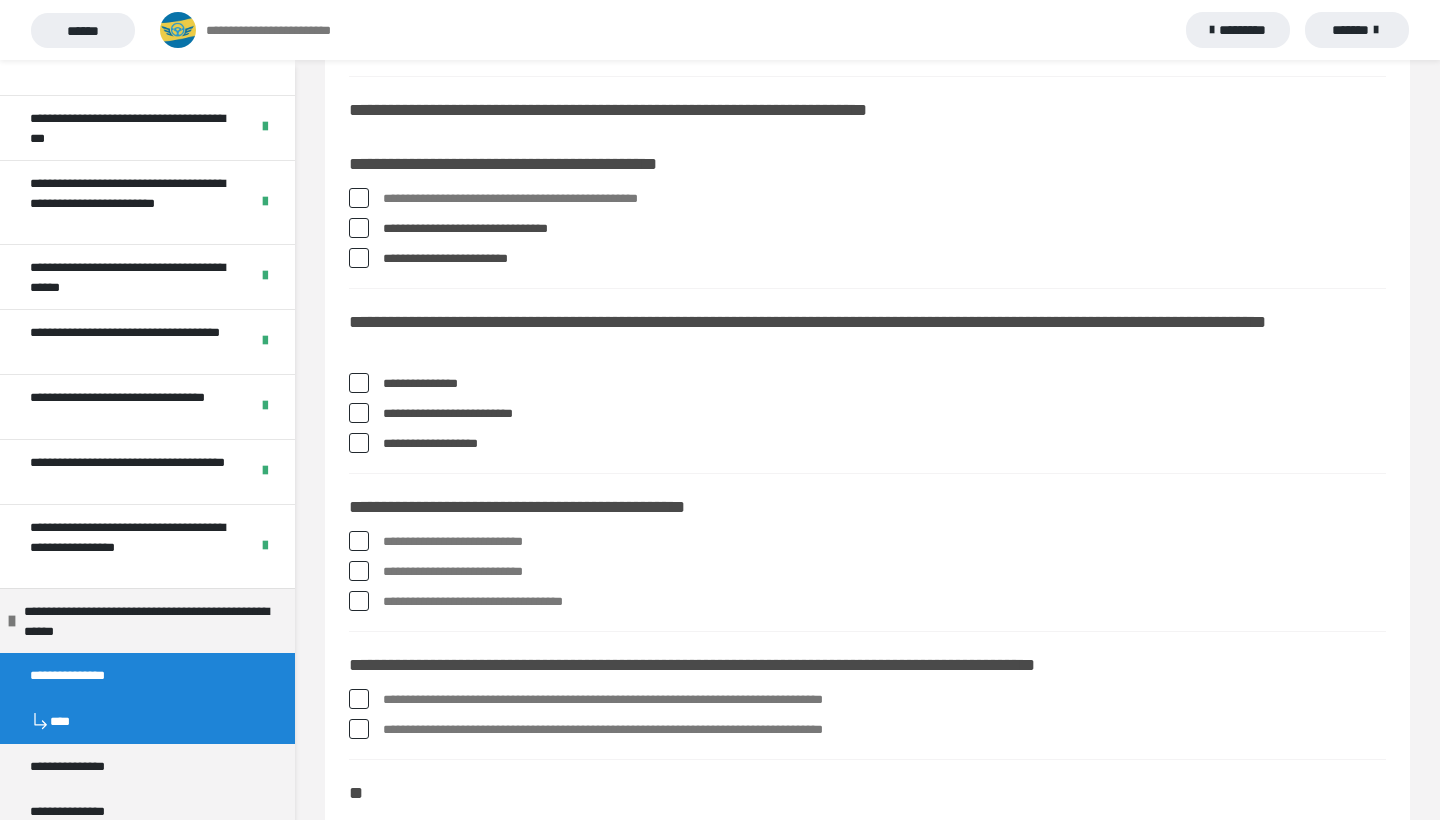 scroll, scrollTop: 765, scrollLeft: 0, axis: vertical 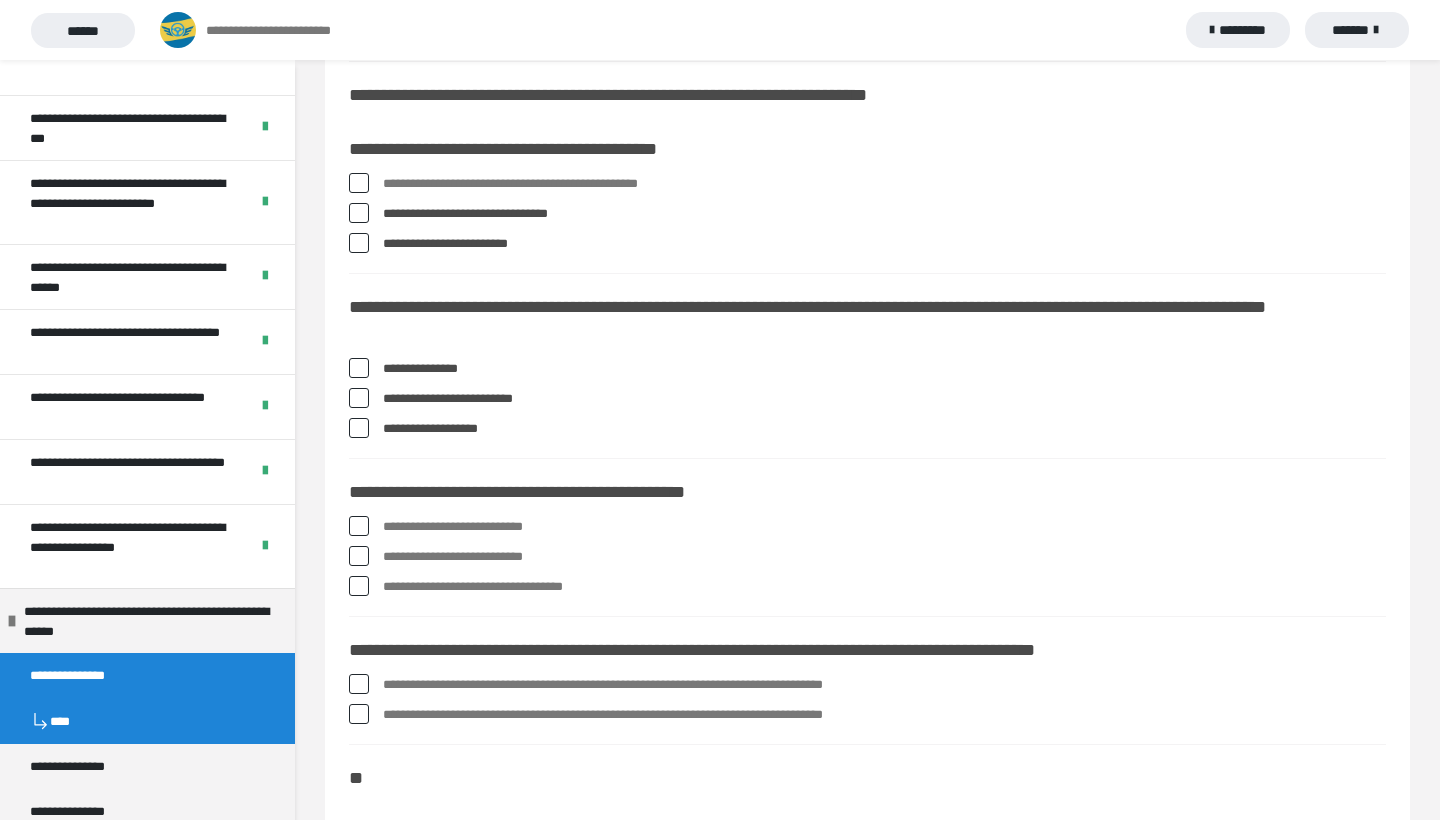 click at bounding box center (359, 526) 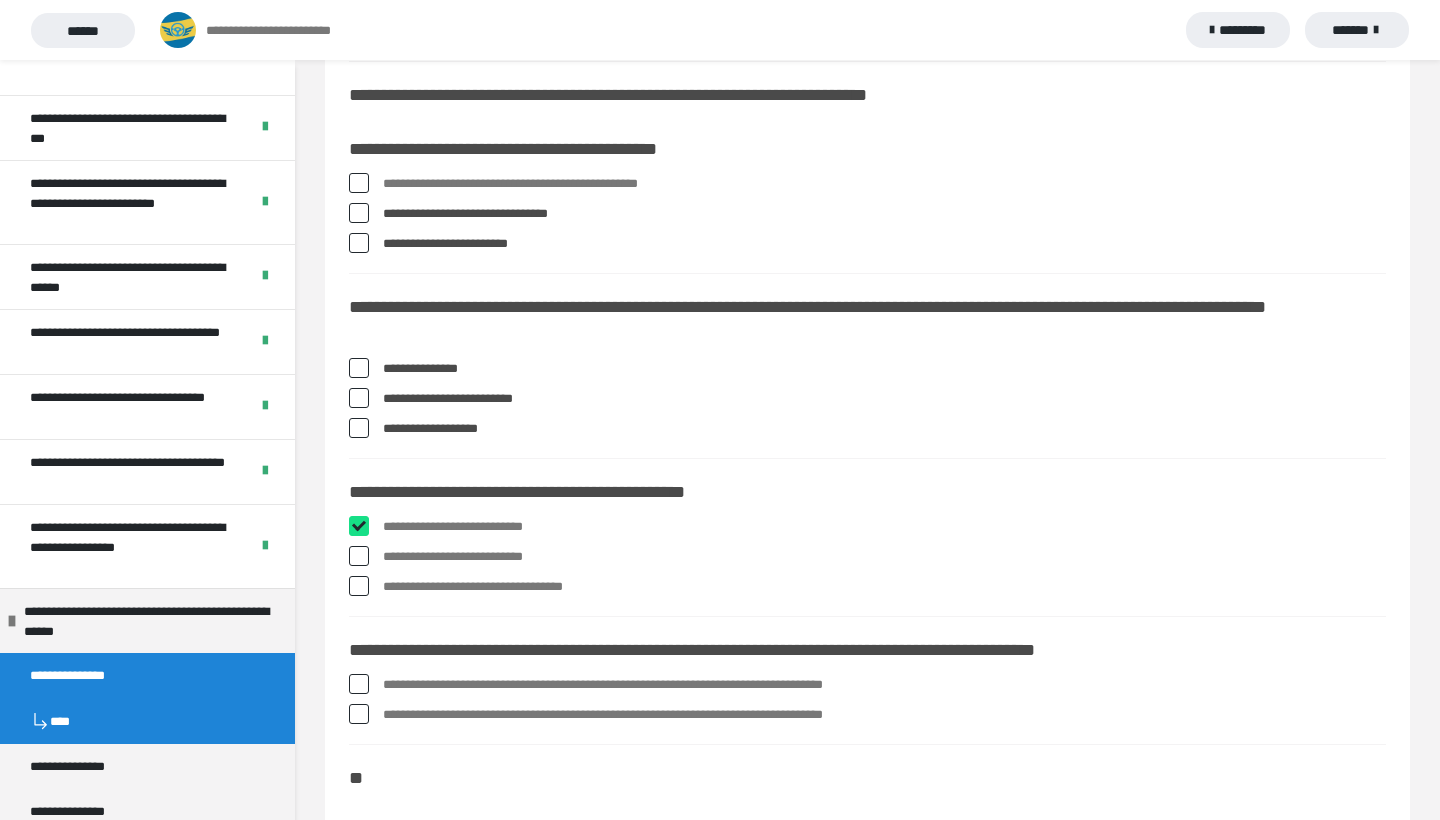 checkbox on "****" 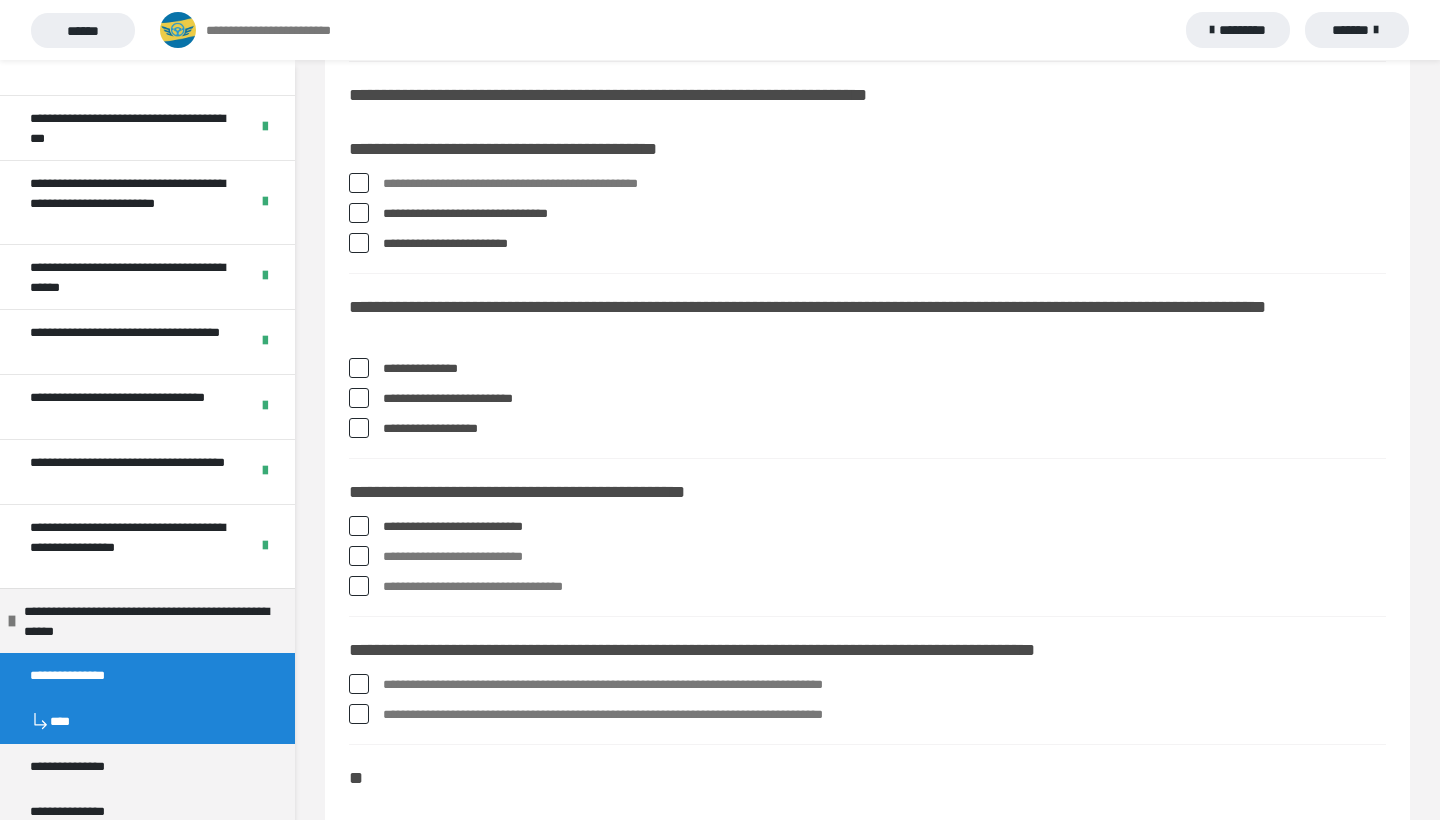 click at bounding box center (359, 586) 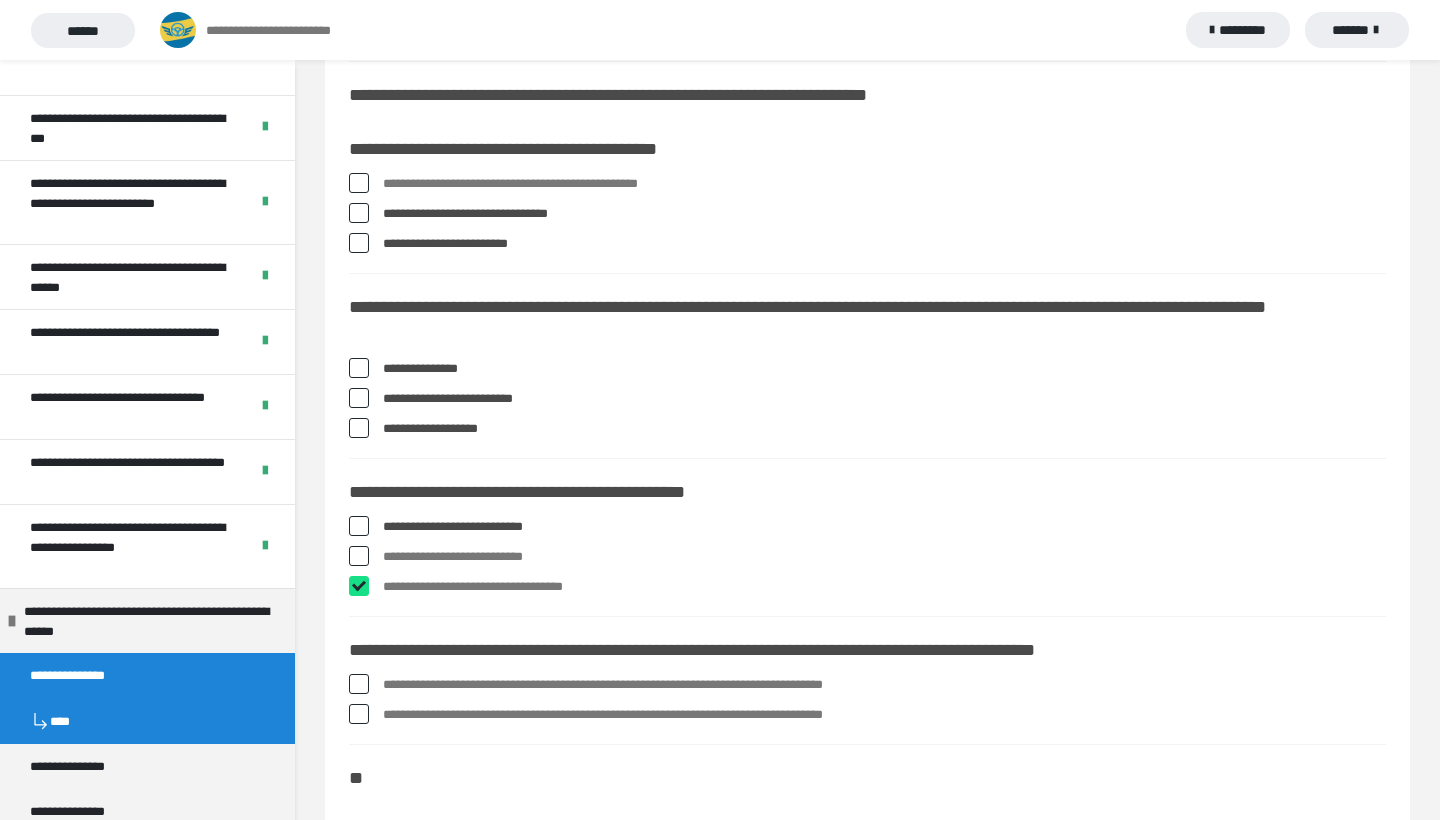 checkbox on "****" 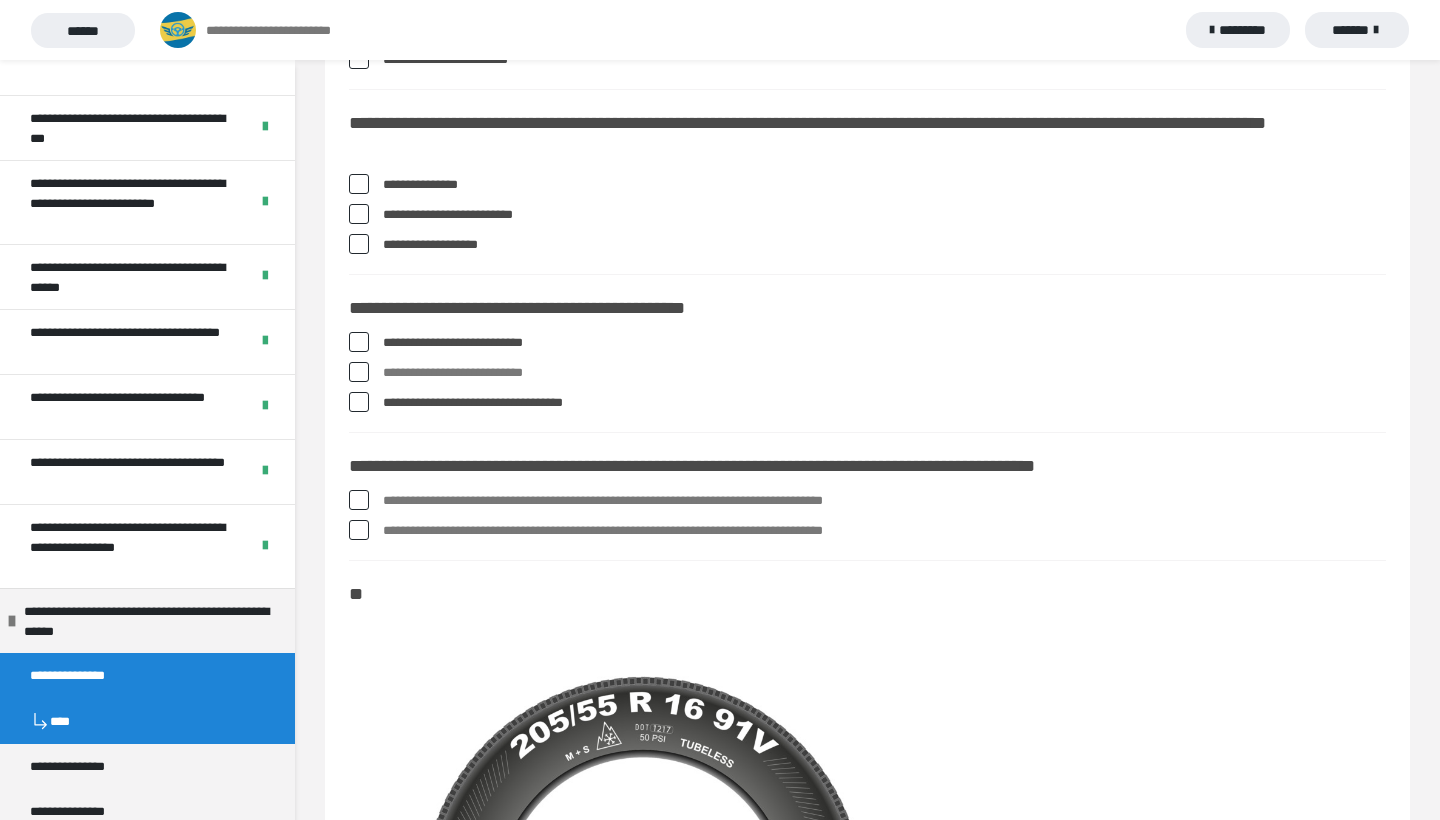 scroll, scrollTop: 950, scrollLeft: 0, axis: vertical 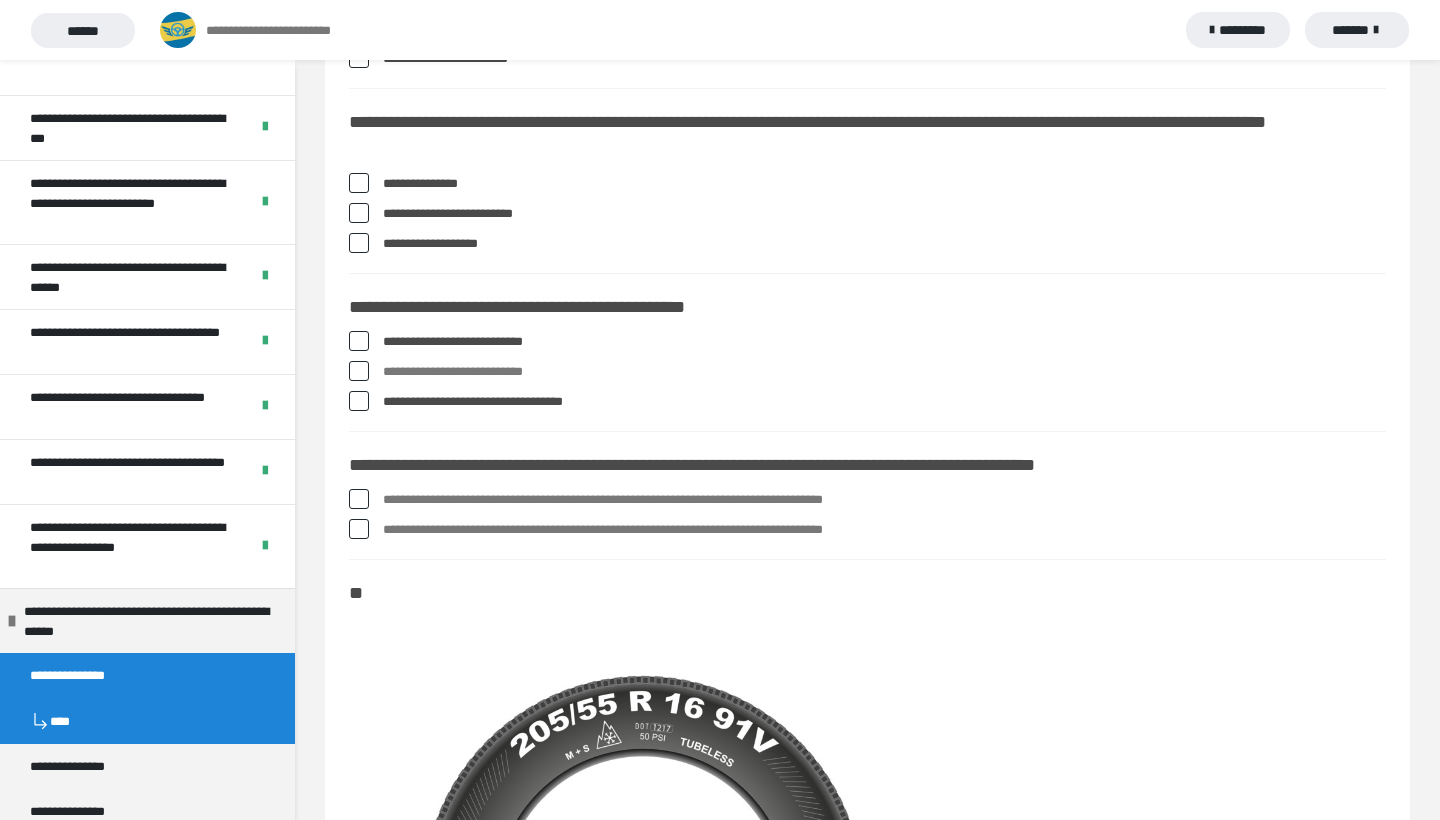 click at bounding box center [359, 529] 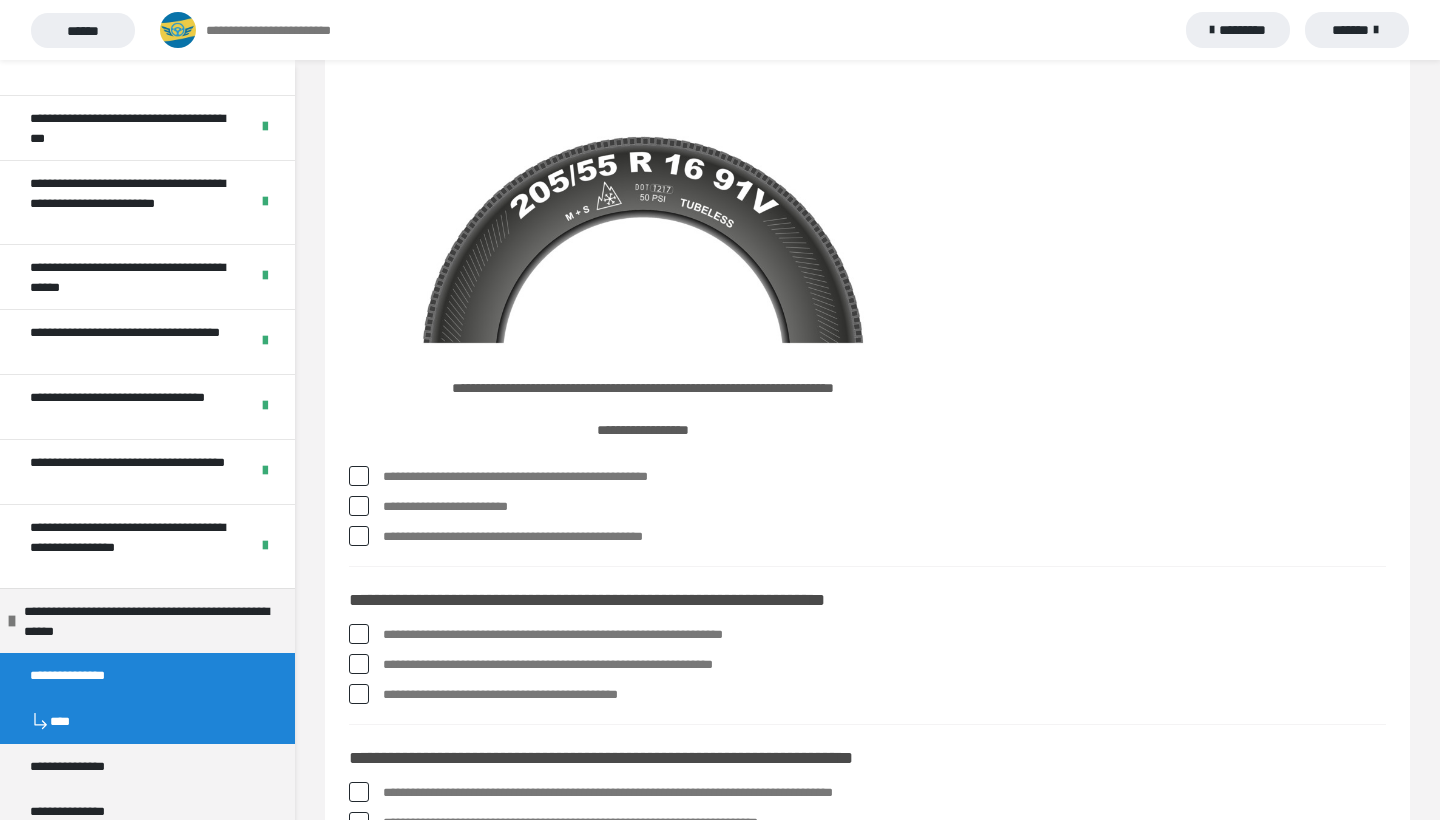 scroll, scrollTop: 1458, scrollLeft: 0, axis: vertical 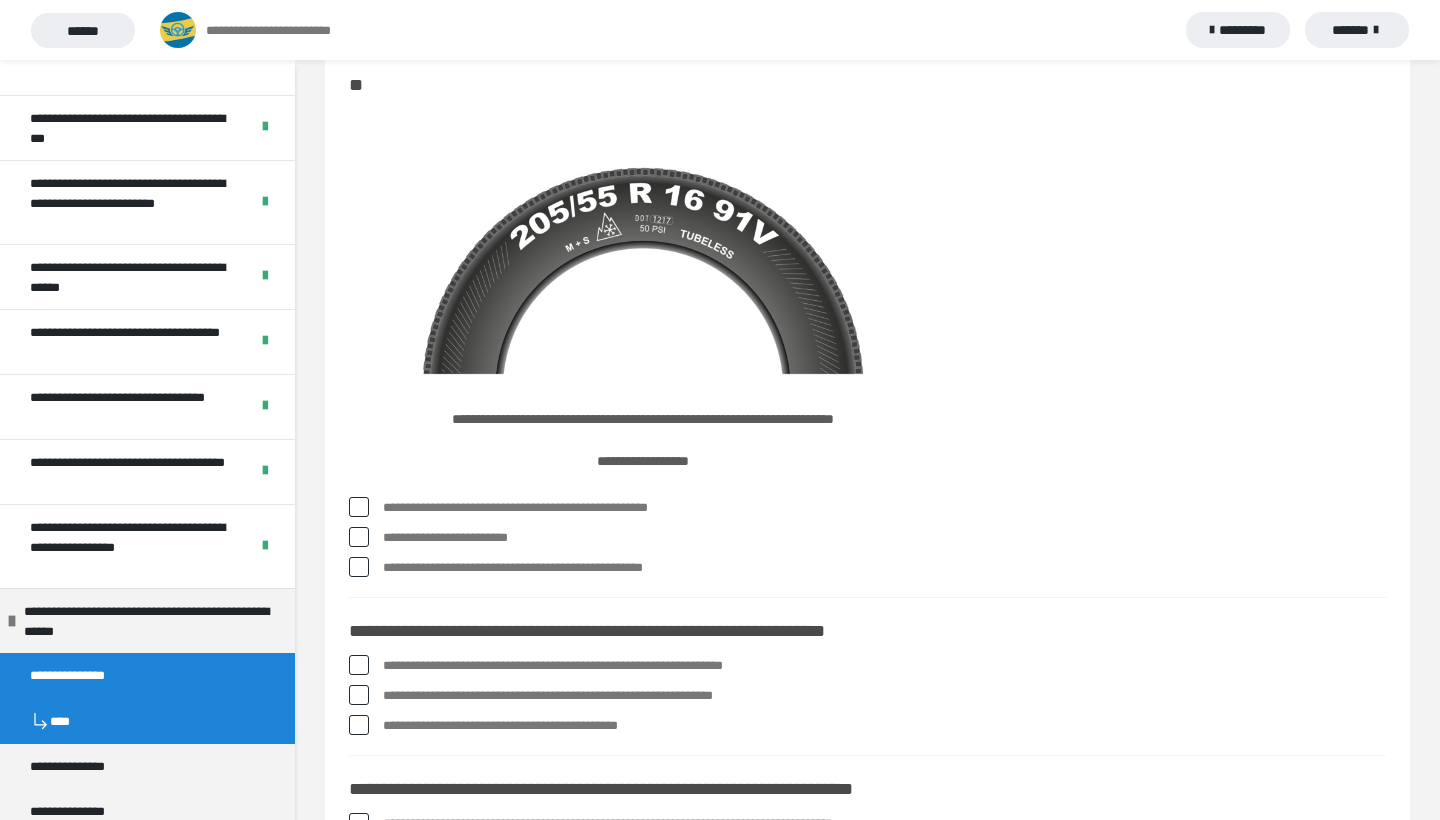 click at bounding box center (359, 507) 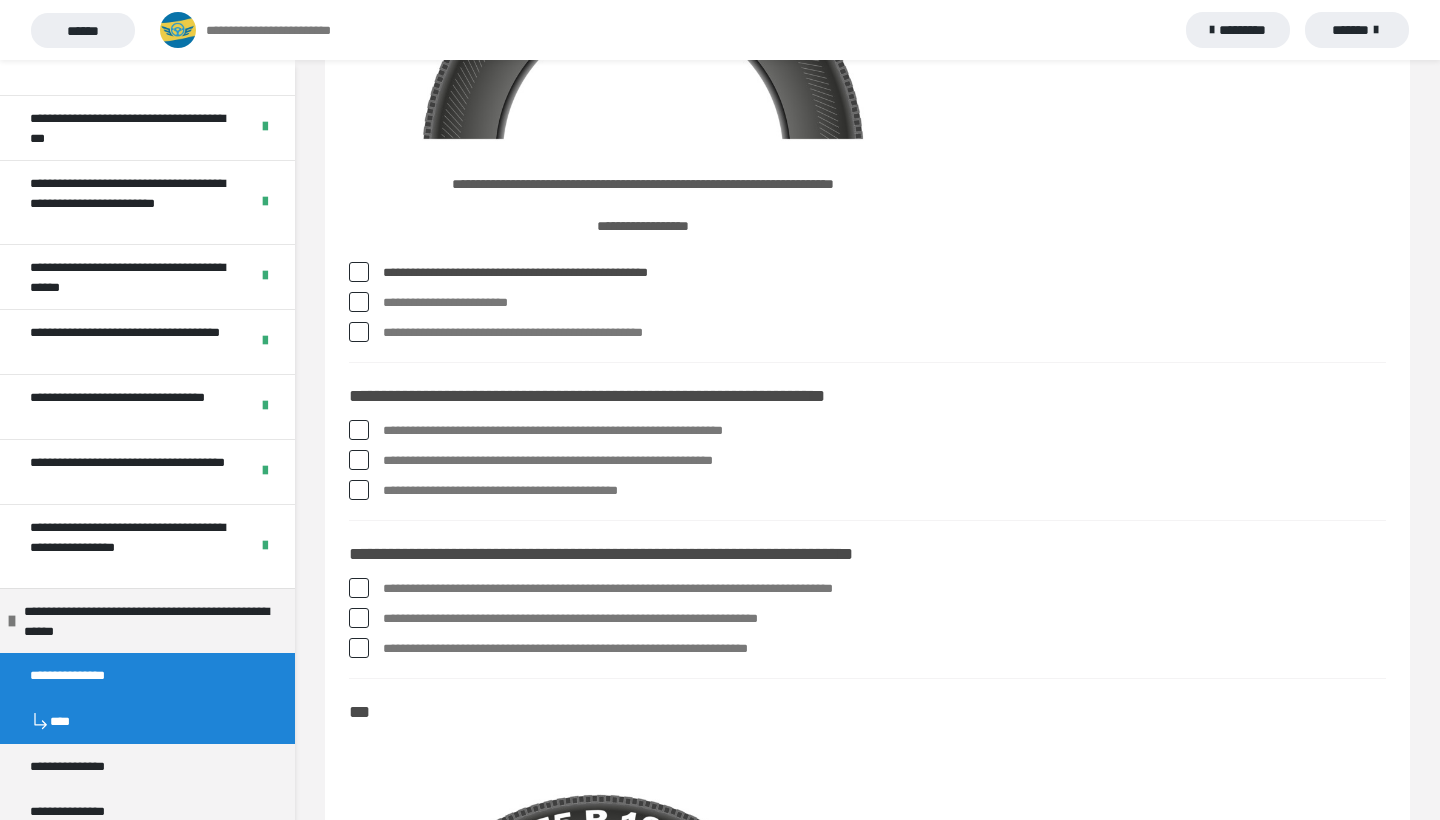scroll, scrollTop: 1695, scrollLeft: 0, axis: vertical 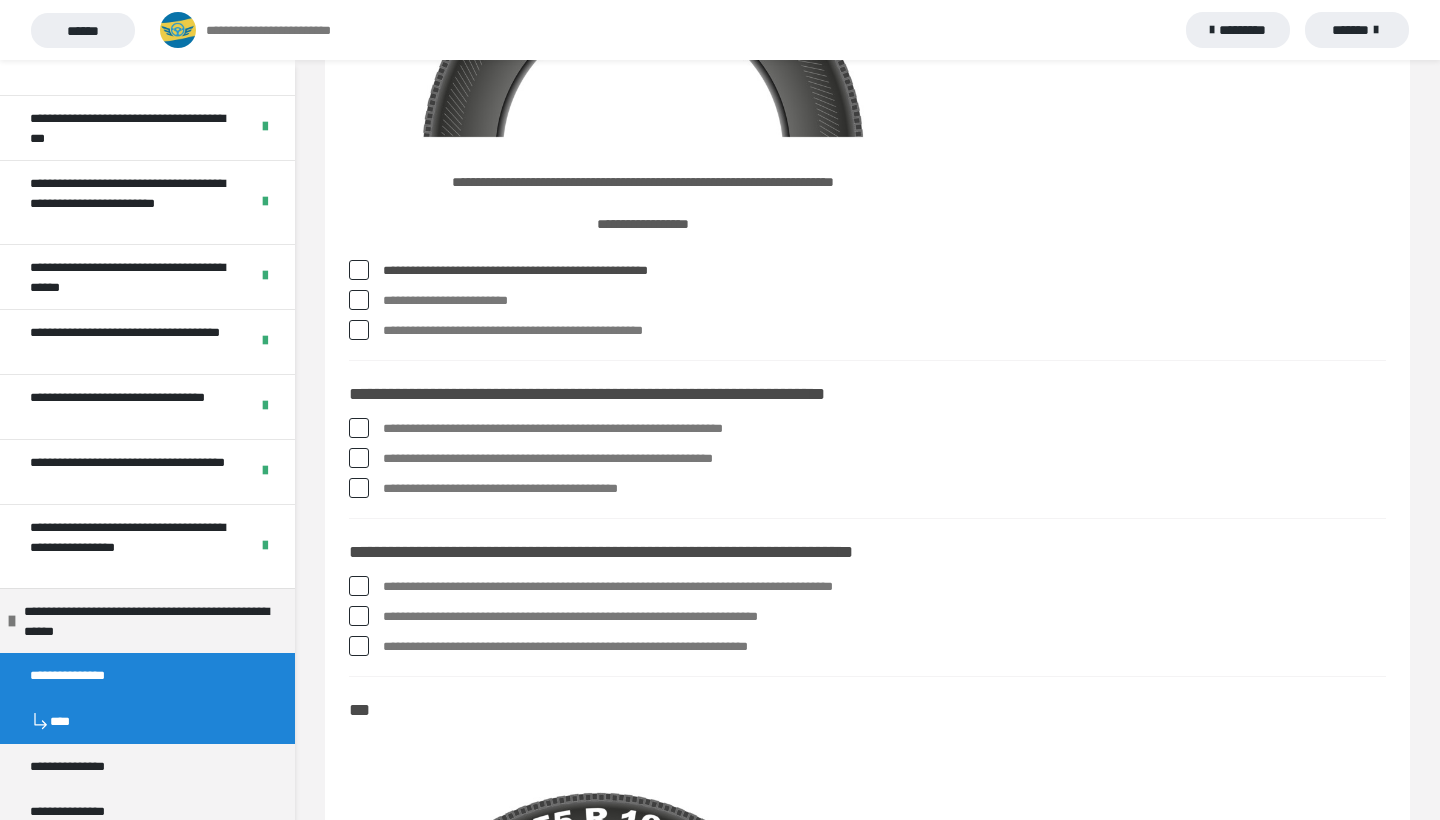click at bounding box center (359, 428) 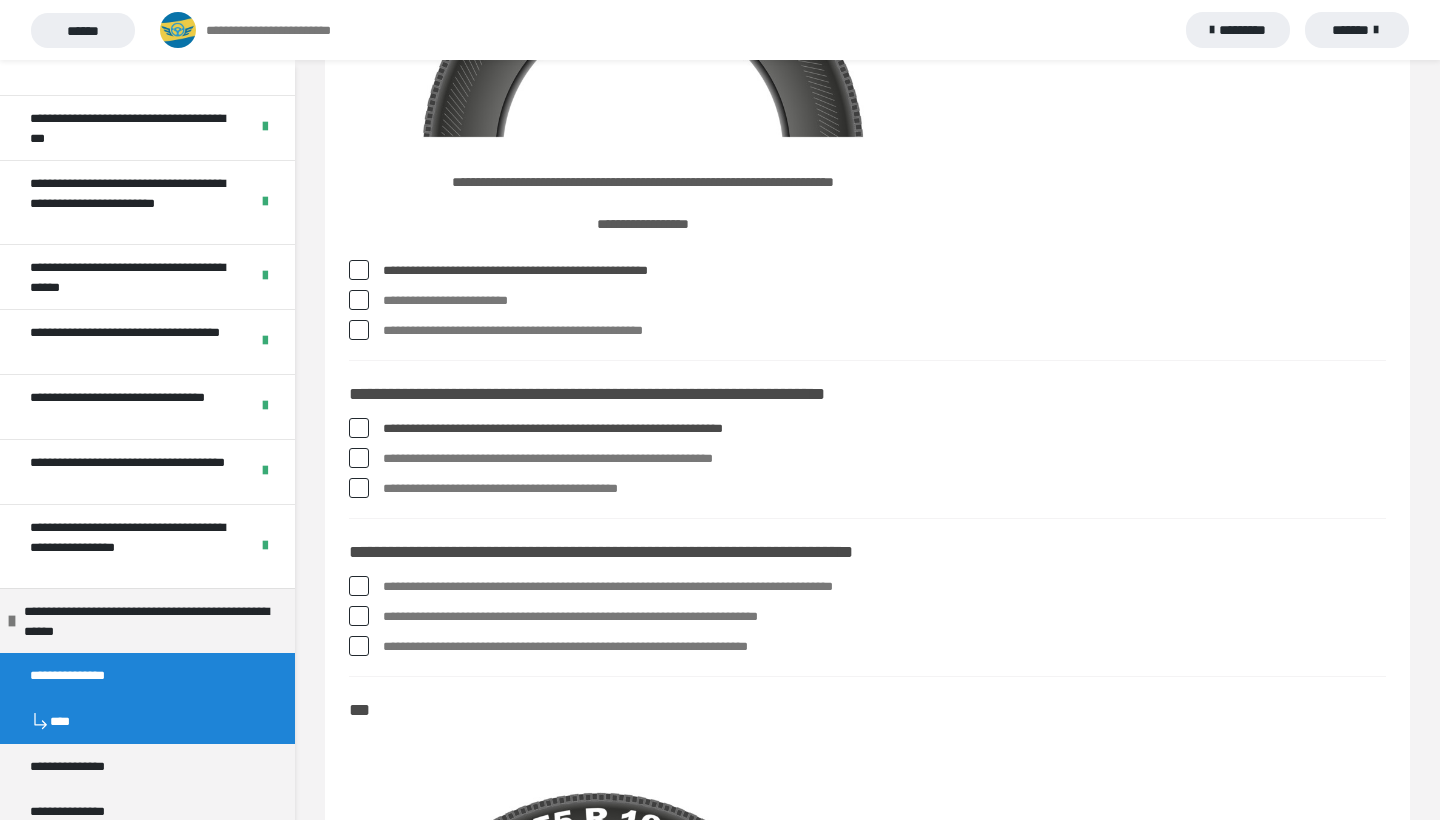 click at bounding box center (359, 458) 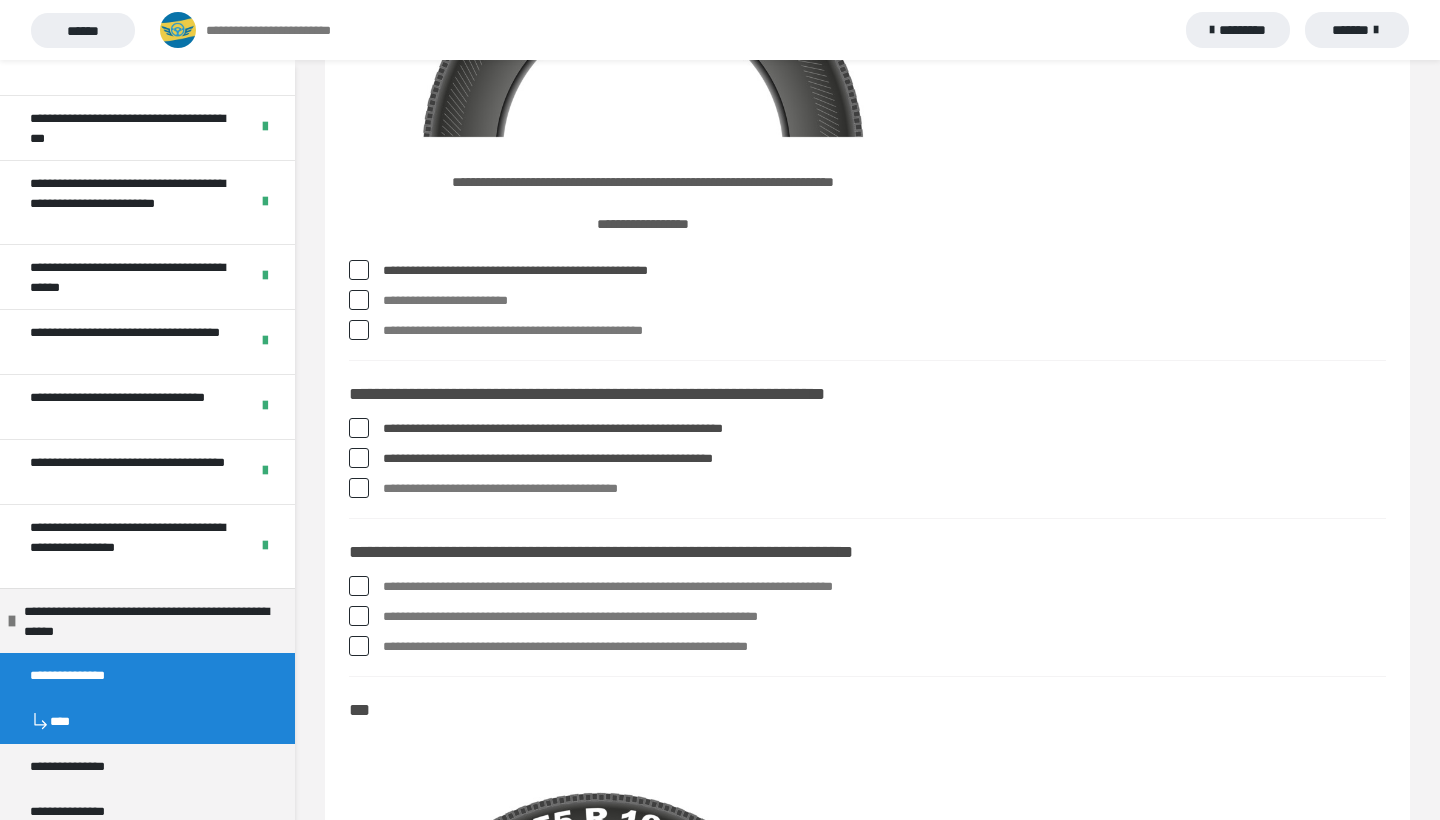 click at bounding box center (359, 488) 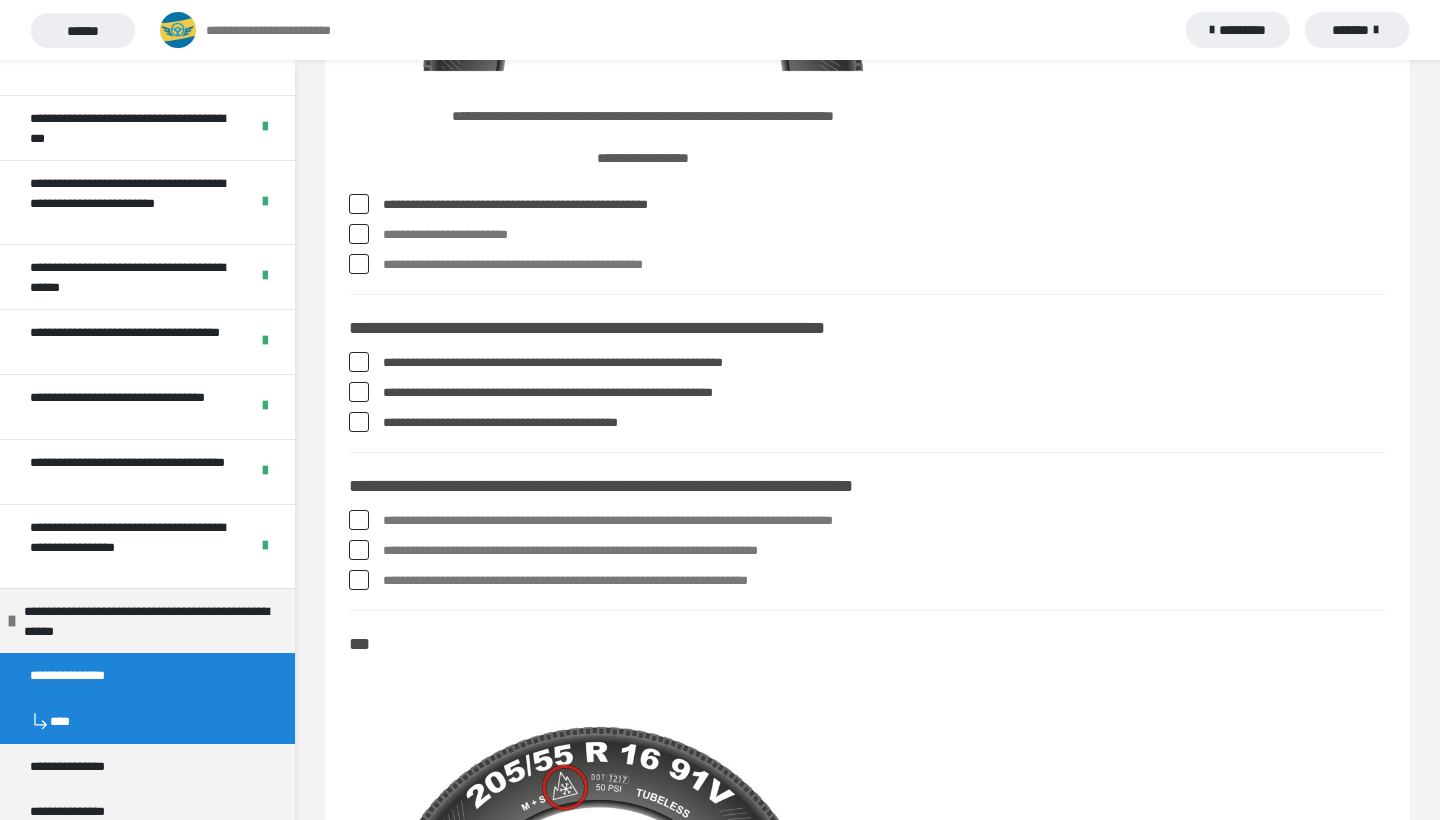 scroll, scrollTop: 1861, scrollLeft: 0, axis: vertical 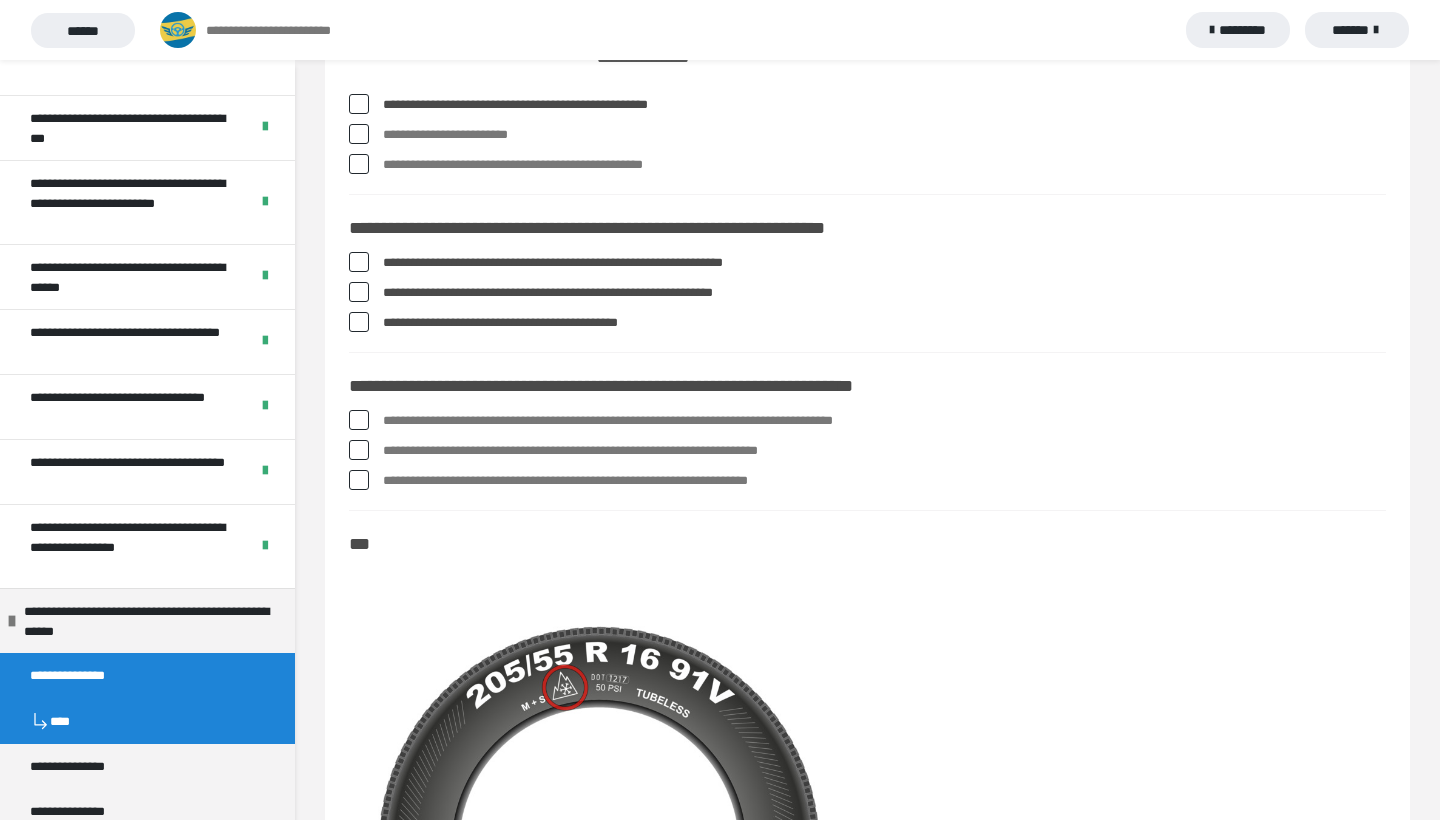click at bounding box center [359, 420] 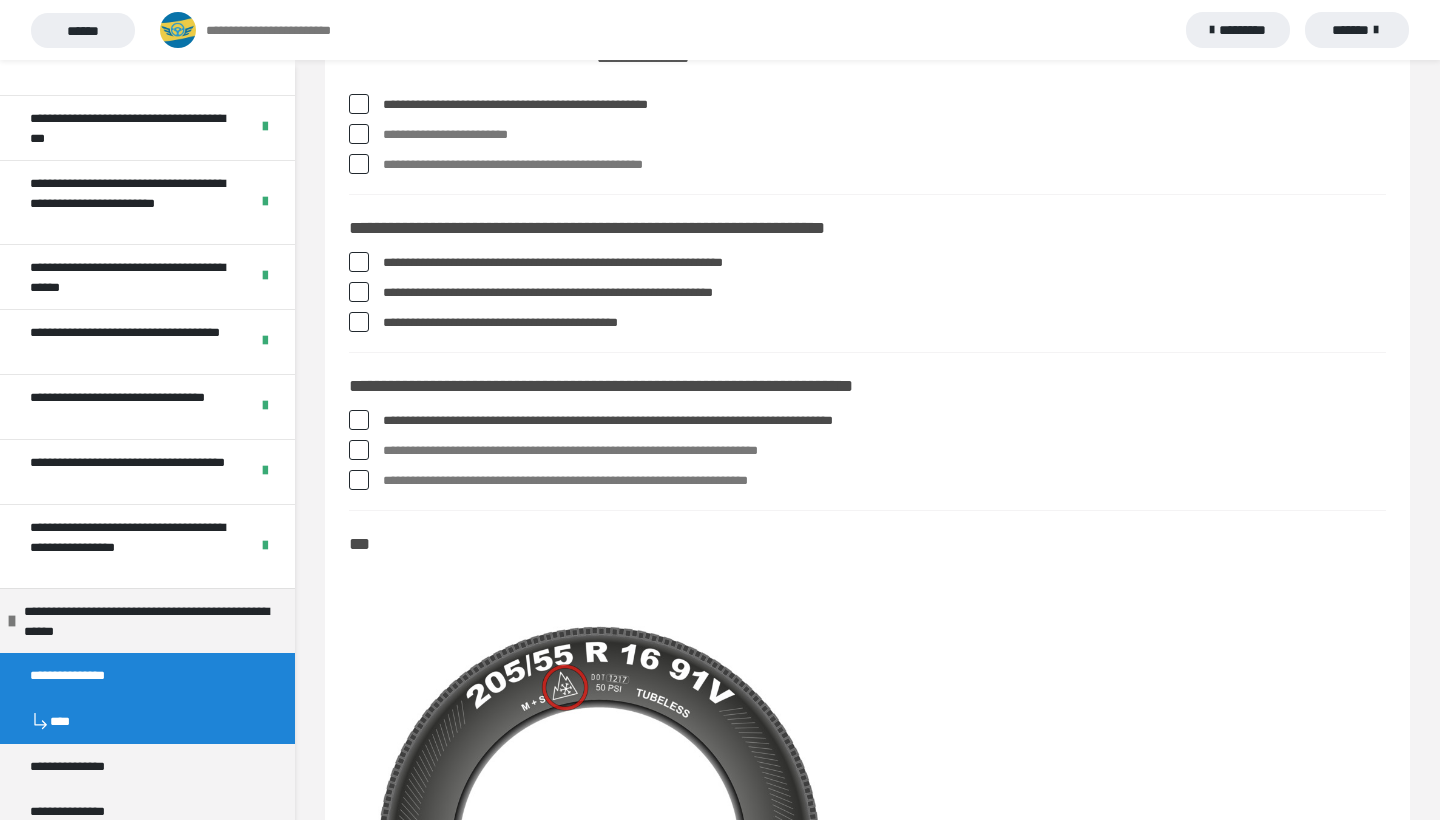 click at bounding box center [359, 450] 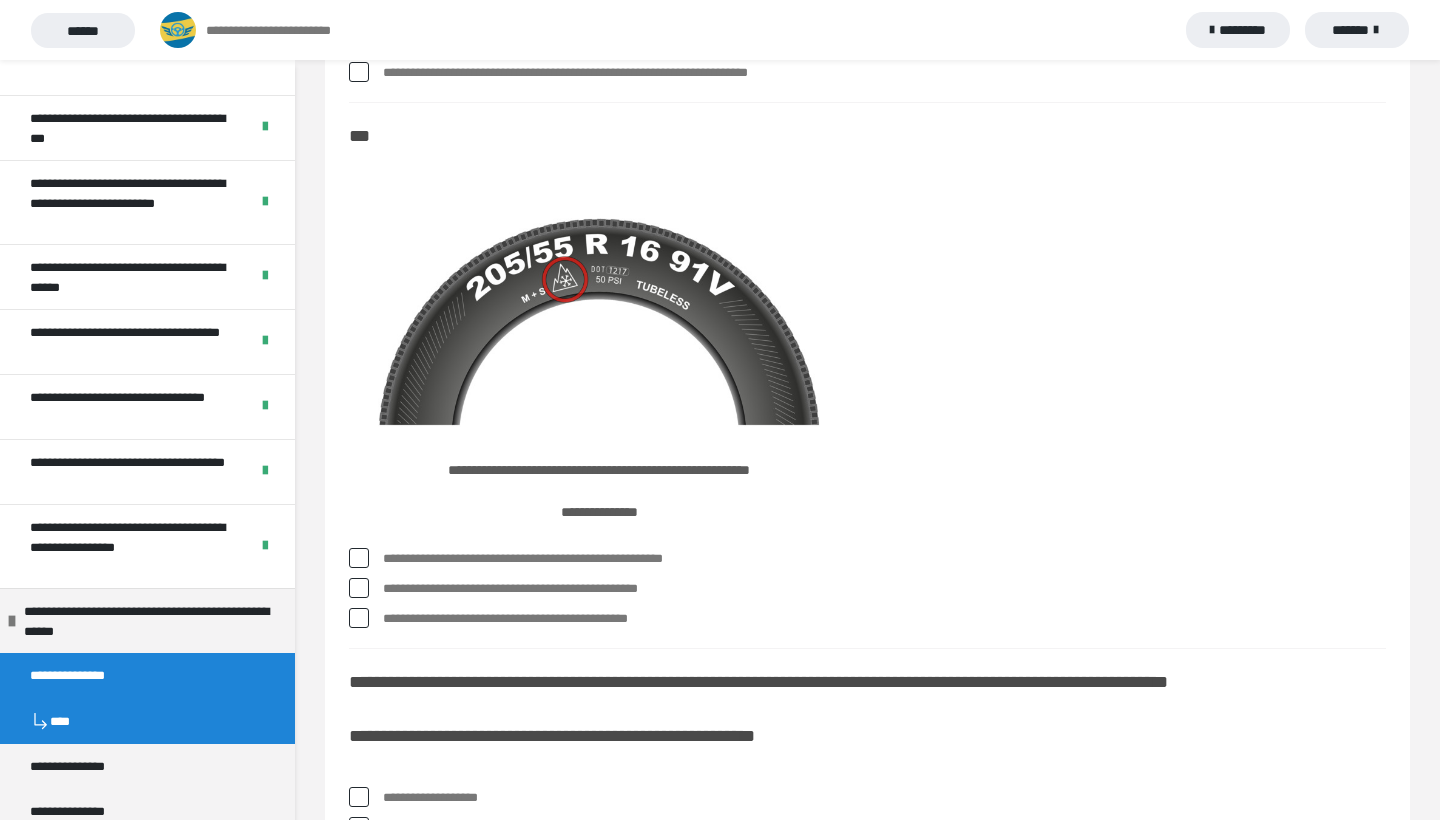 scroll, scrollTop: 2271, scrollLeft: 0, axis: vertical 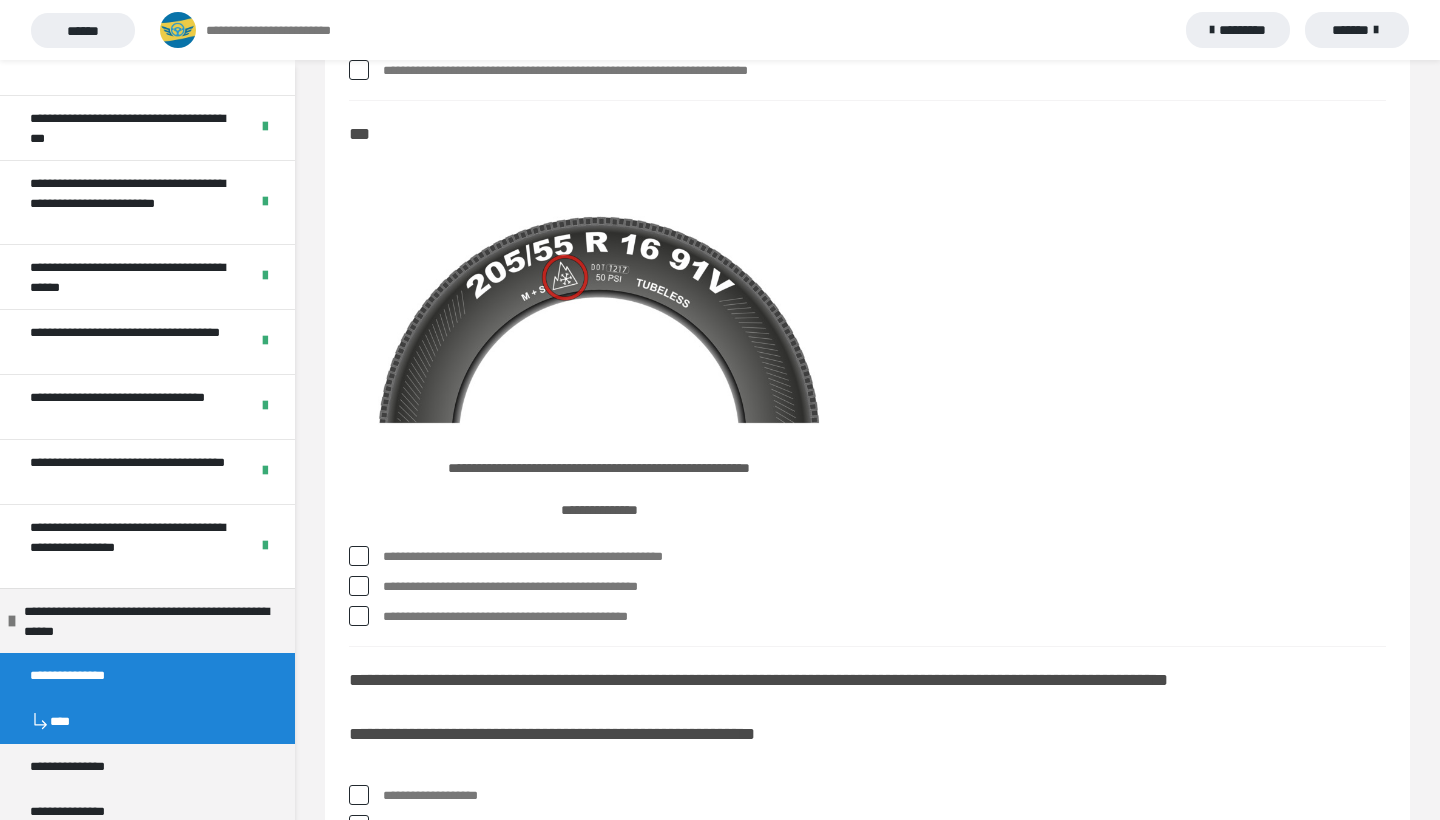 click at bounding box center (359, 586) 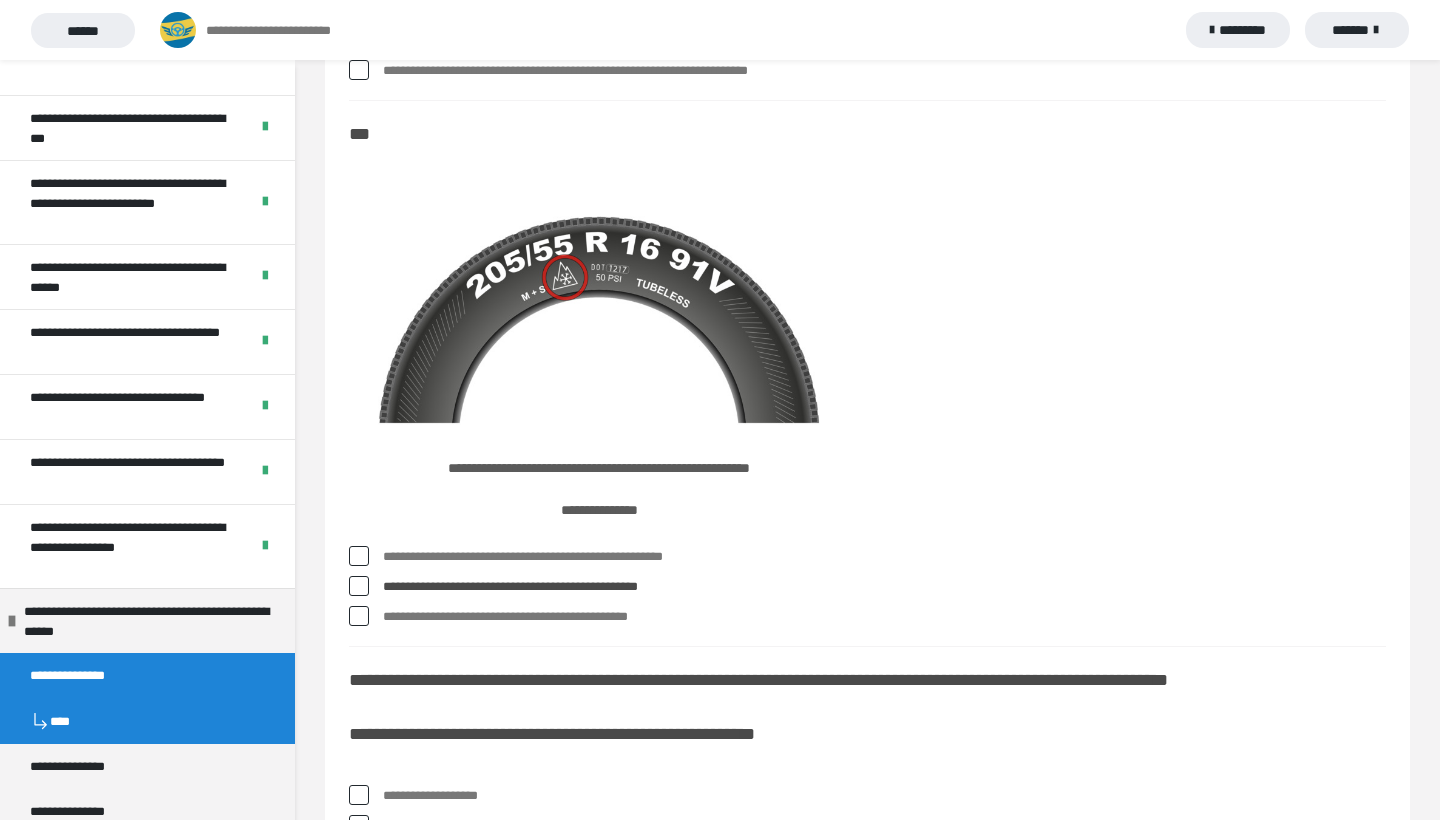 click on "**********" at bounding box center [867, 591] 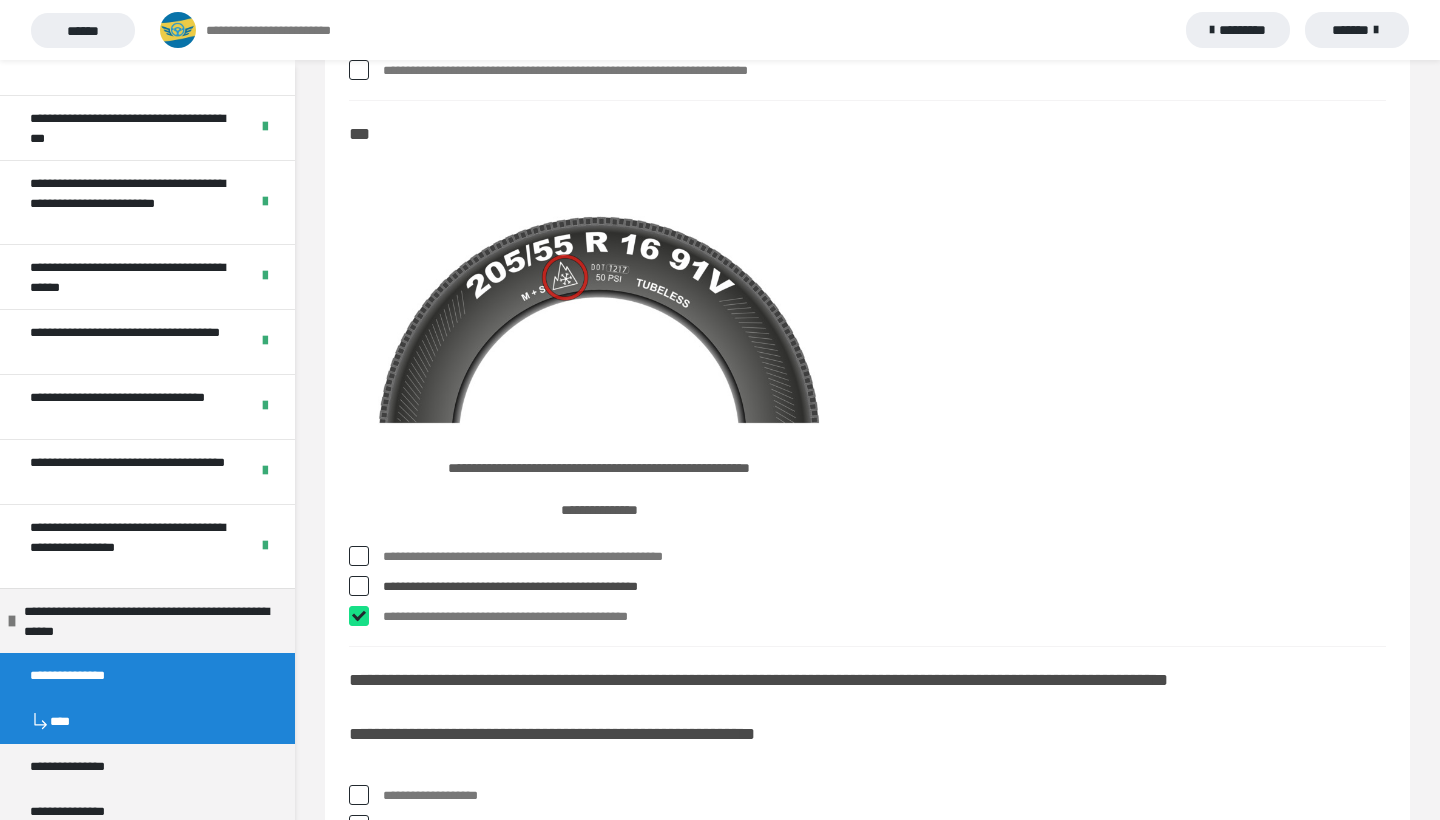 checkbox on "****" 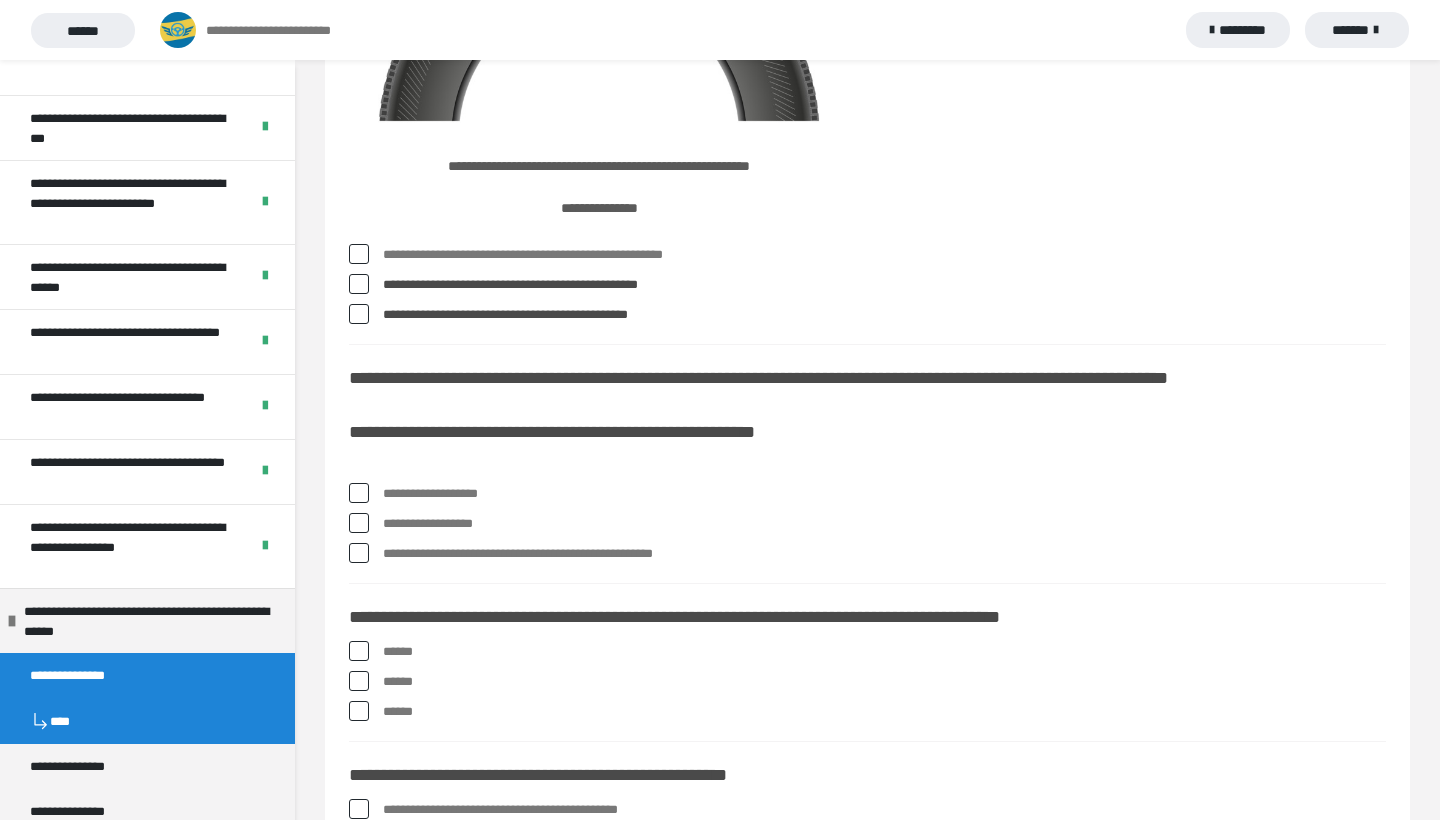 scroll, scrollTop: 2579, scrollLeft: 0, axis: vertical 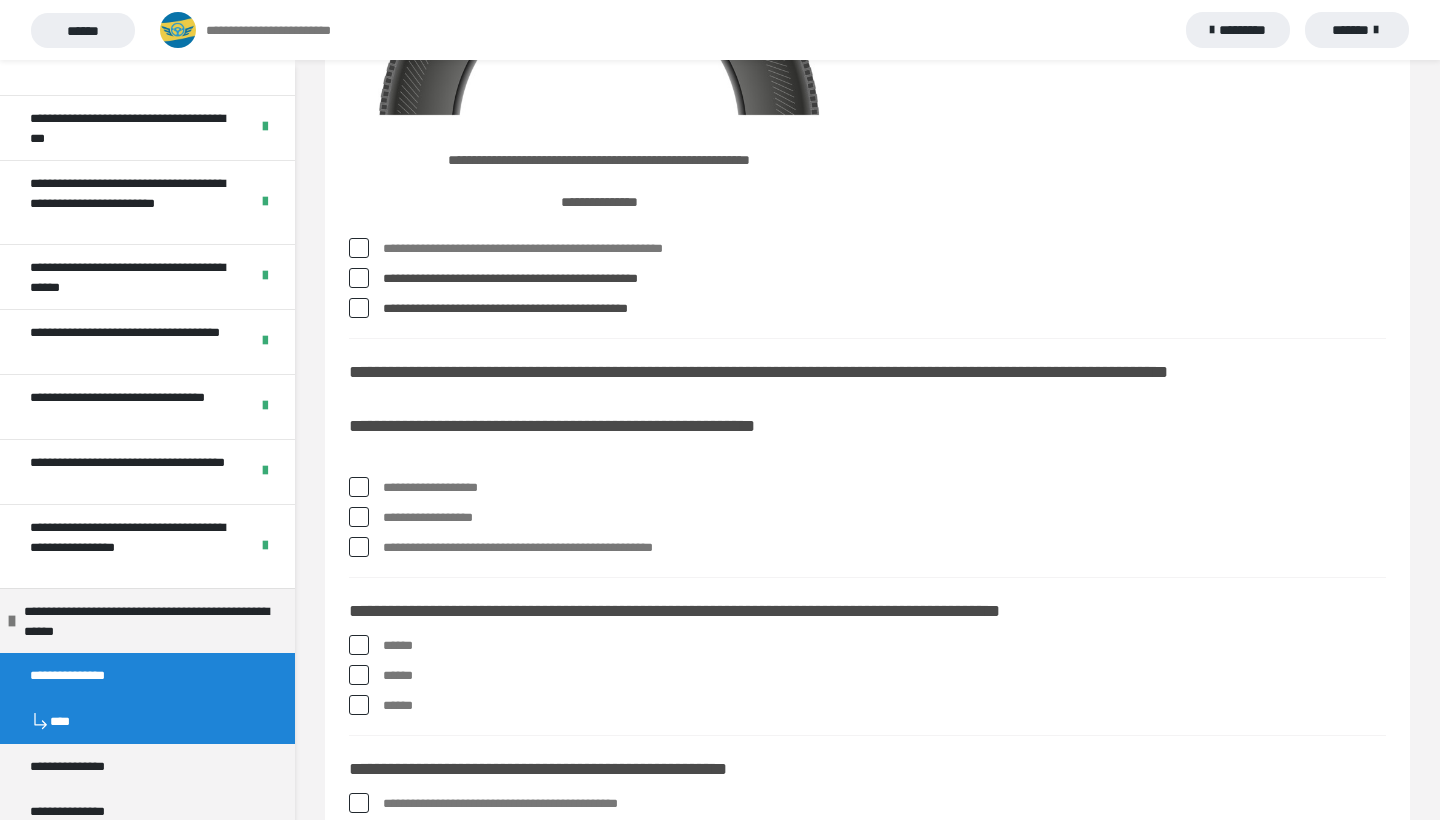 click at bounding box center [359, 487] 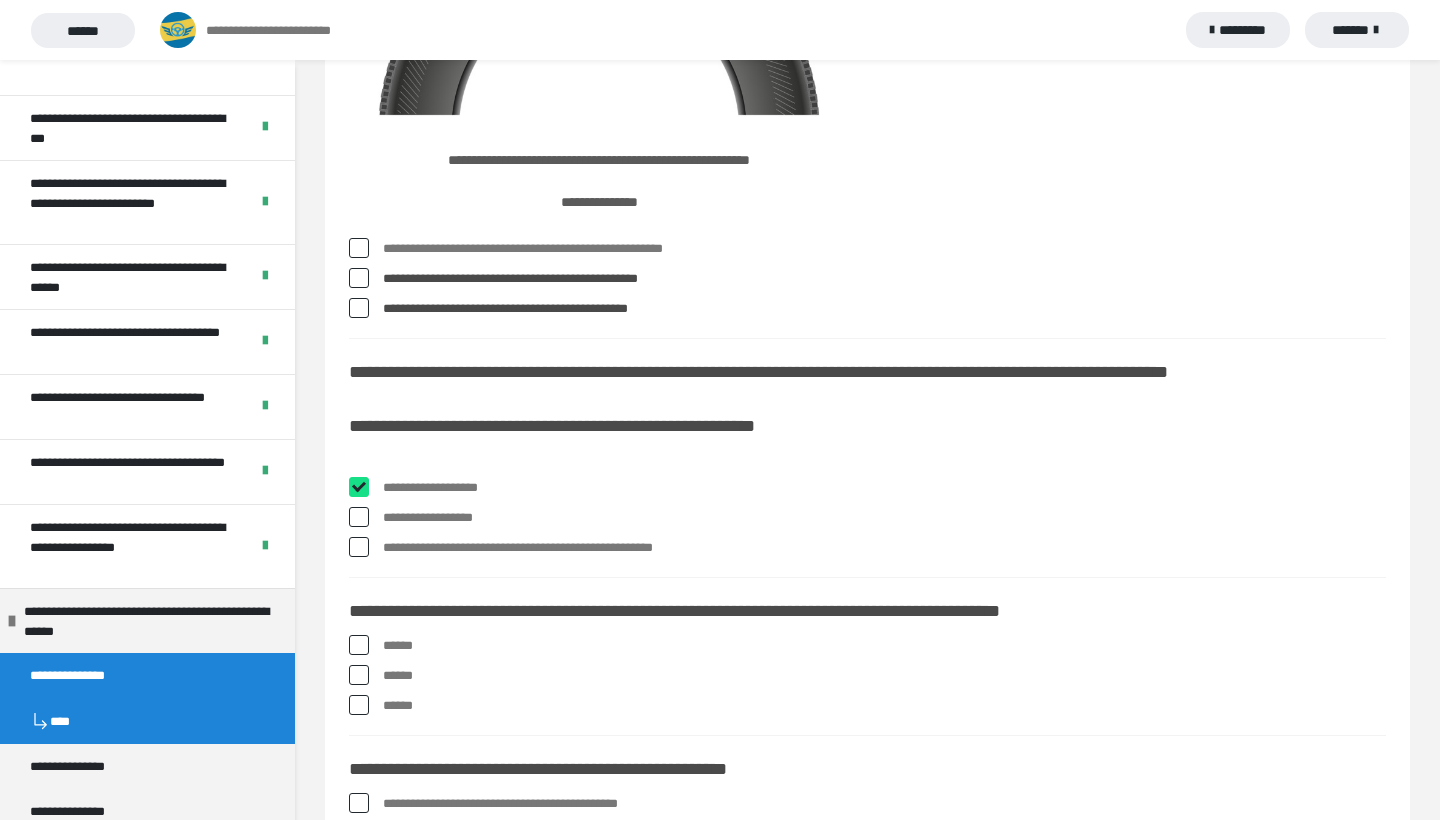 checkbox on "****" 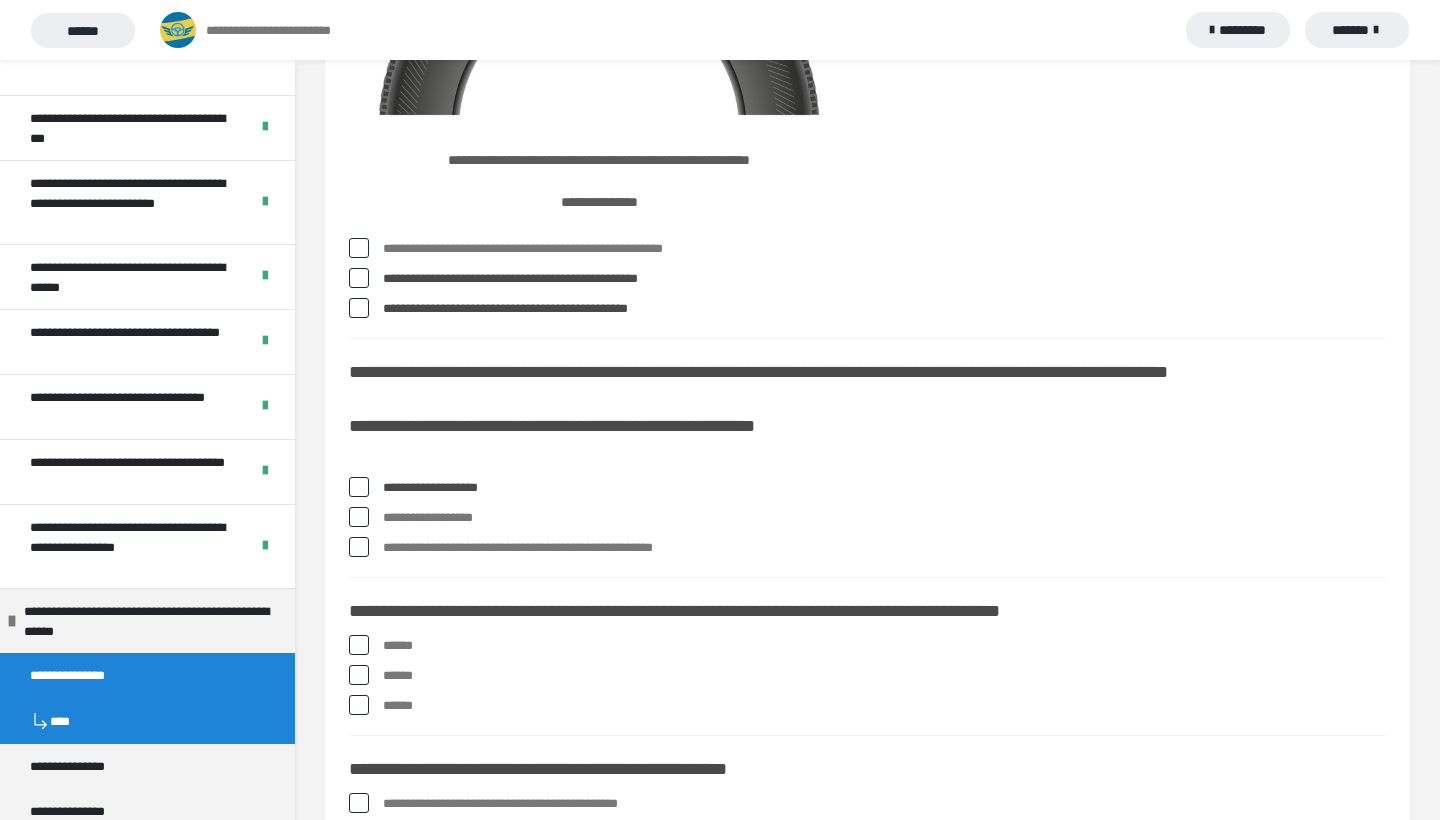 click at bounding box center [359, 517] 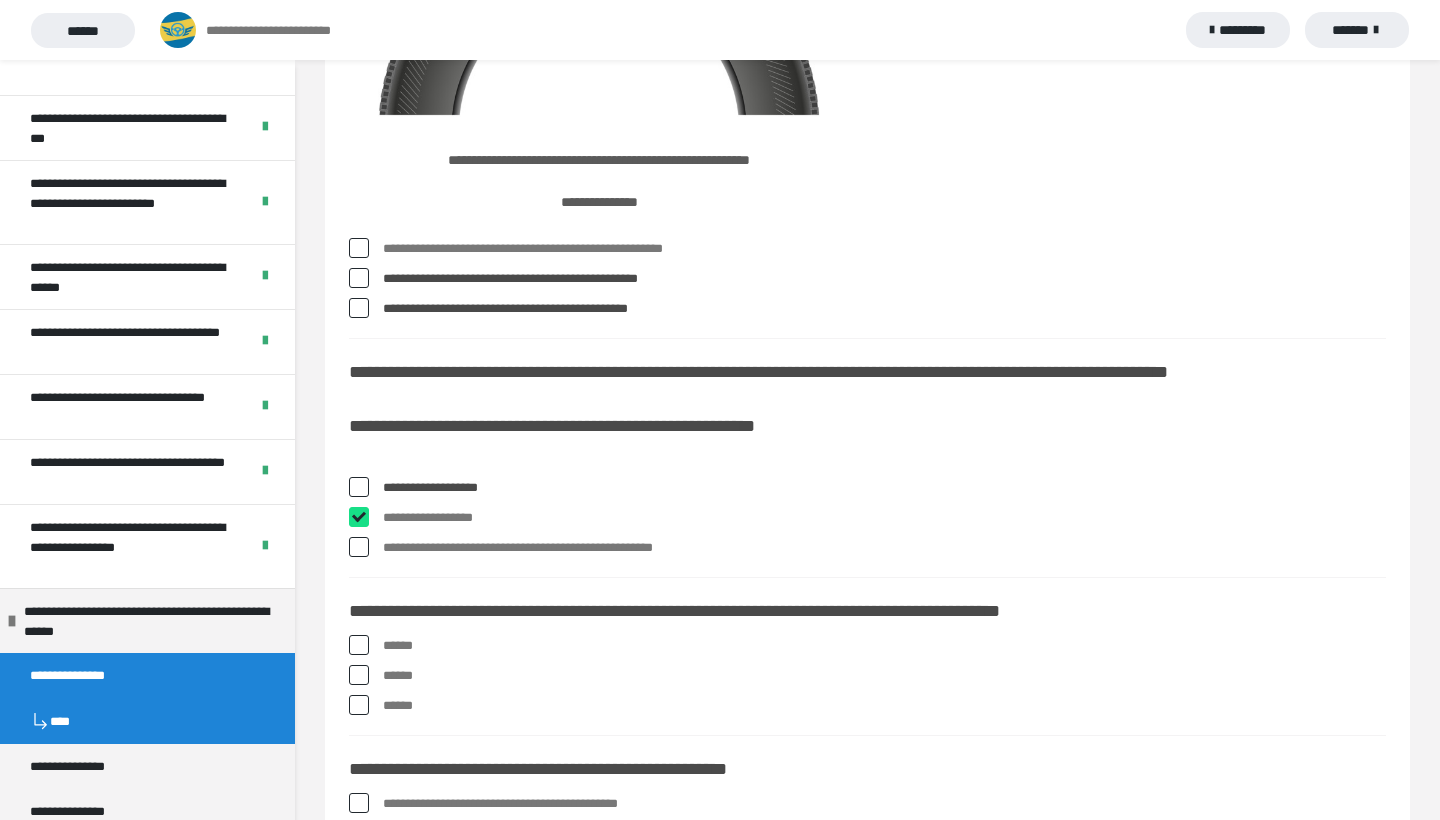 checkbox on "****" 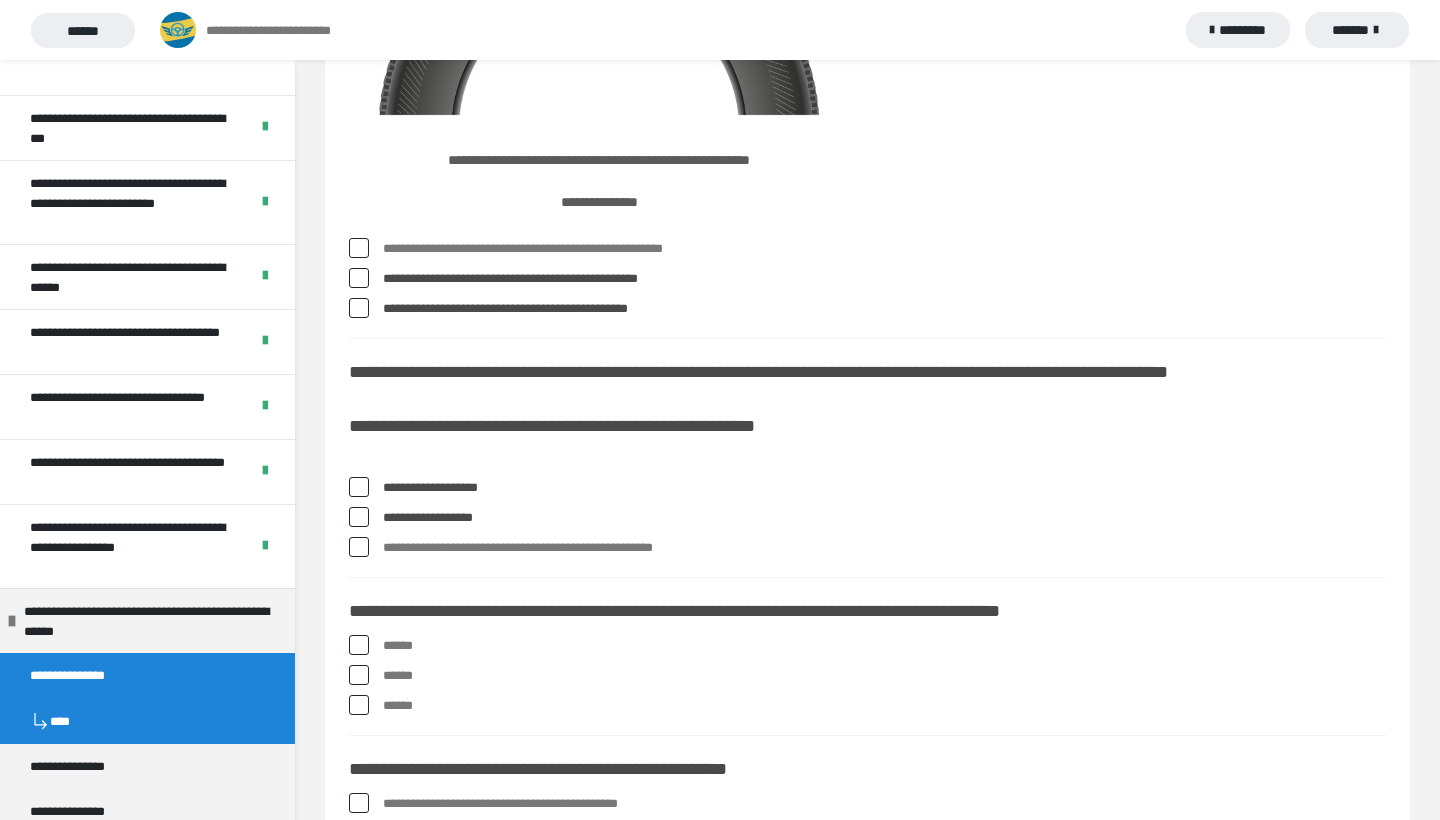 click at bounding box center (359, 547) 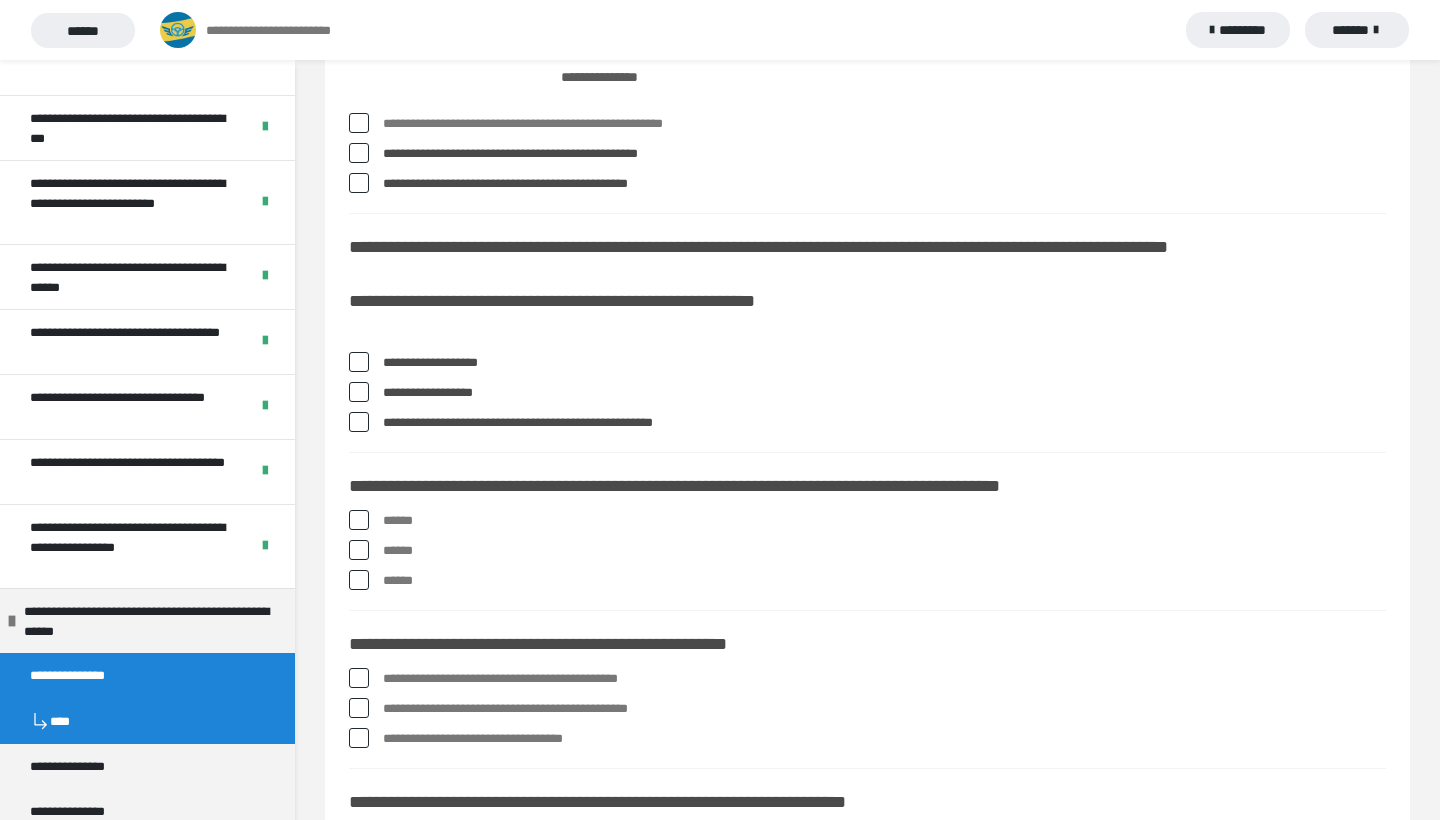 scroll, scrollTop: 2706, scrollLeft: 0, axis: vertical 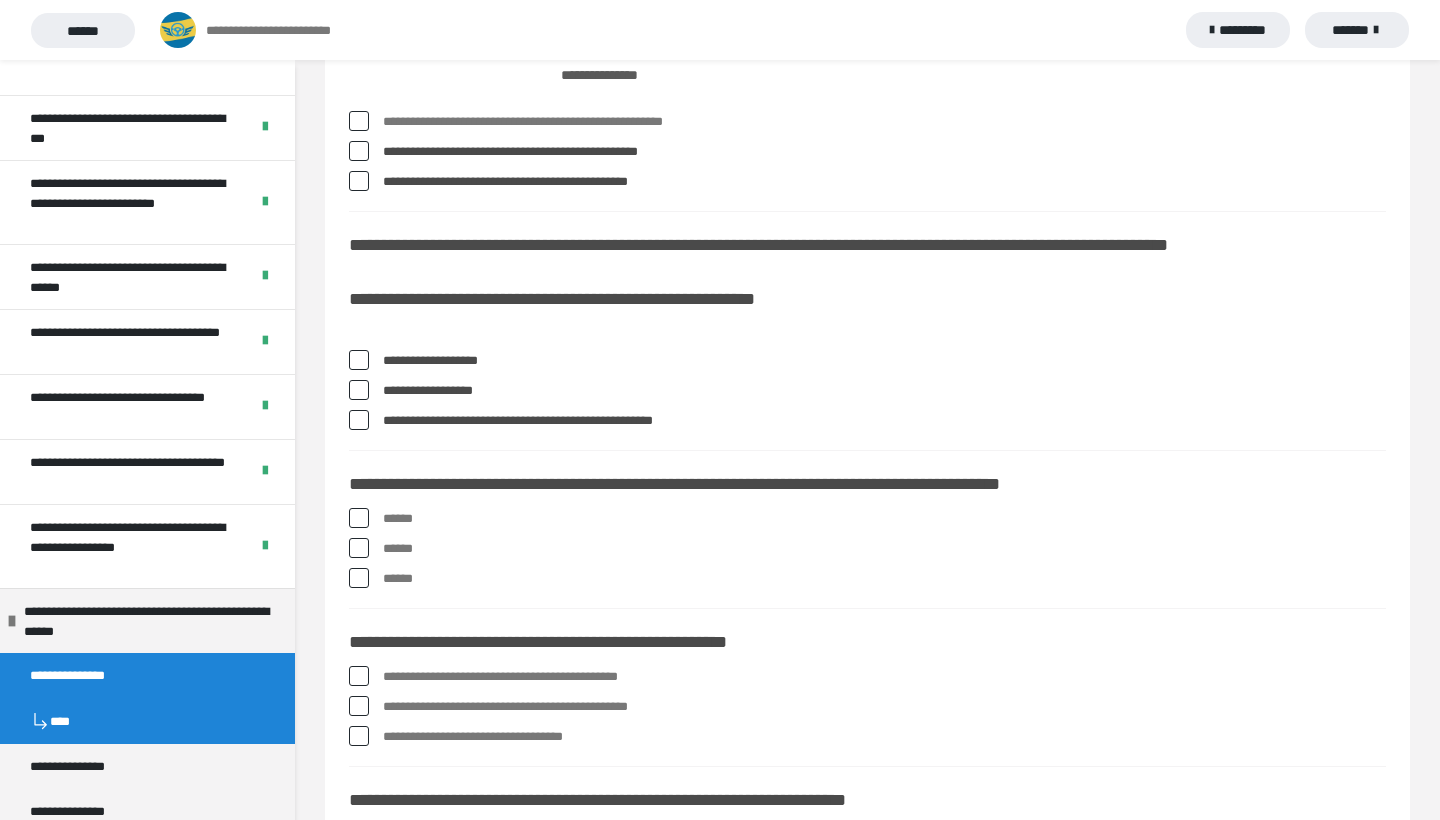 click at bounding box center (359, 578) 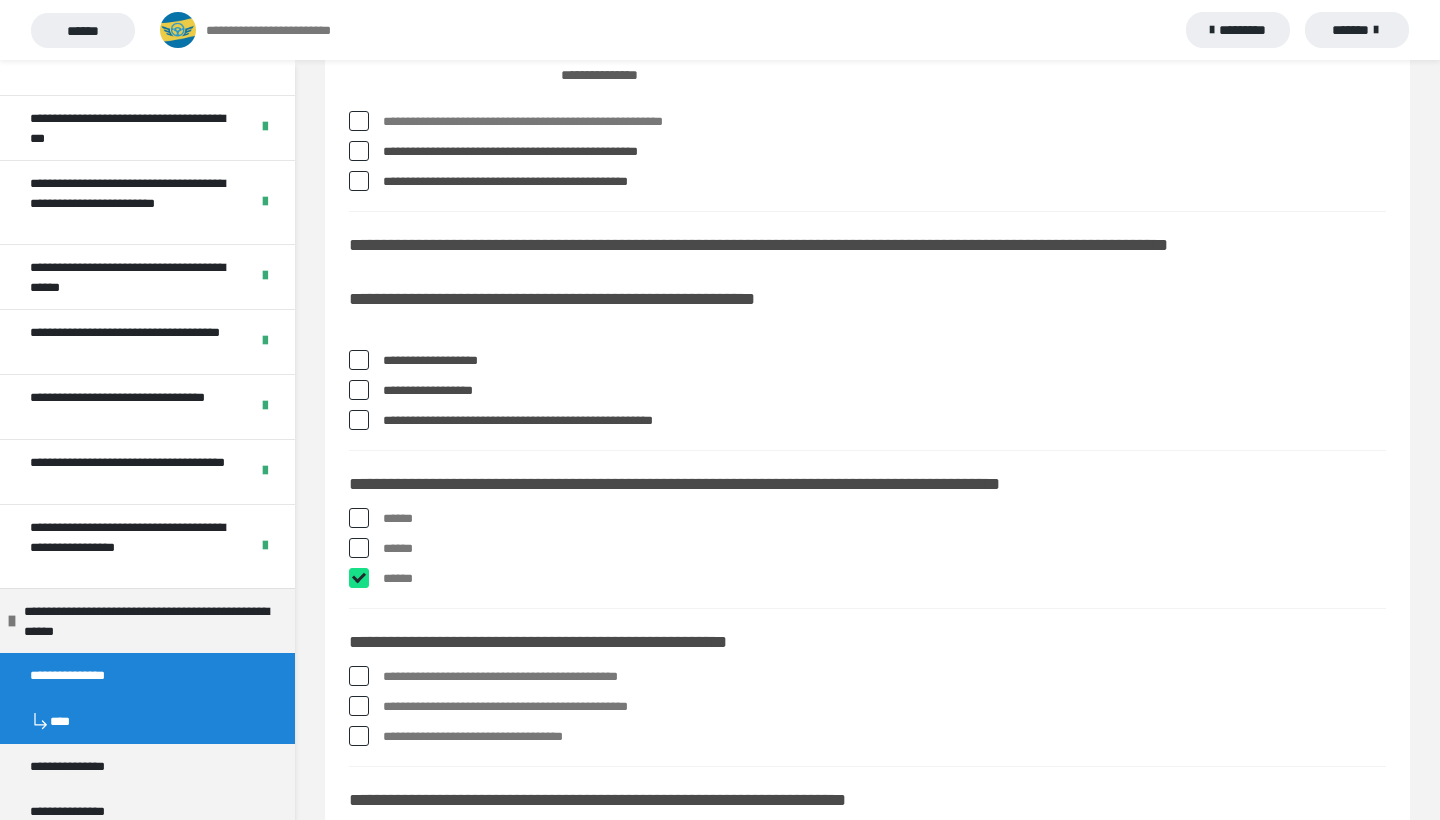 checkbox on "****" 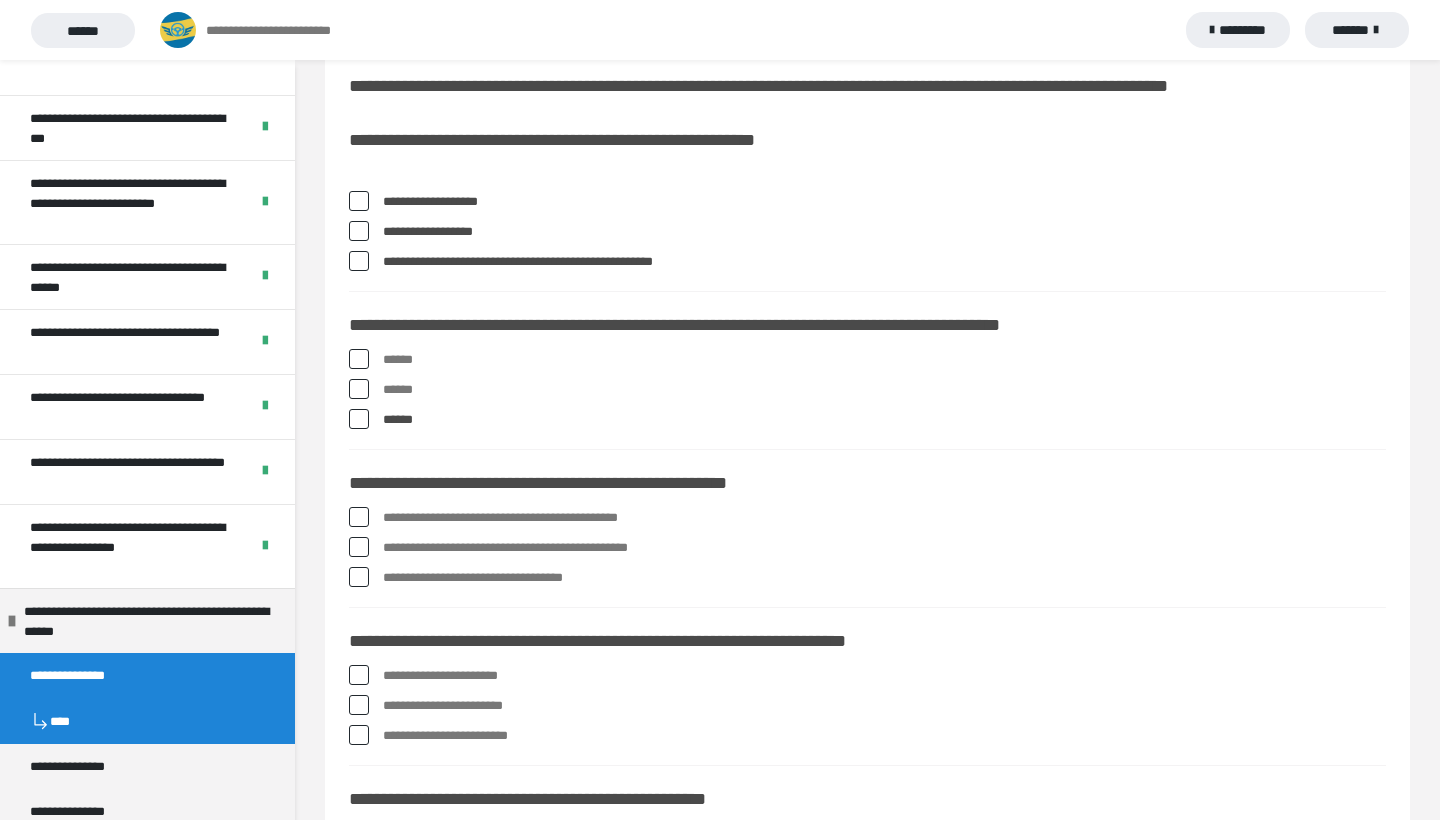 scroll, scrollTop: 2868, scrollLeft: 0, axis: vertical 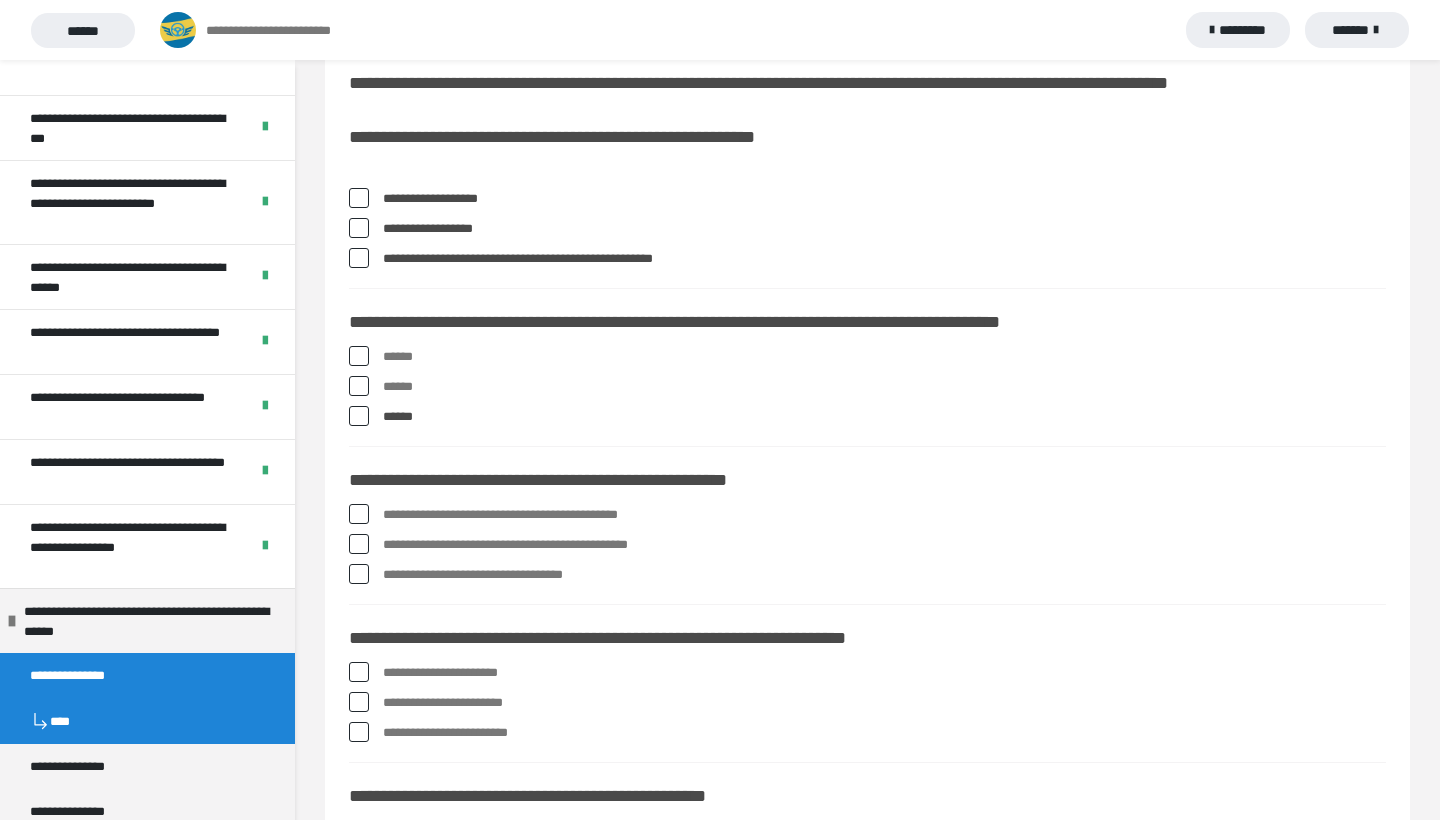 click at bounding box center (359, 514) 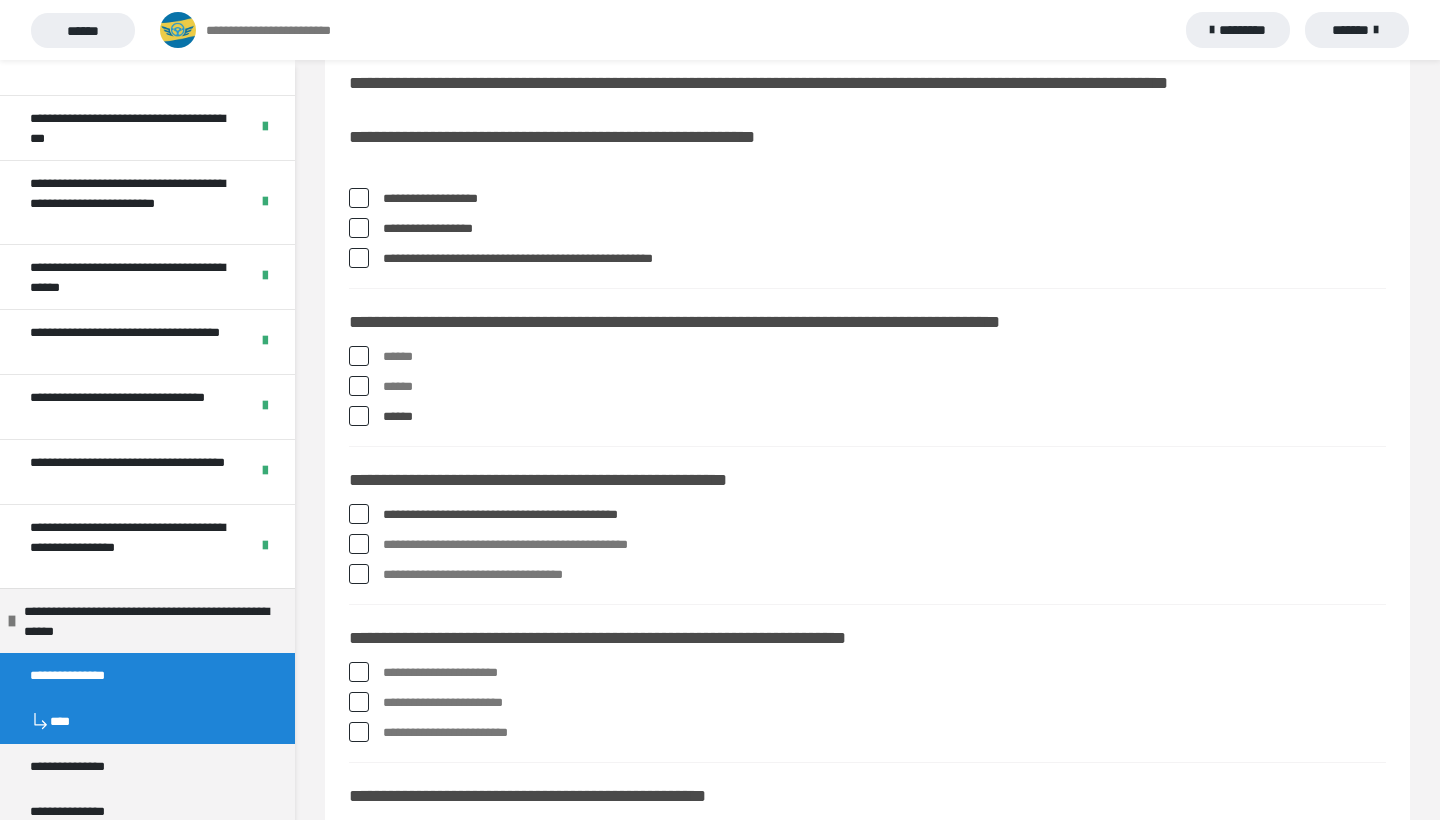 click at bounding box center [359, 544] 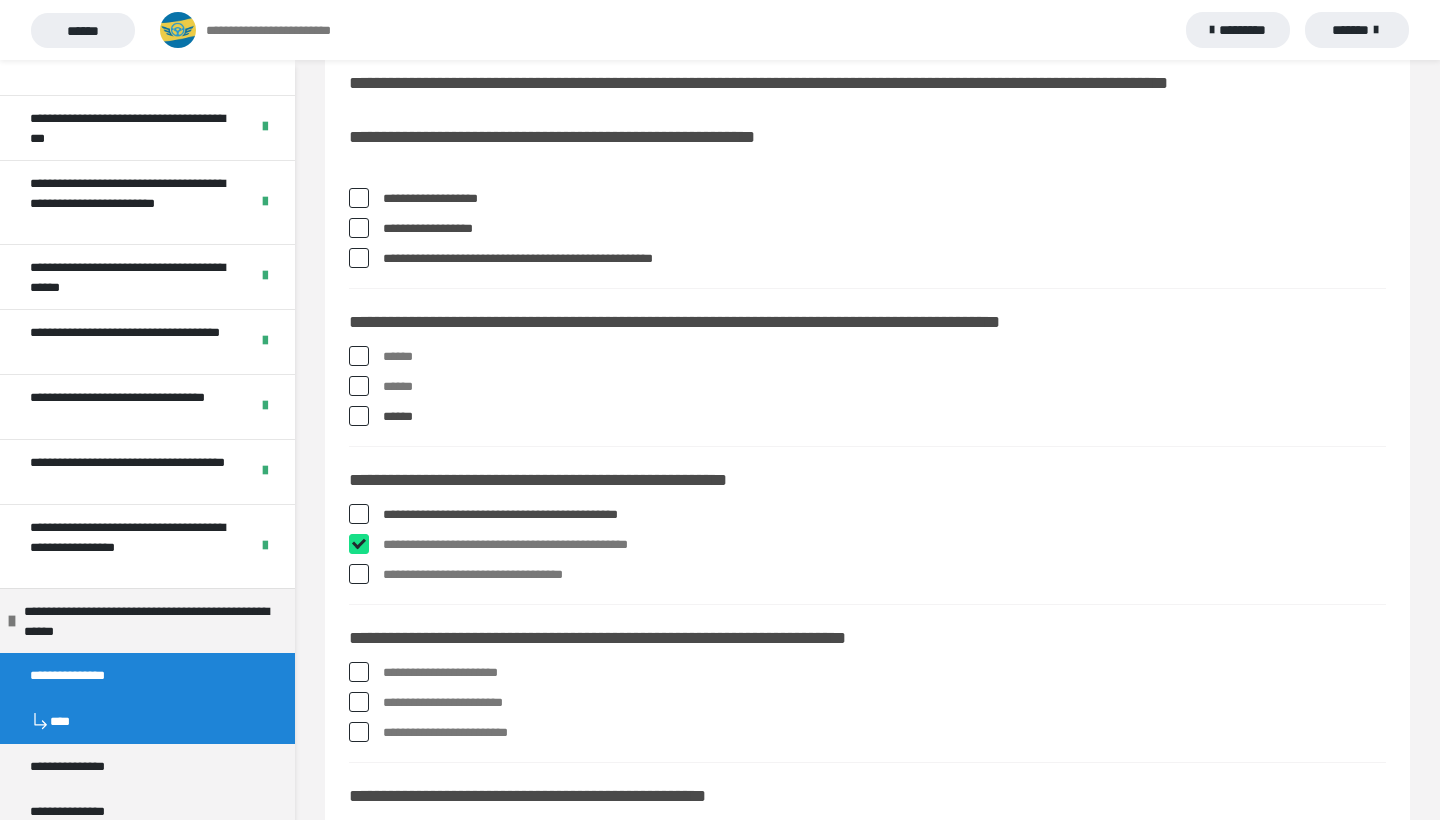 checkbox on "****" 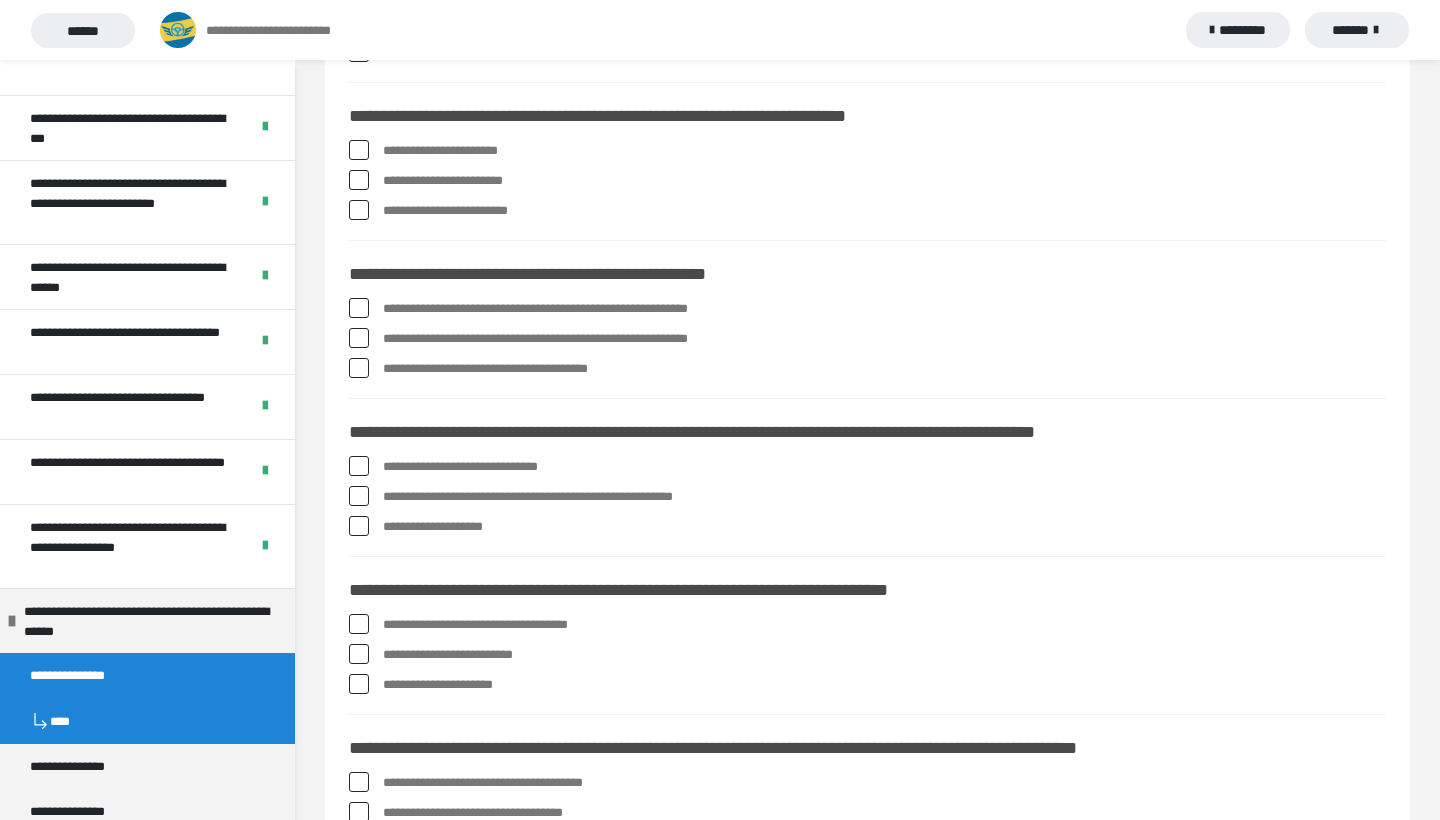 scroll, scrollTop: 3392, scrollLeft: 0, axis: vertical 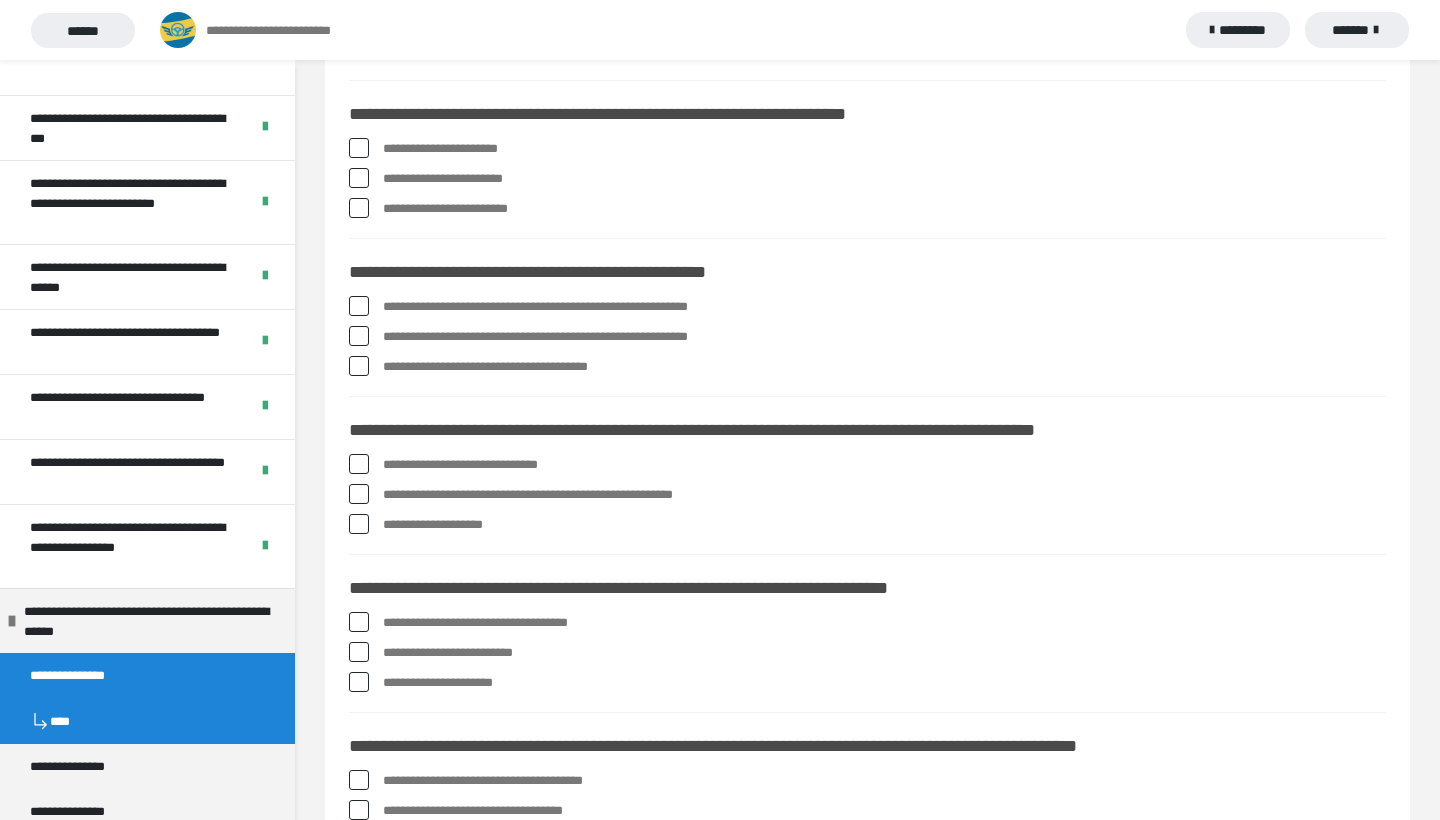 click on "**********" at bounding box center (867, 183) 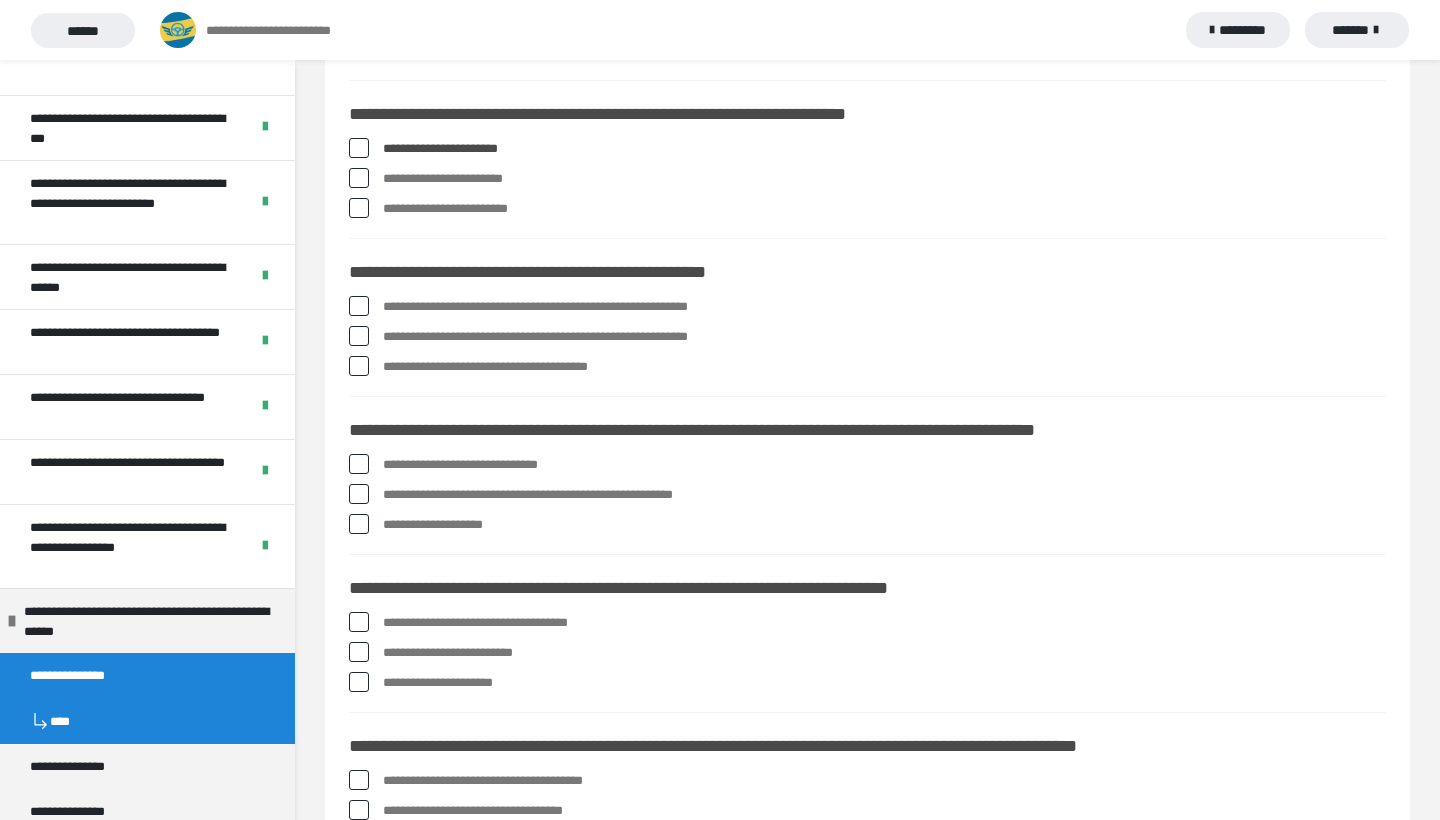 click on "**********" at bounding box center (867, 149) 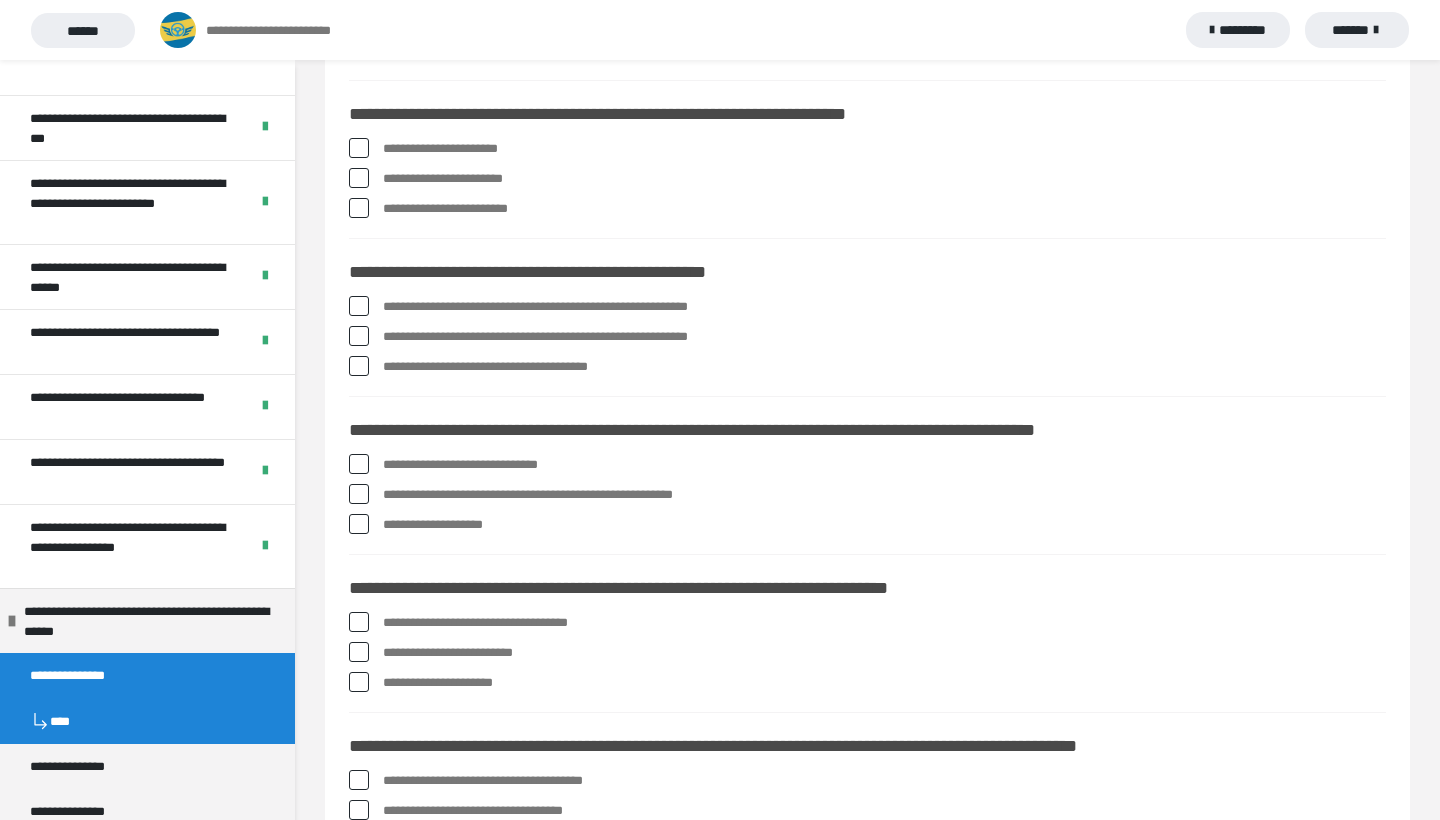click on "**********" at bounding box center (867, 183) 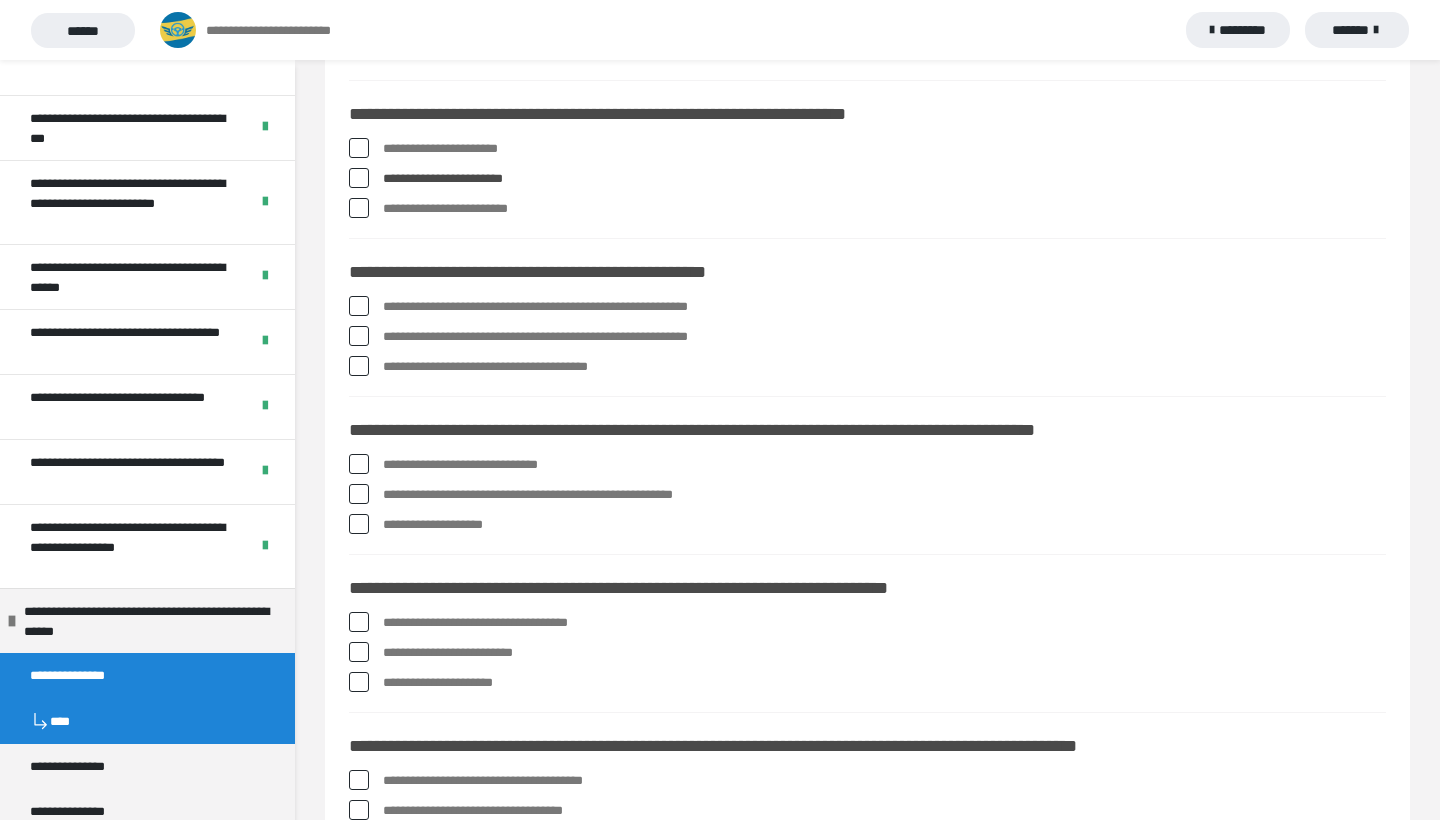 click on "**********" at bounding box center (867, 114) 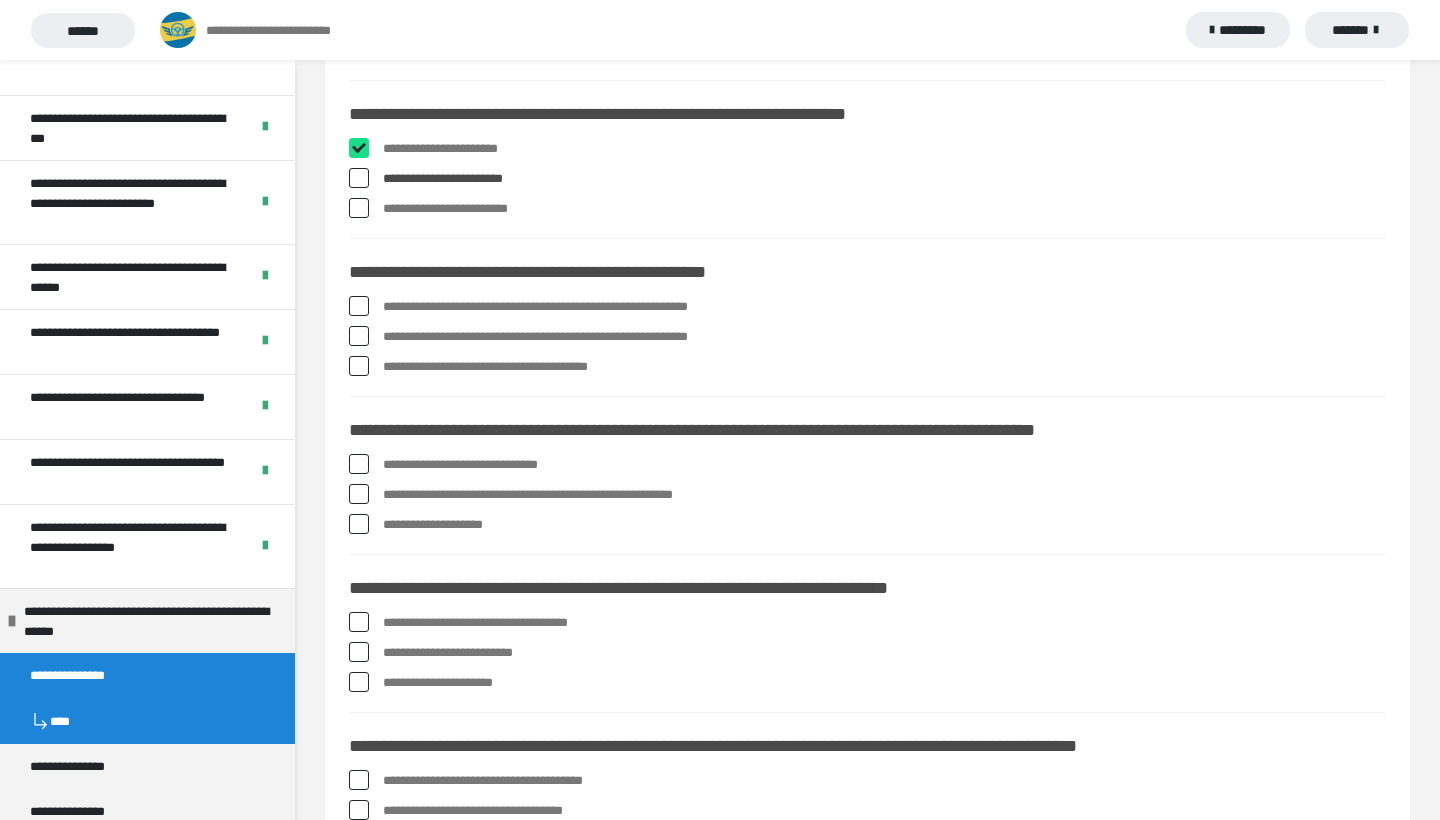 checkbox on "****" 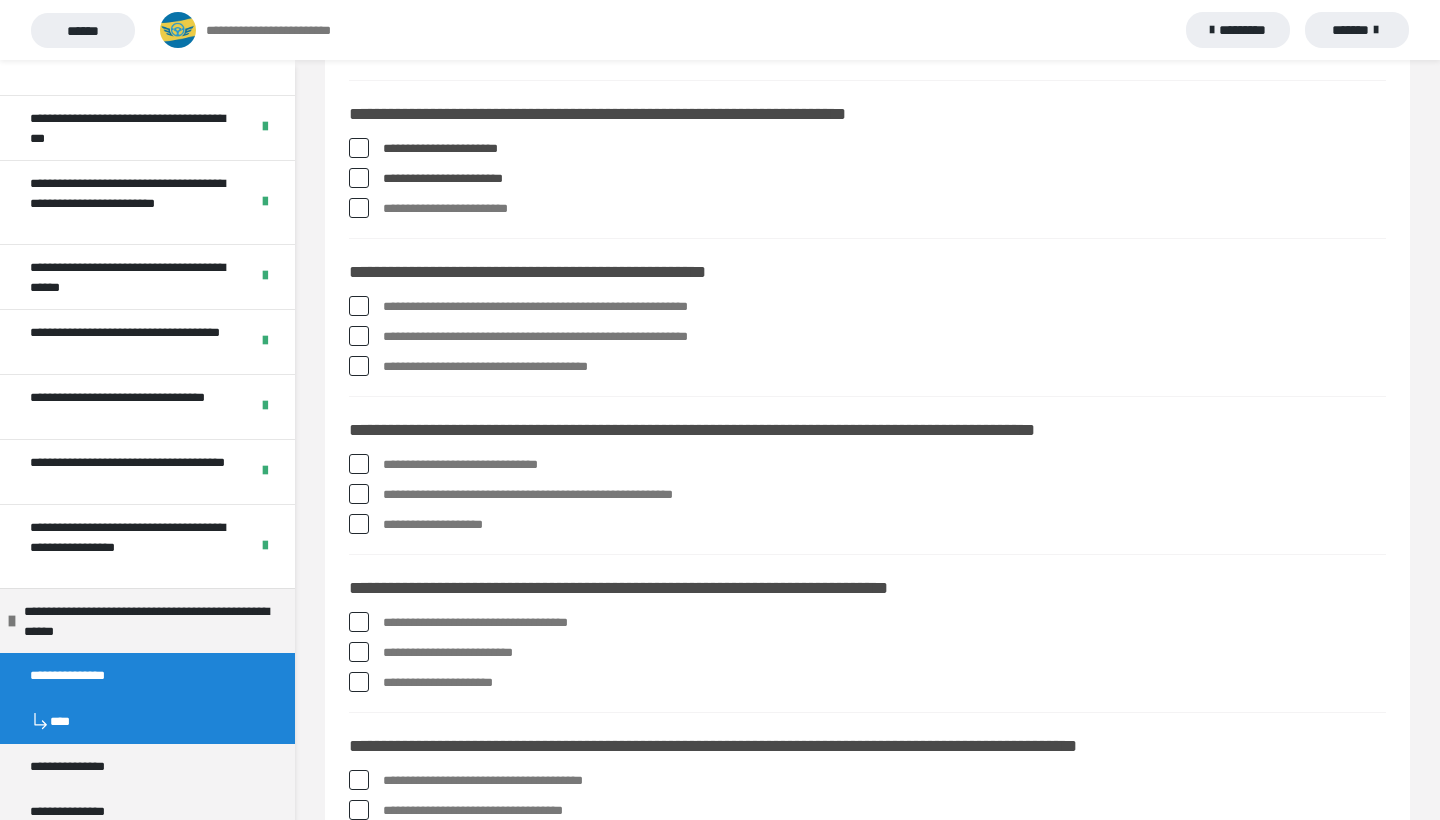 click at bounding box center [359, 306] 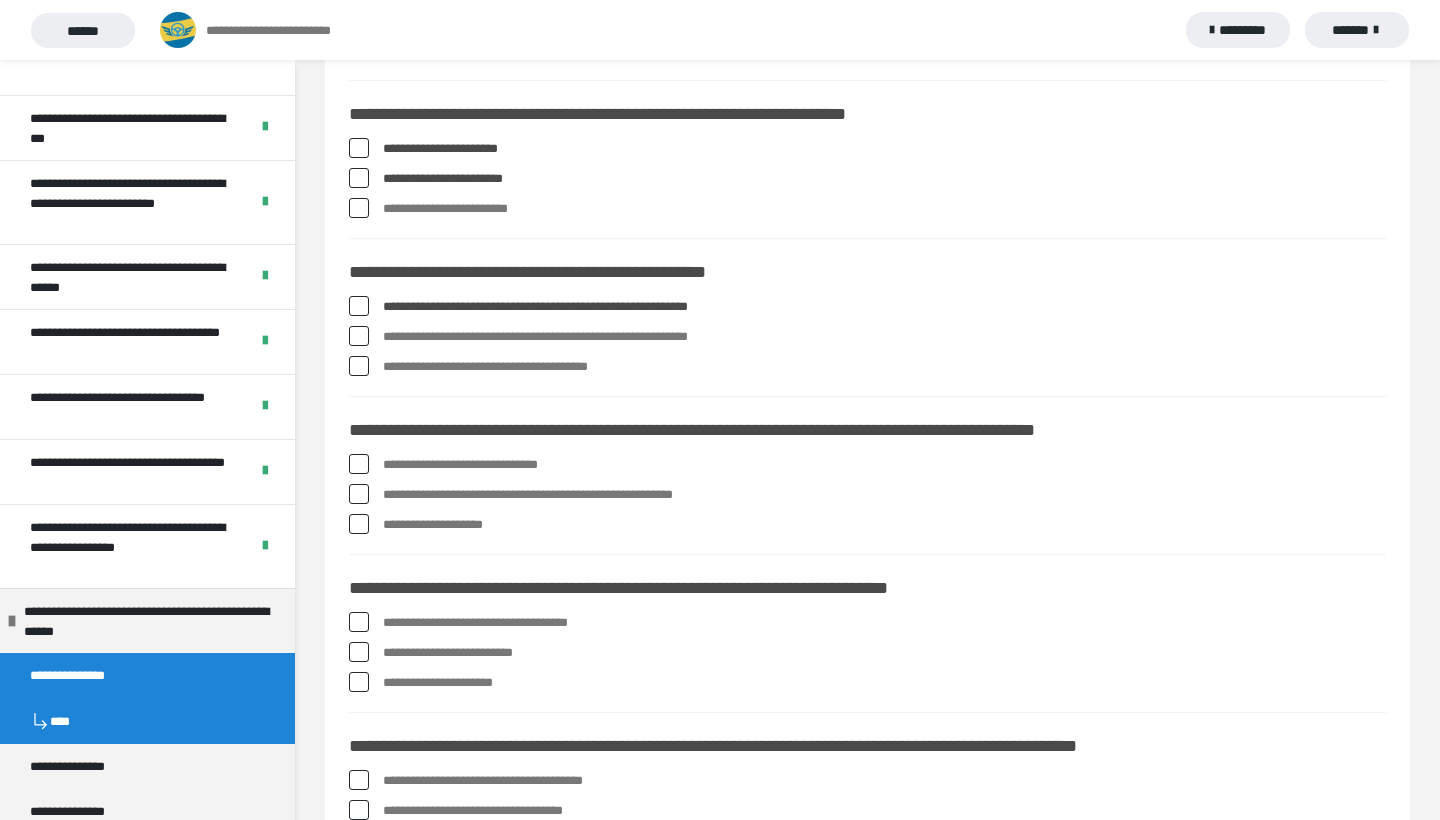 click at bounding box center (359, 336) 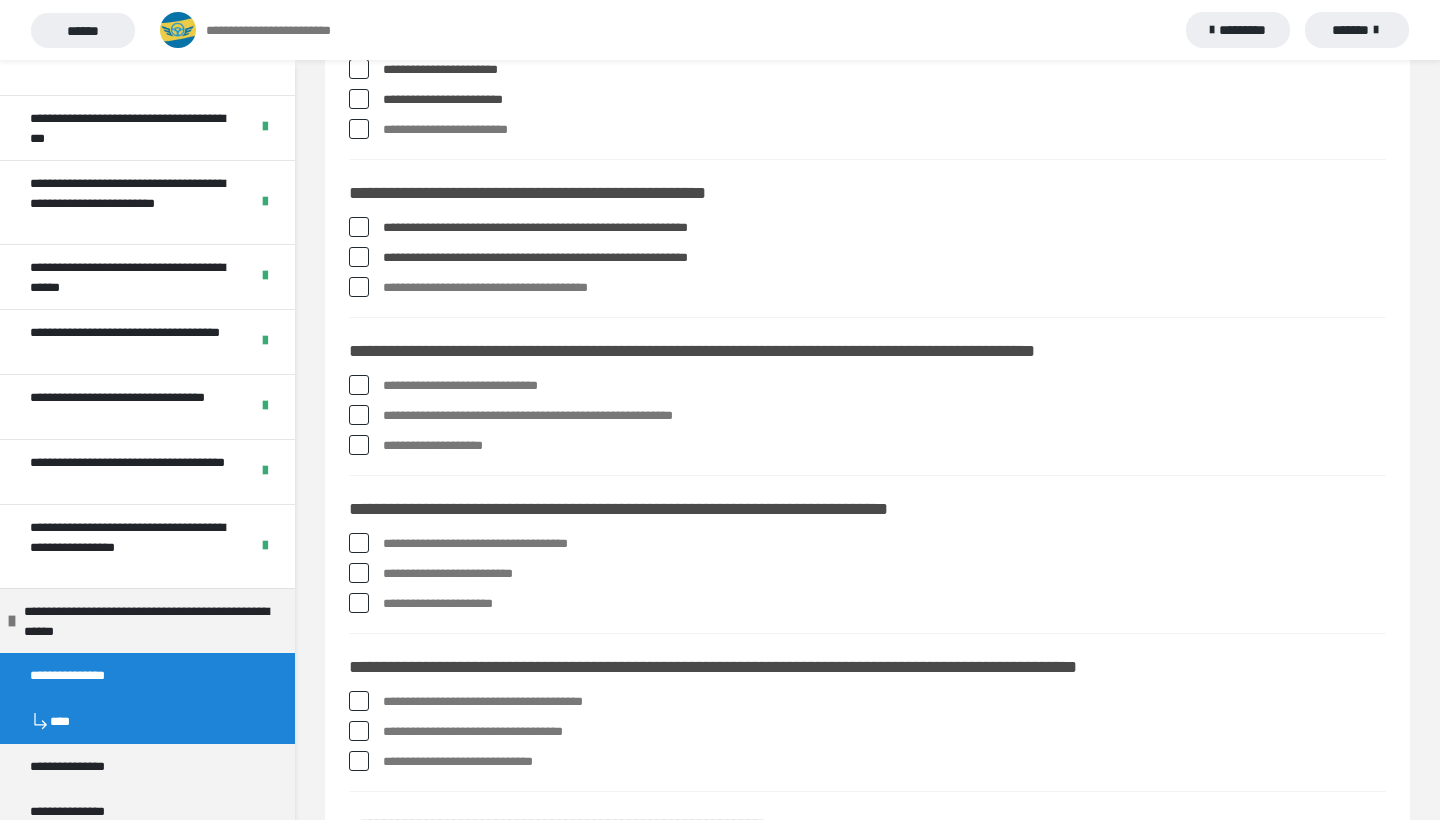 scroll, scrollTop: 3474, scrollLeft: 0, axis: vertical 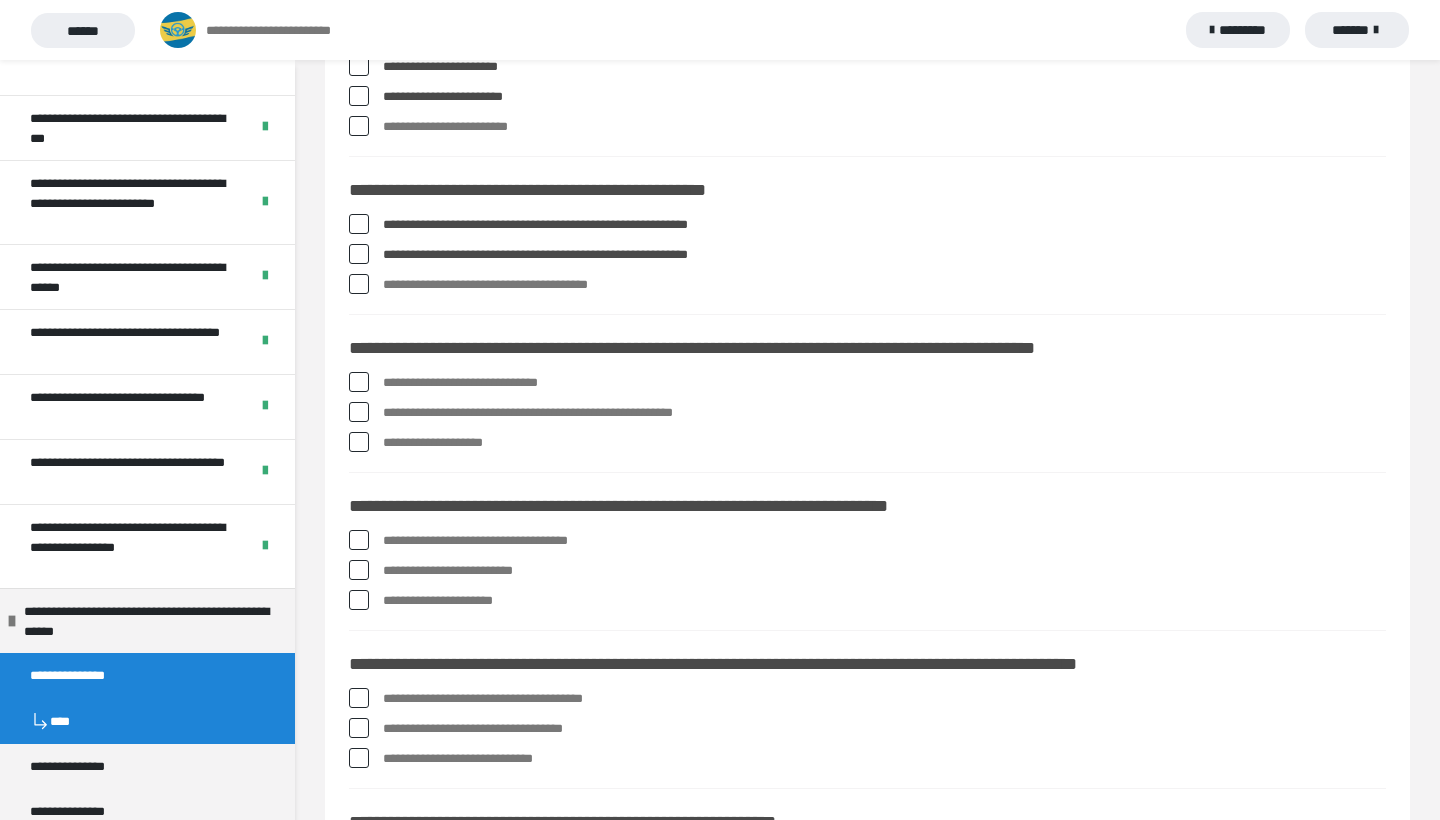 click at bounding box center (359, 382) 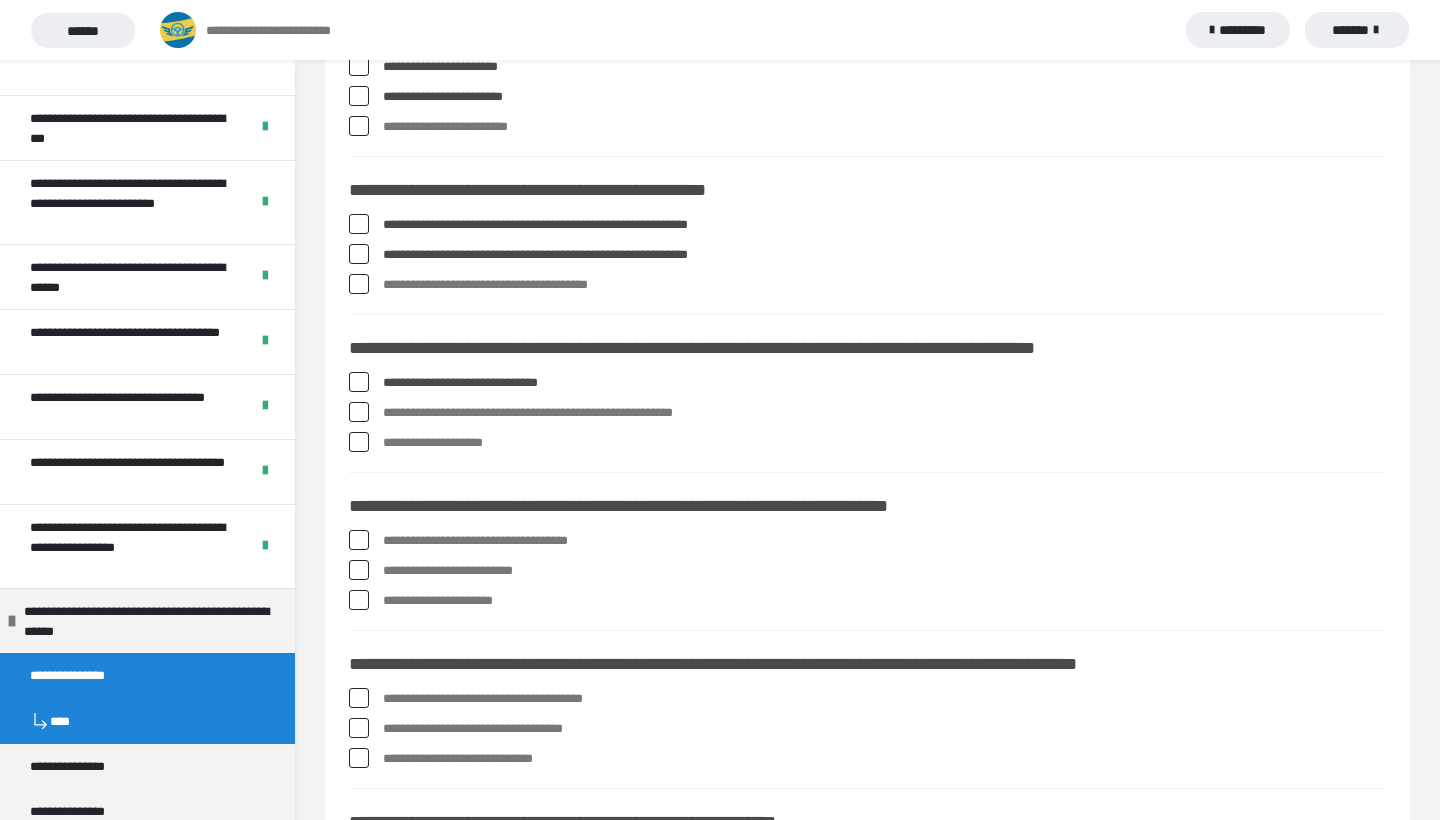 click at bounding box center [359, 412] 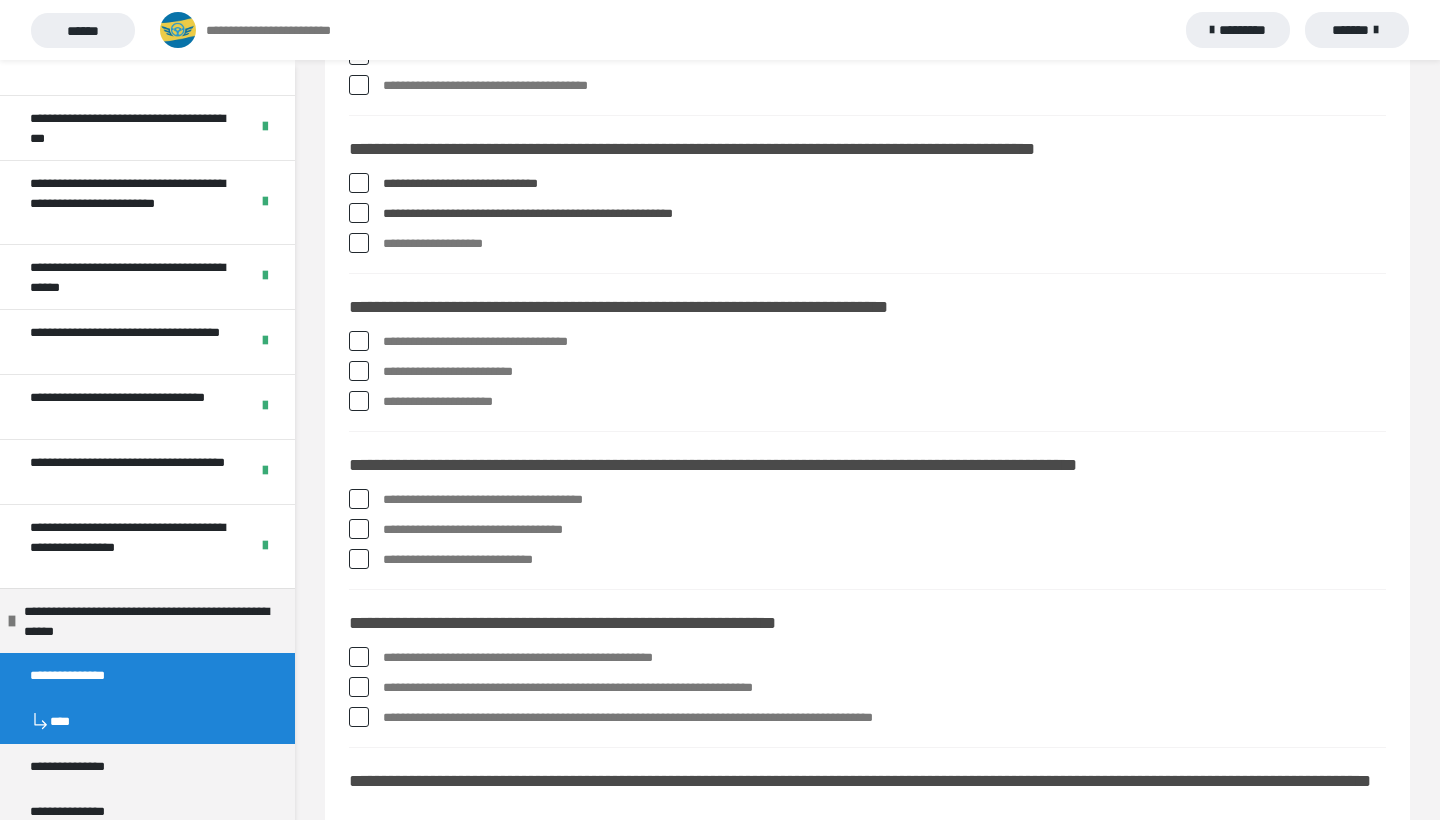 scroll, scrollTop: 3674, scrollLeft: 0, axis: vertical 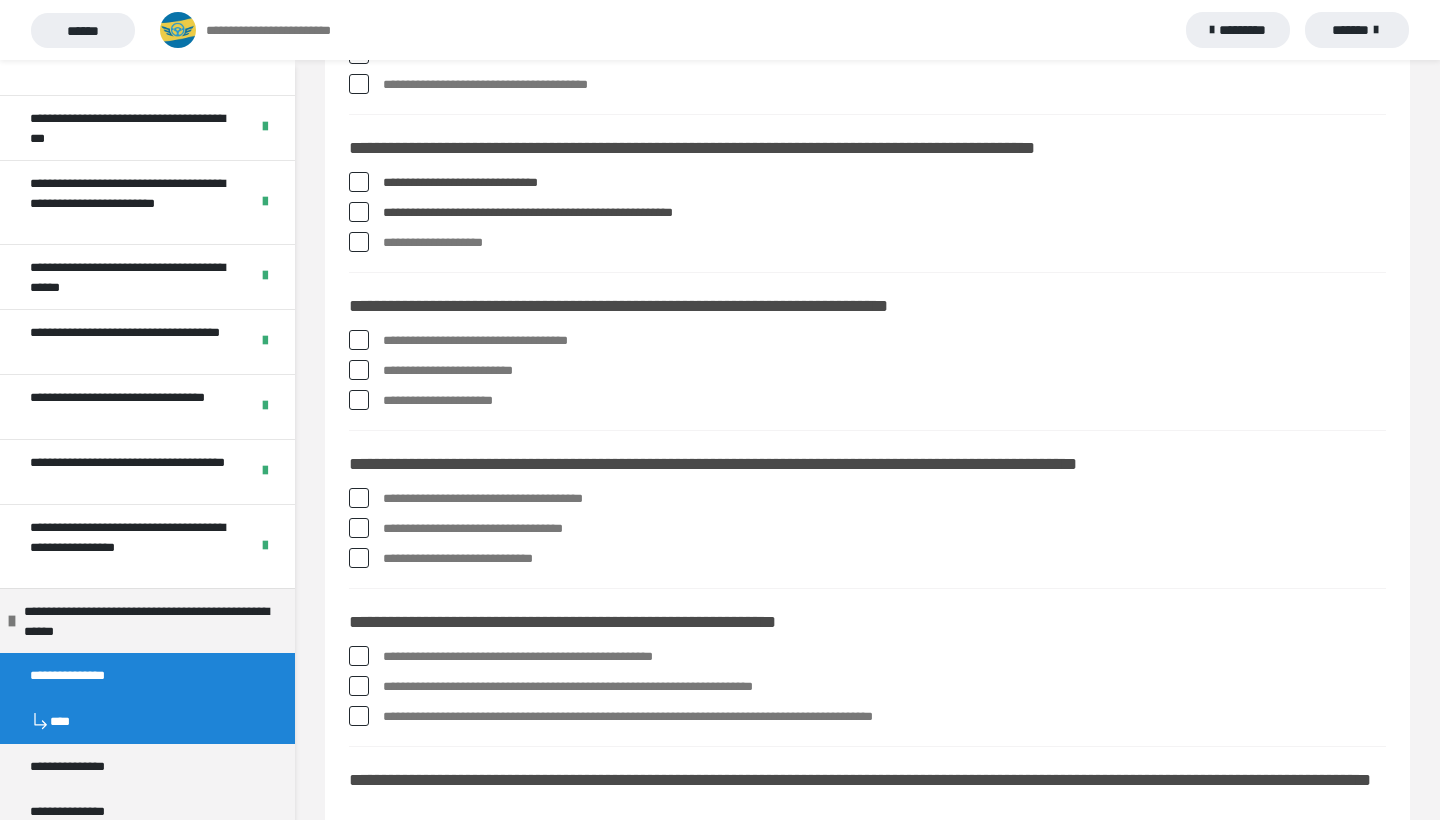 click on "**********" at bounding box center (867, 341) 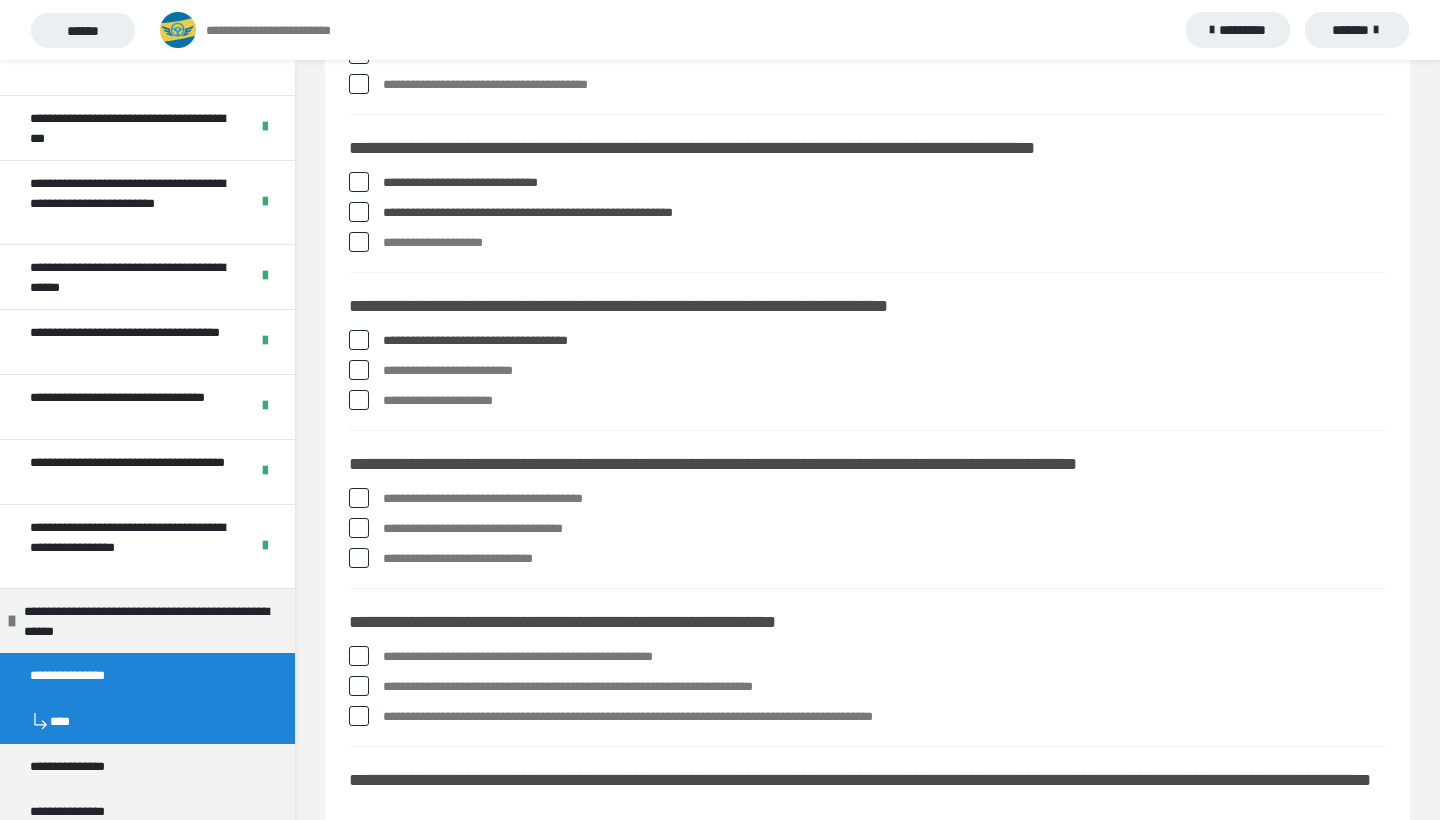 click at bounding box center [359, 400] 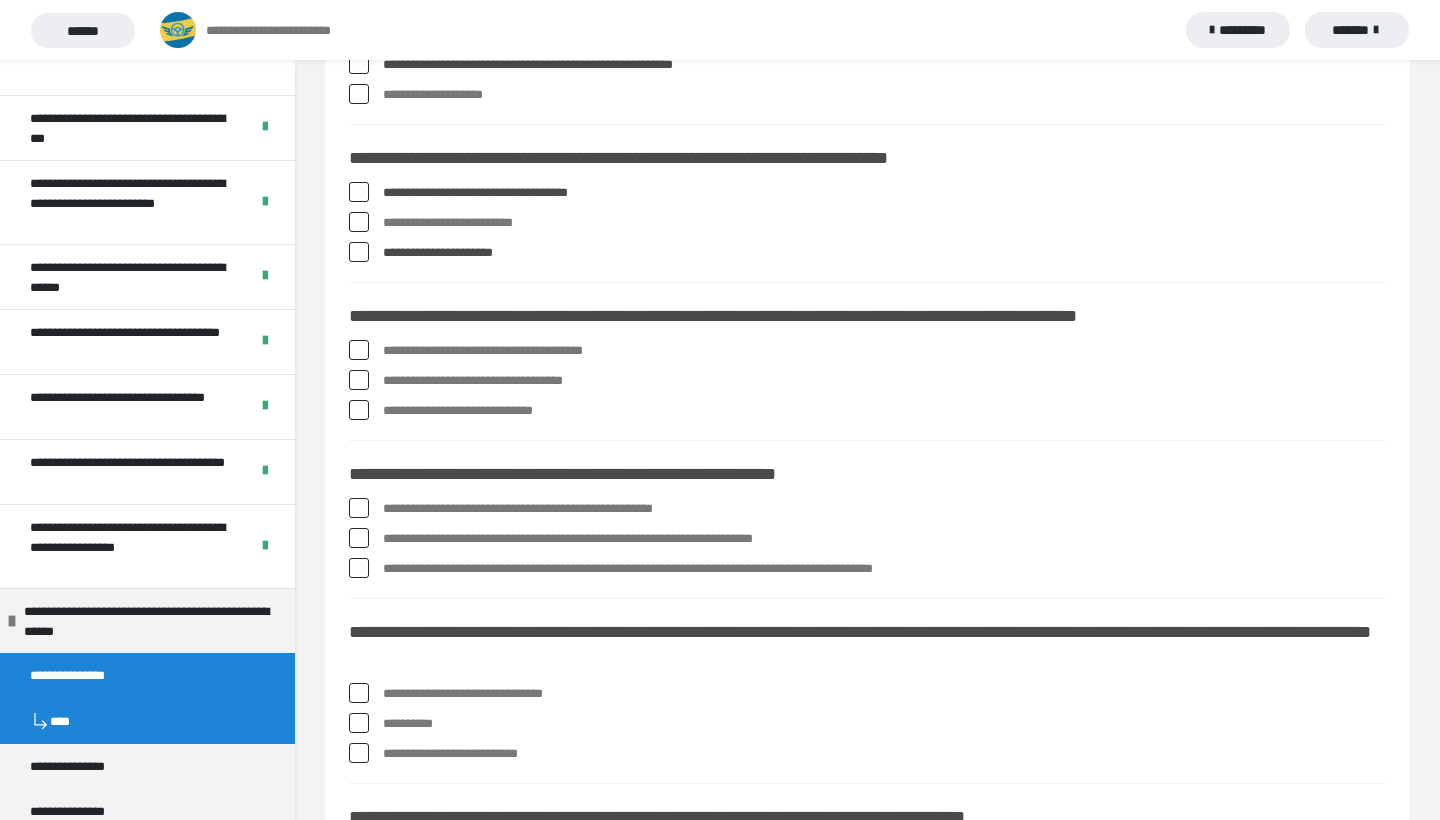 scroll, scrollTop: 3826, scrollLeft: 0, axis: vertical 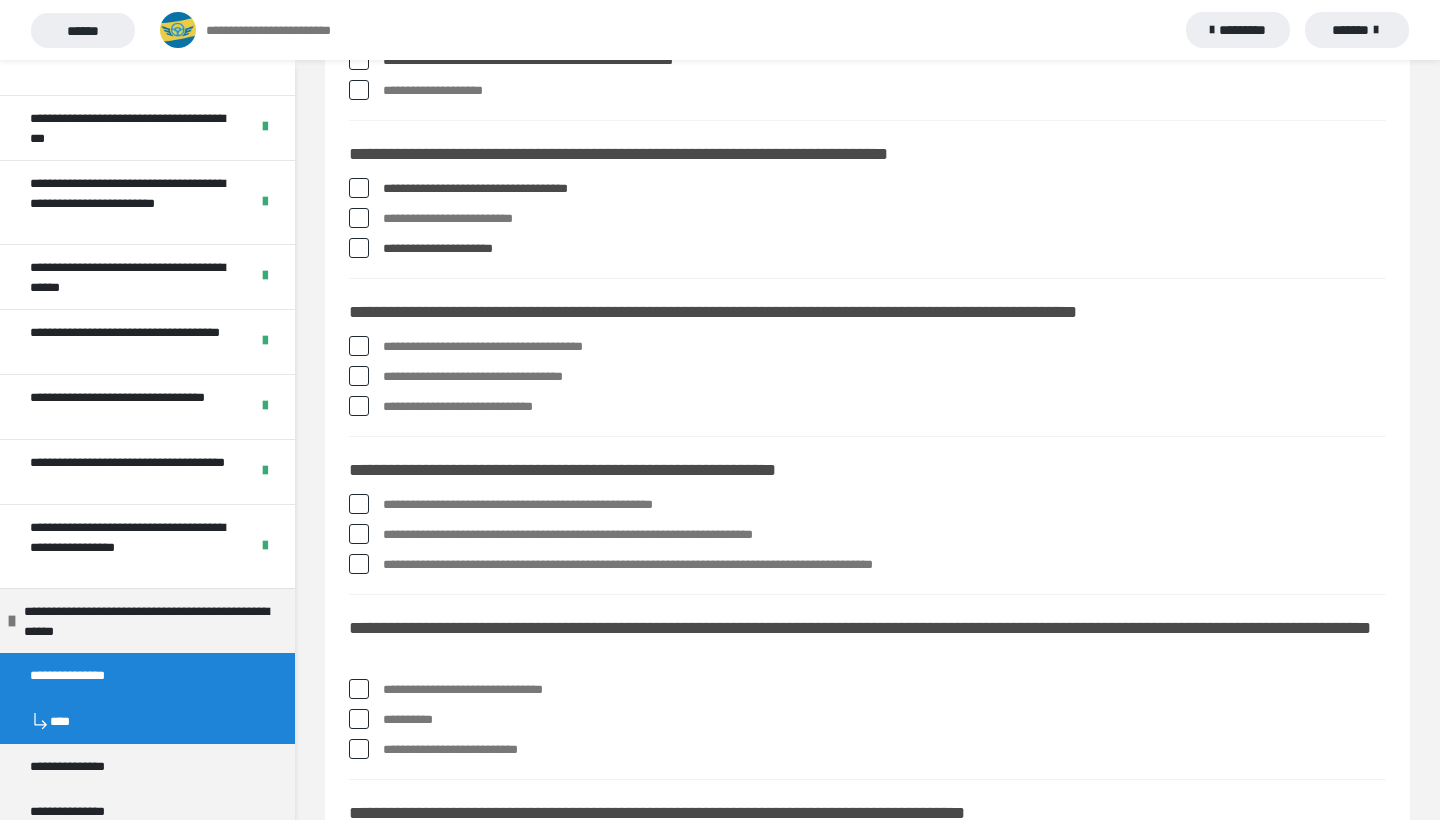 click on "**********" at bounding box center (867, 377) 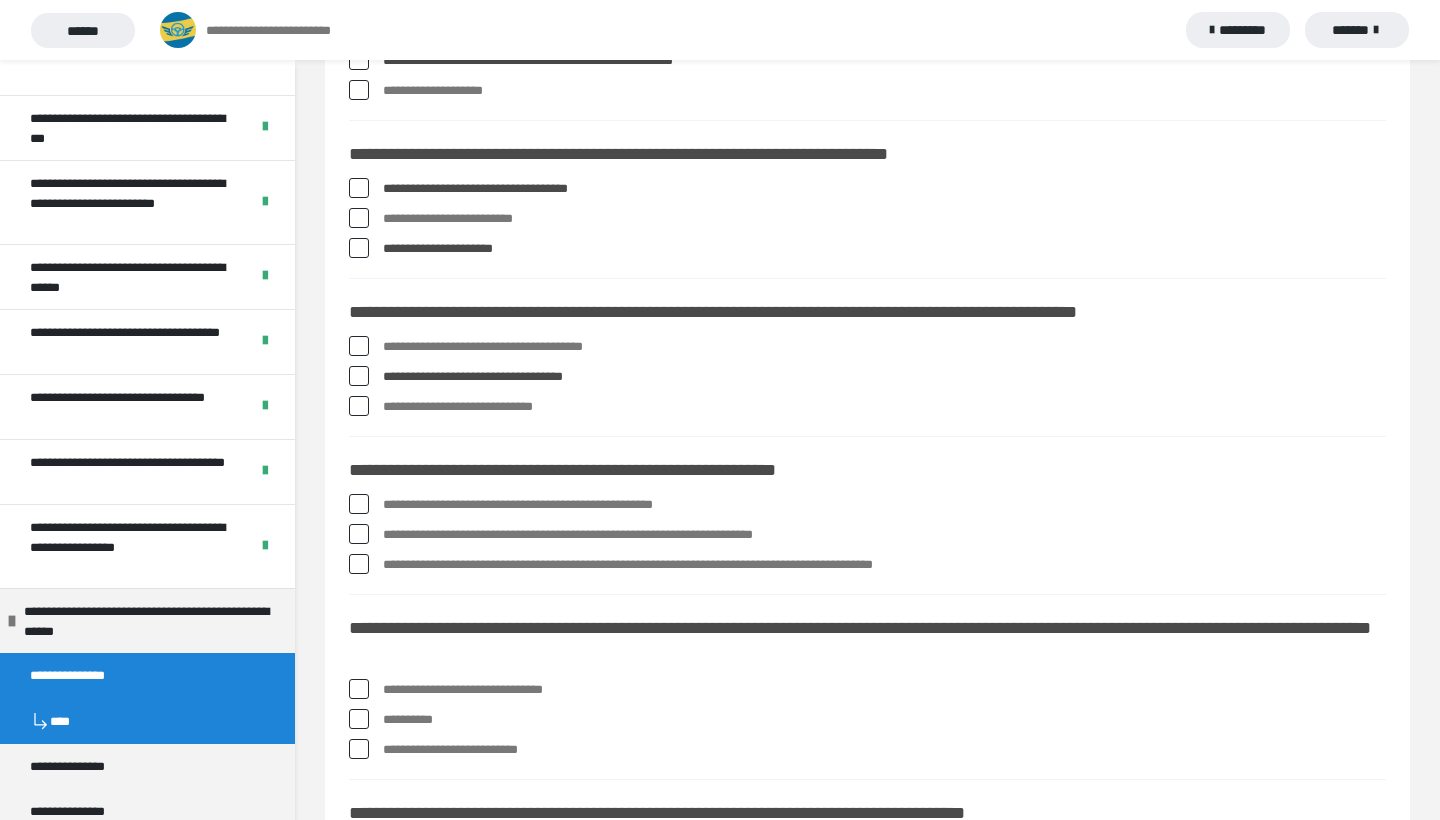 click at bounding box center (359, 406) 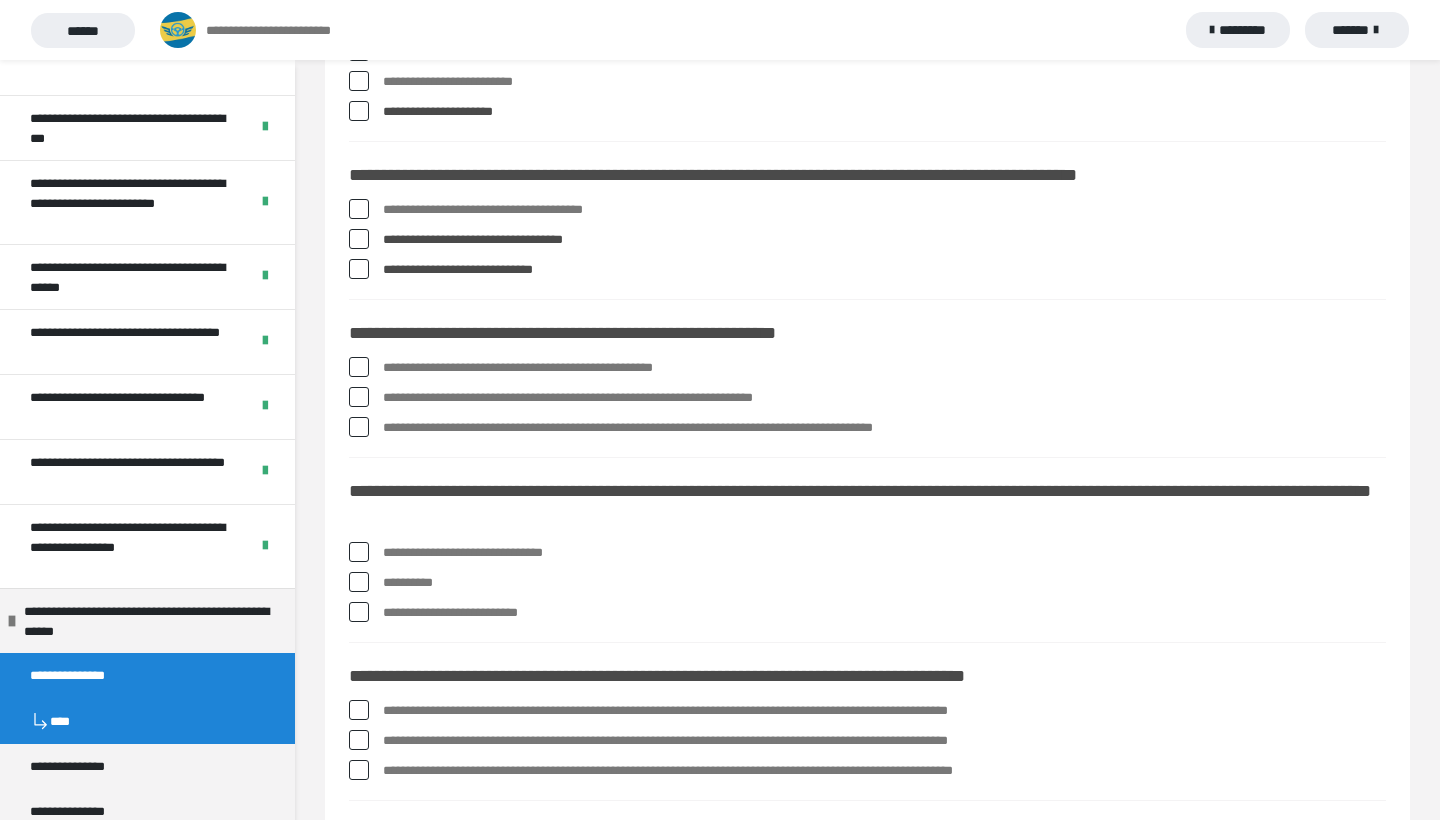 scroll, scrollTop: 3968, scrollLeft: 0, axis: vertical 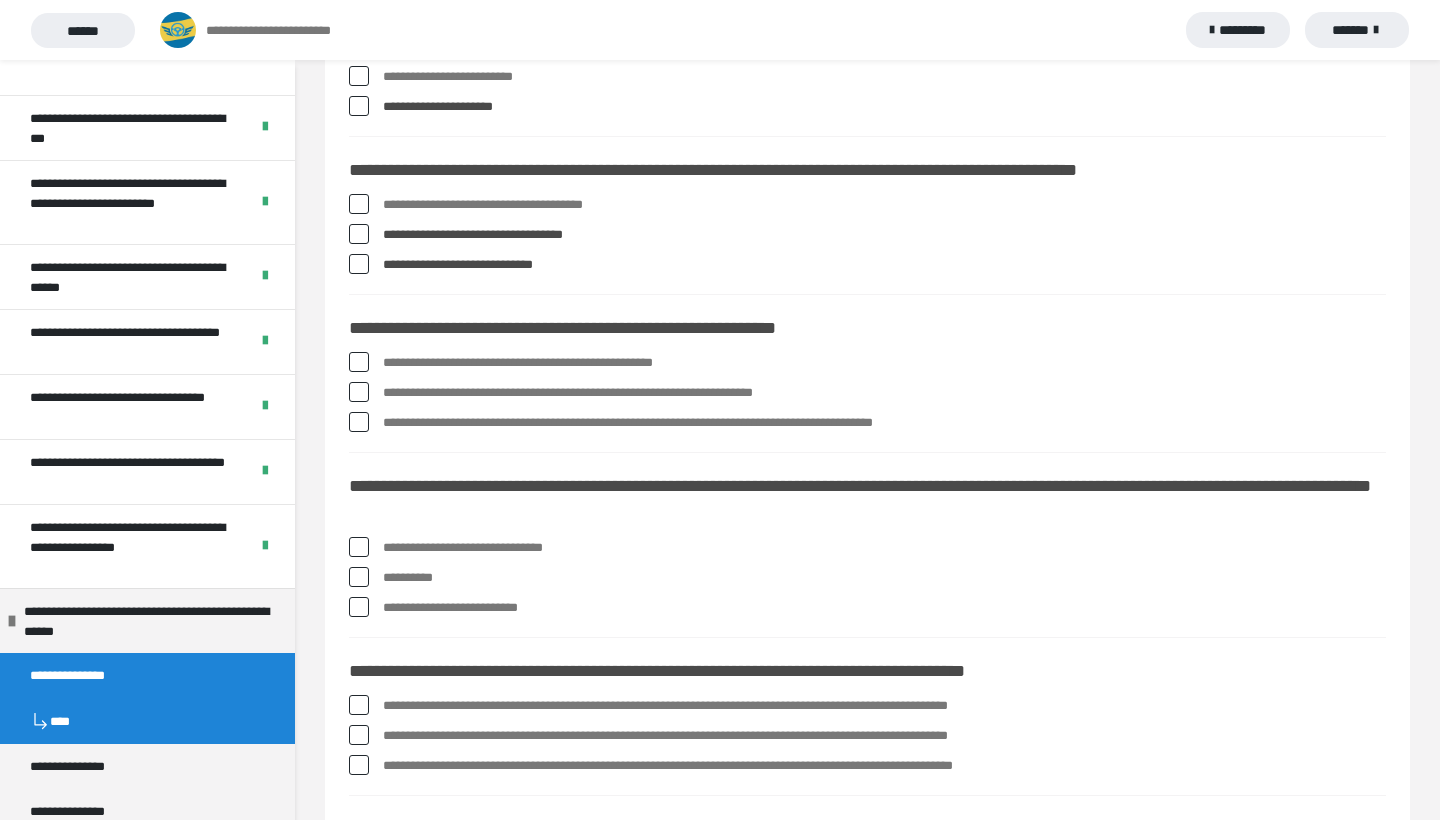 click at bounding box center [359, 362] 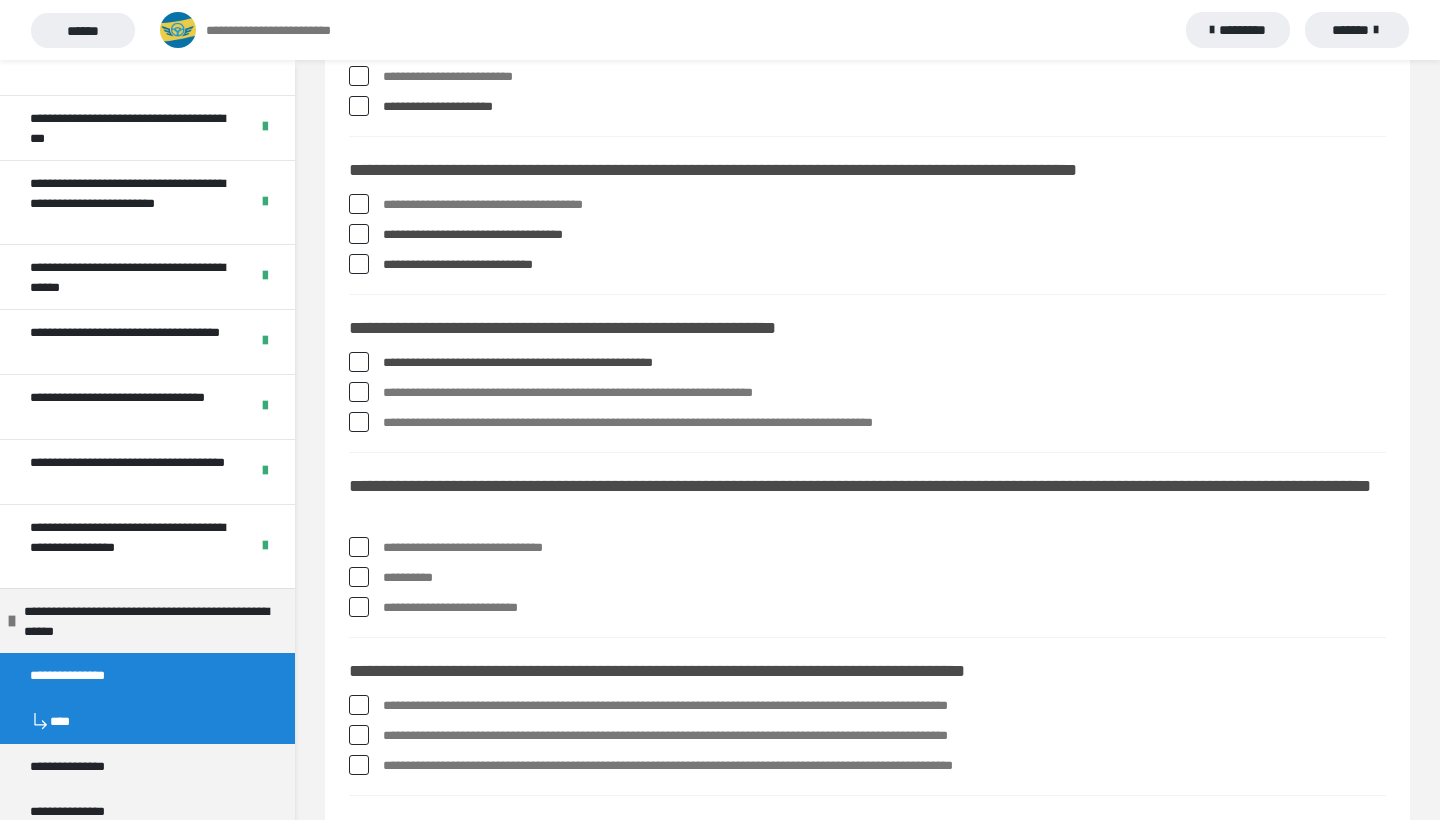 click at bounding box center (359, 422) 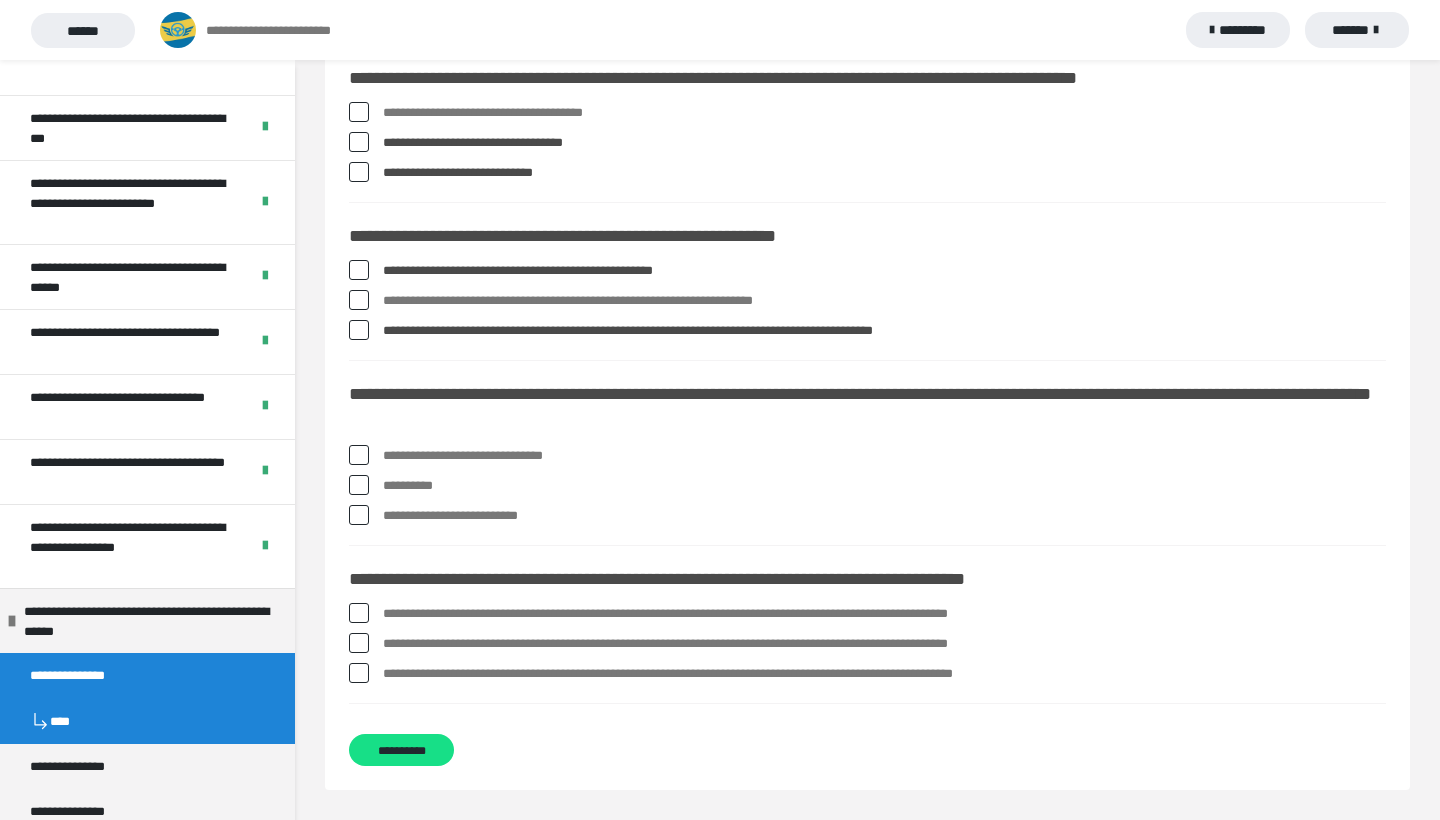 scroll, scrollTop: 4060, scrollLeft: 0, axis: vertical 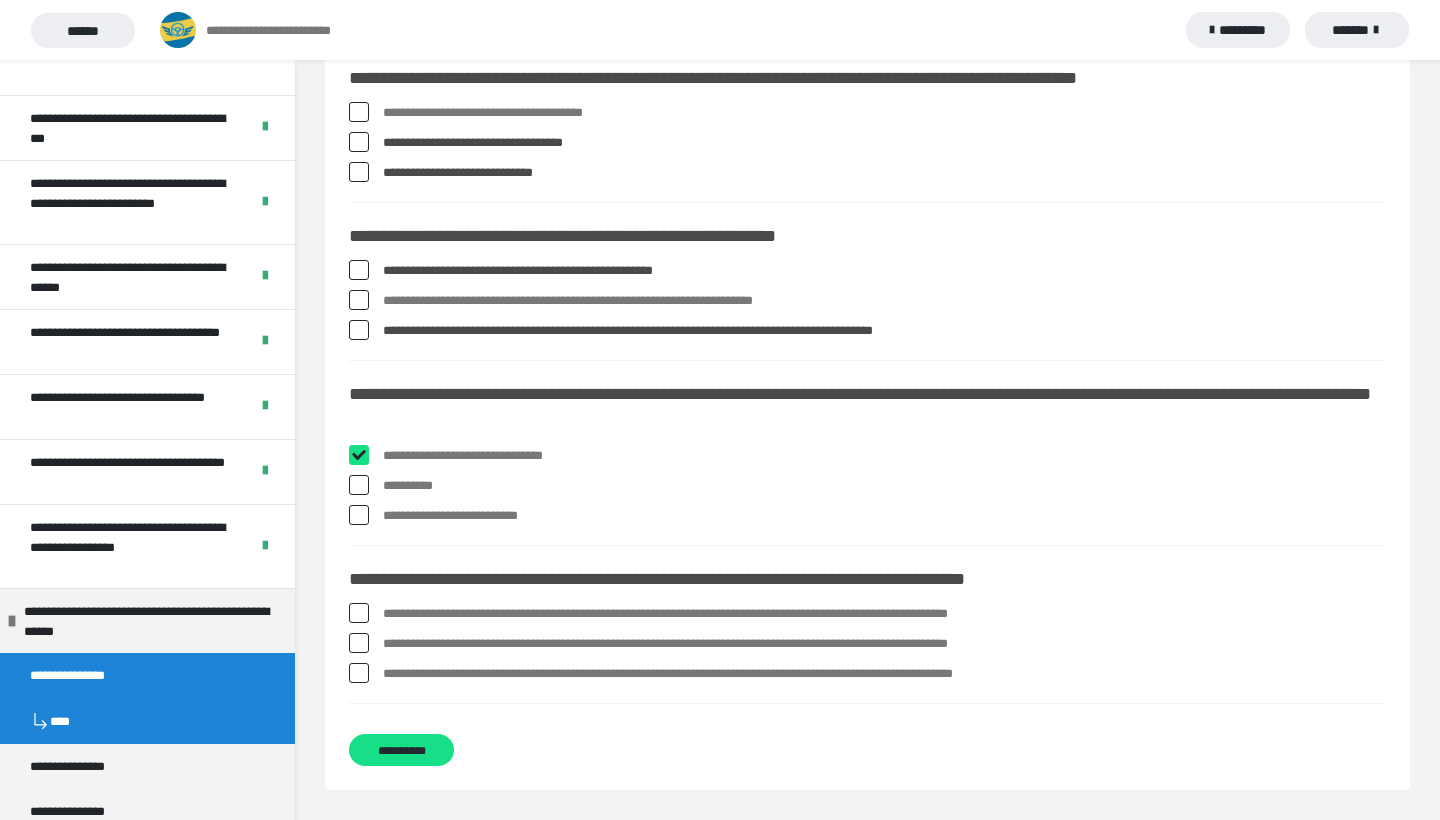 checkbox on "****" 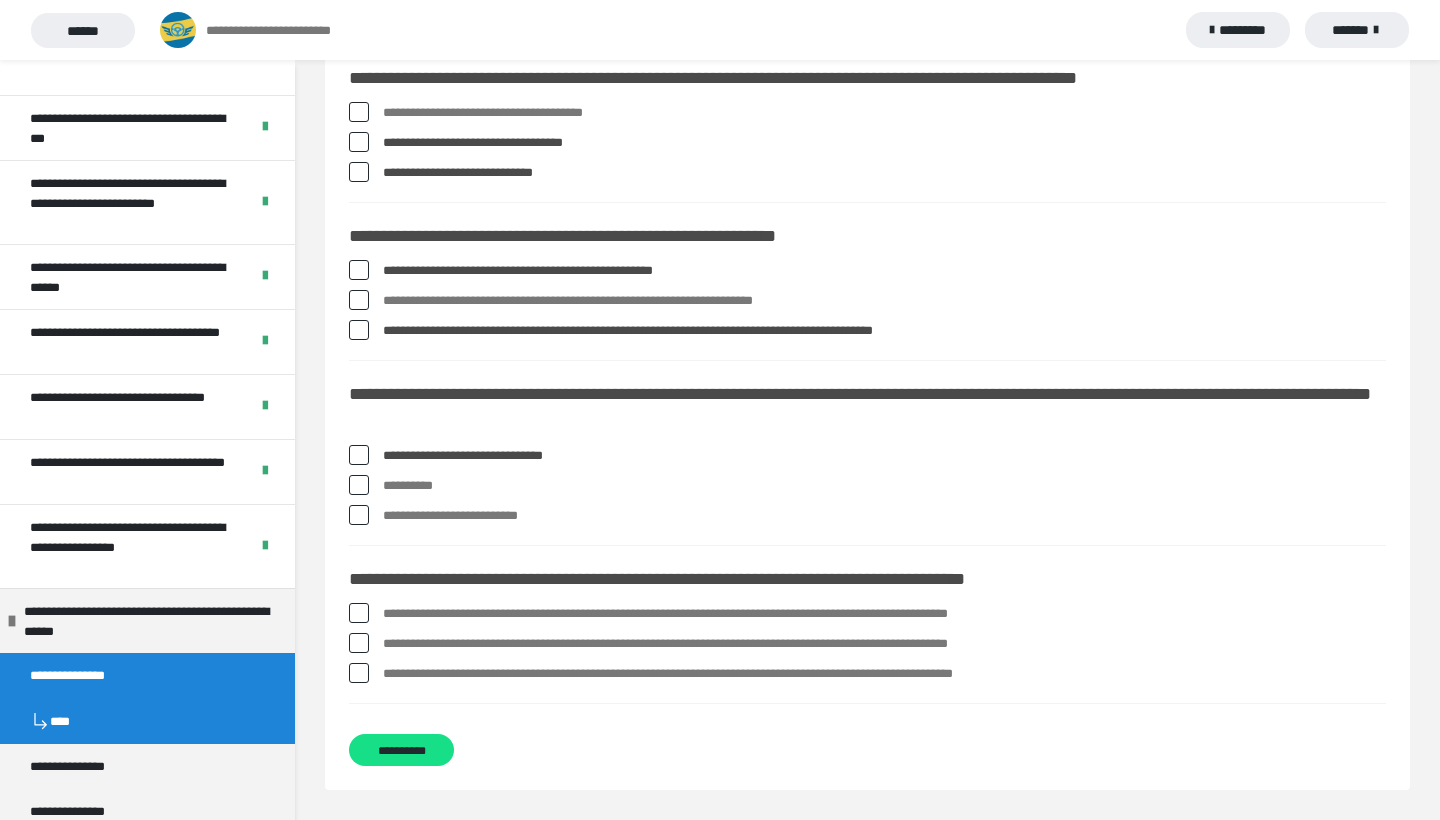 click at bounding box center [359, 485] 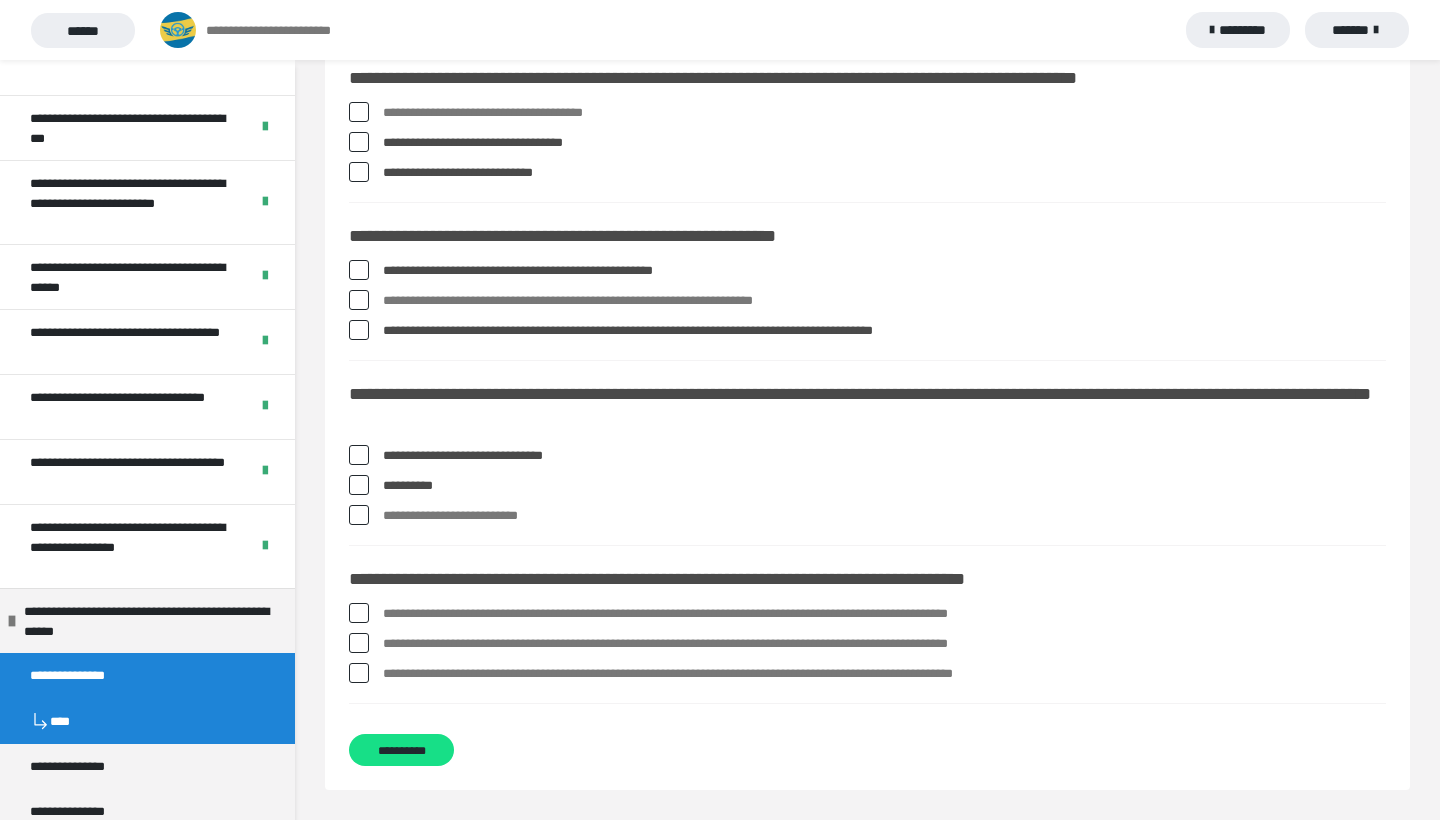 click at bounding box center (359, 515) 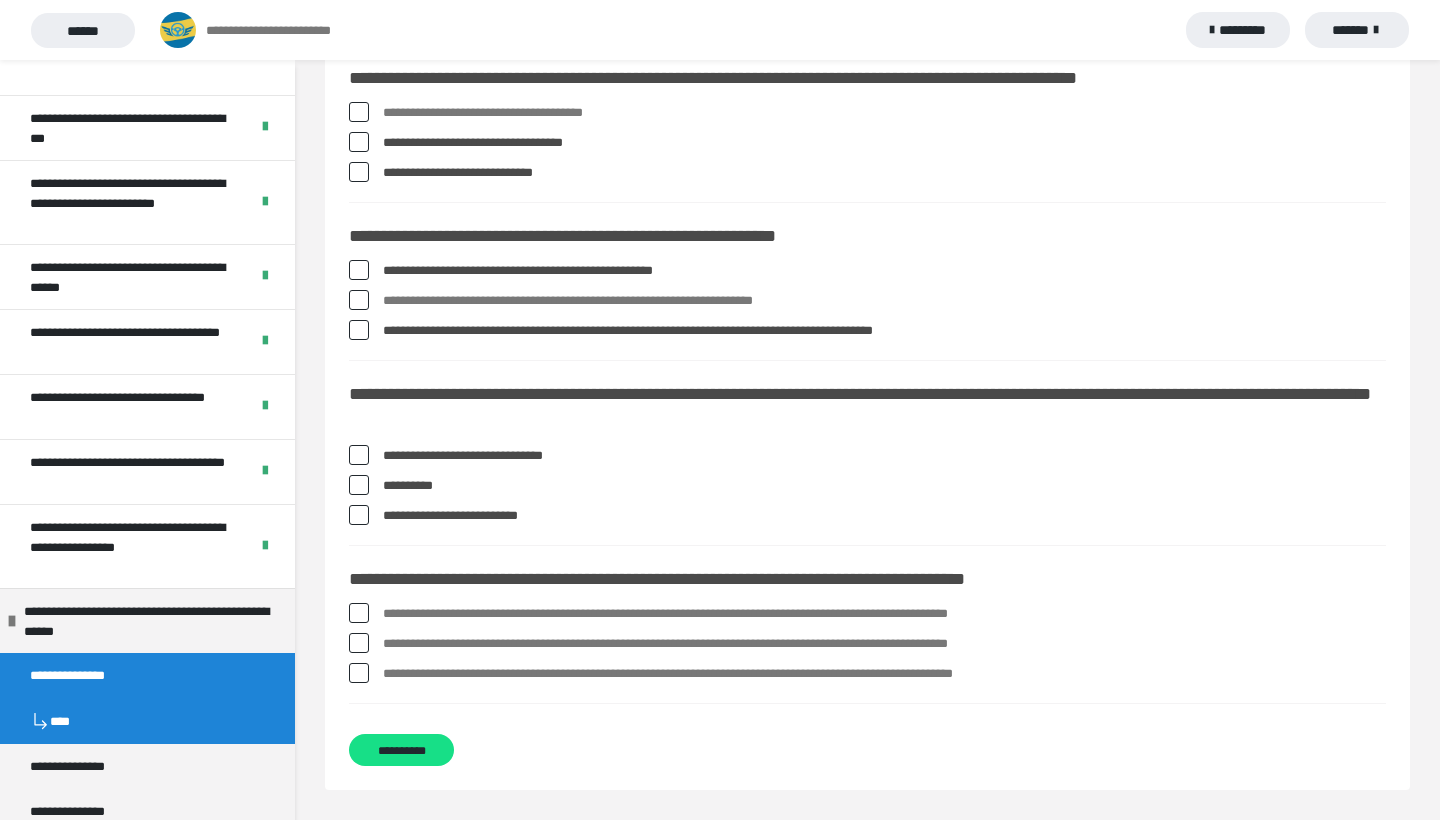 click at bounding box center (359, 643) 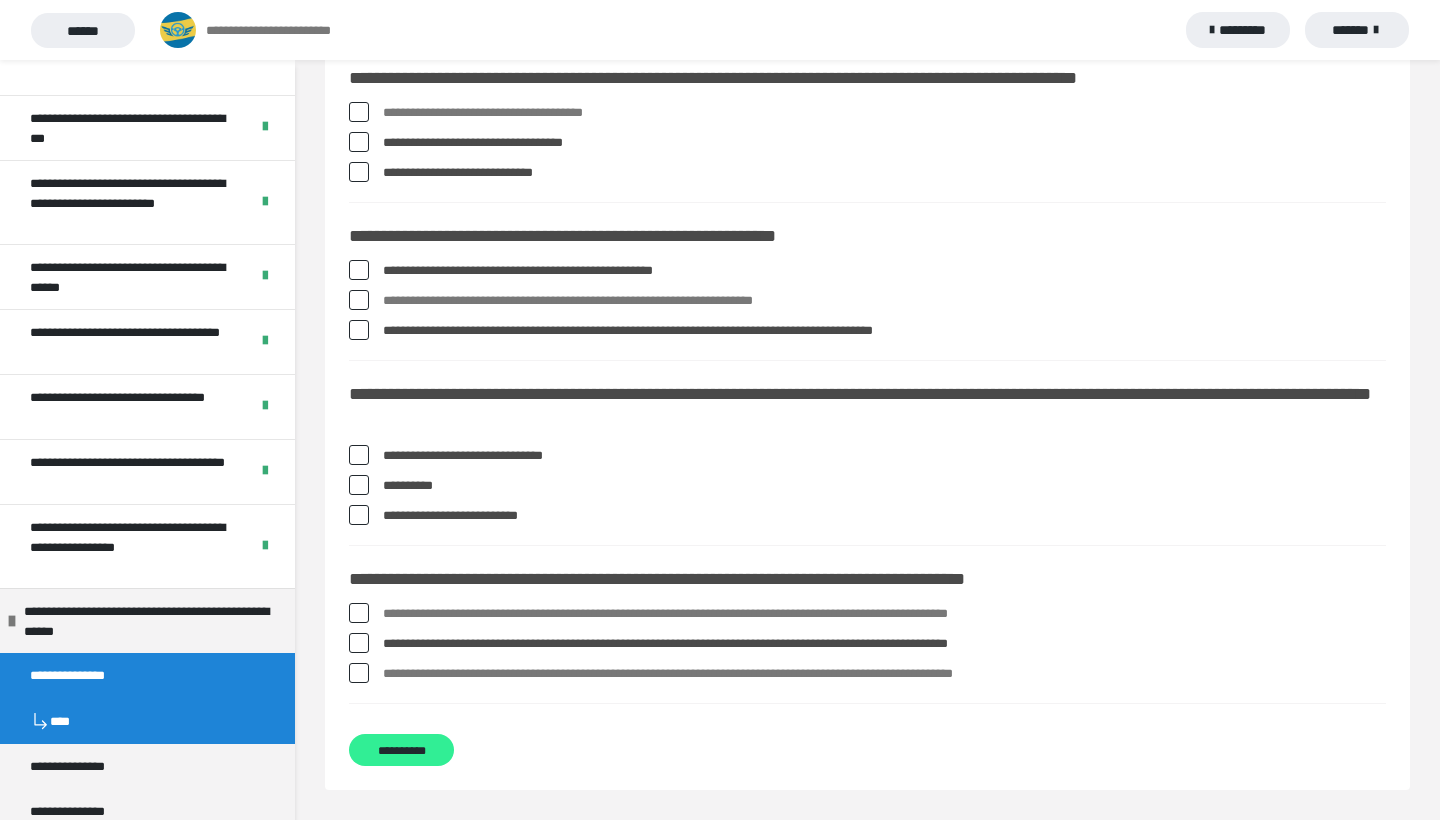 click on "**********" at bounding box center (401, 750) 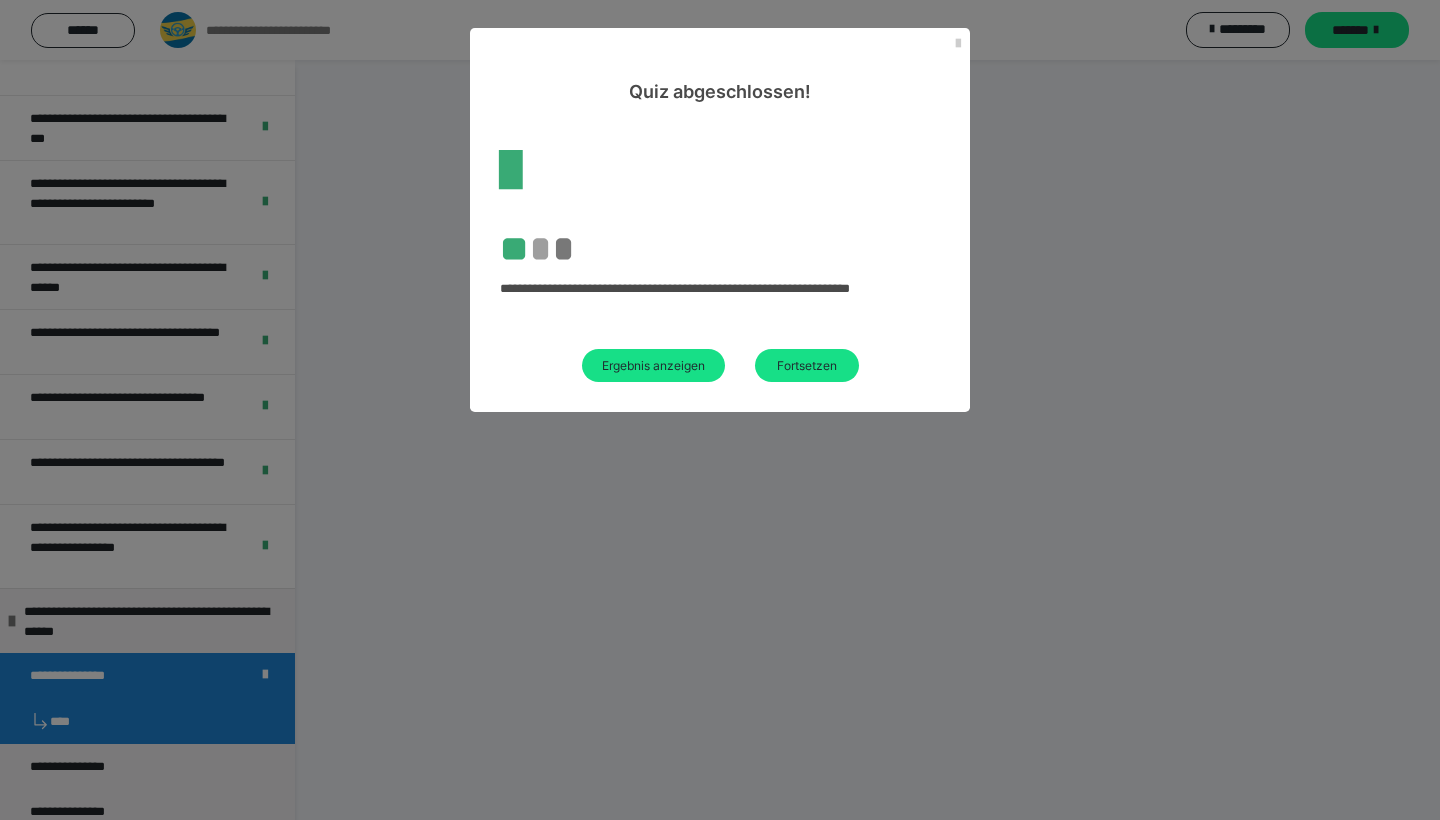 scroll, scrollTop: 60, scrollLeft: 0, axis: vertical 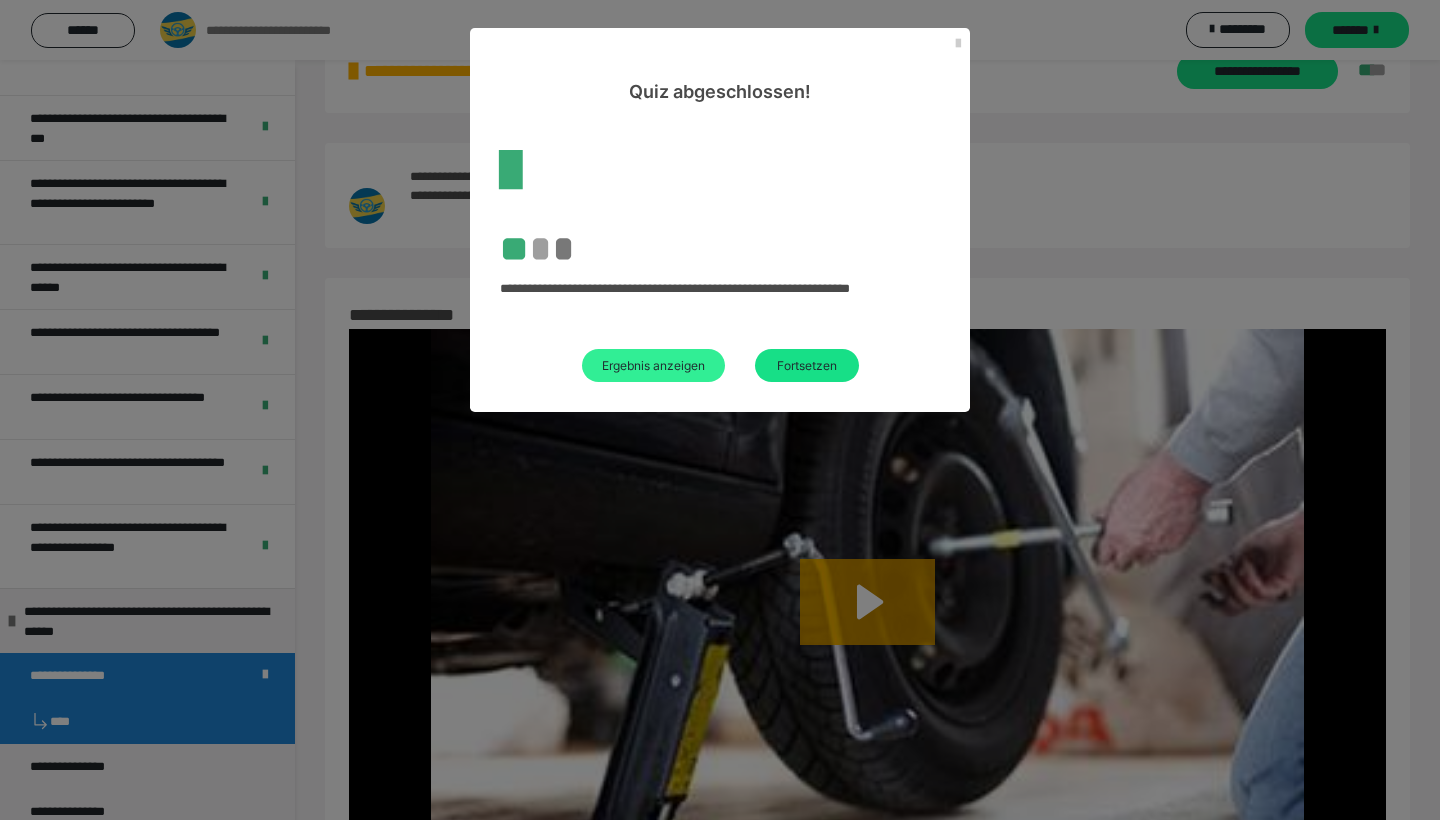 click on "Ergebnis anzeigen" at bounding box center (653, 365) 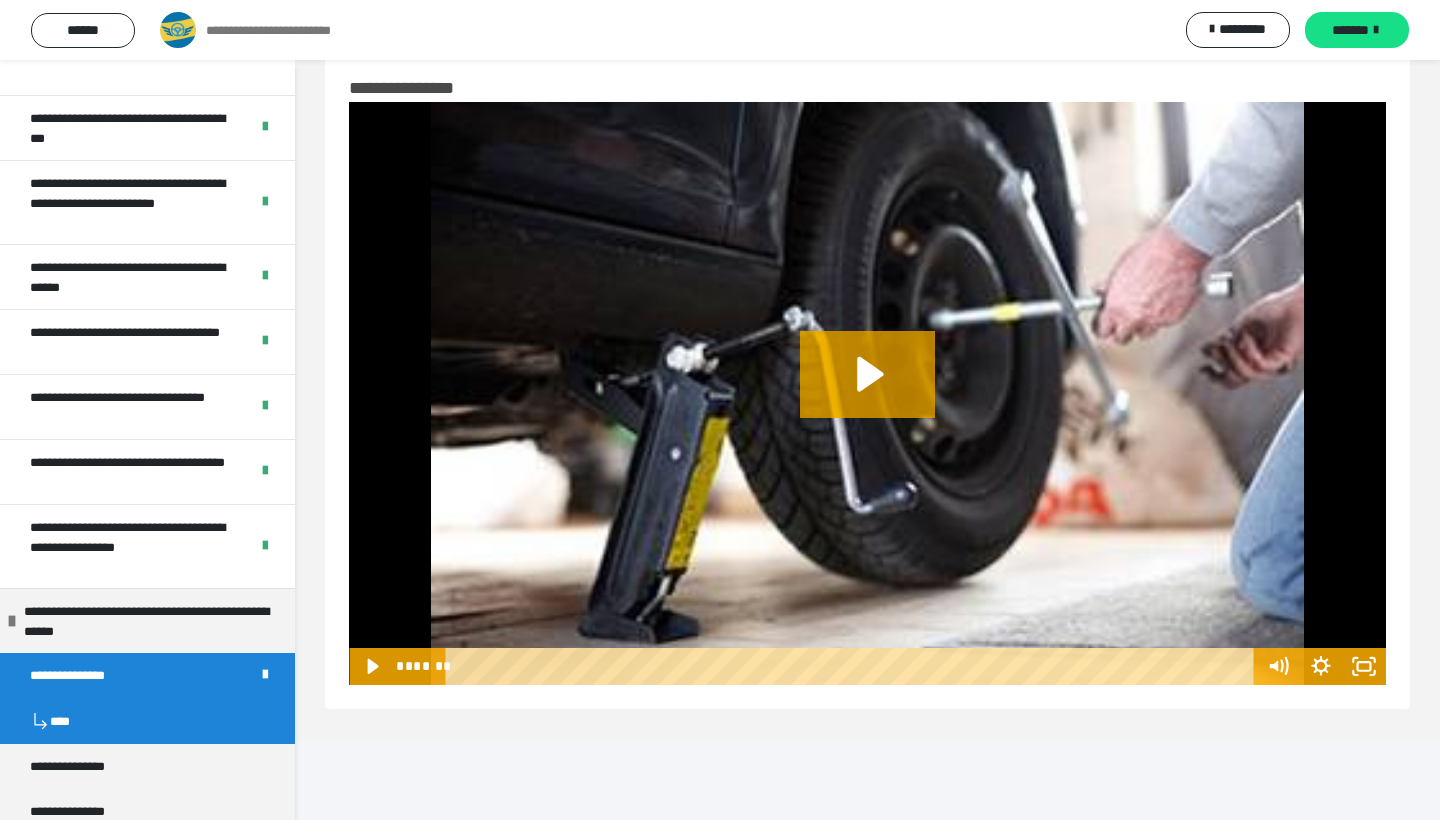 scroll, scrollTop: 5031, scrollLeft: 0, axis: vertical 